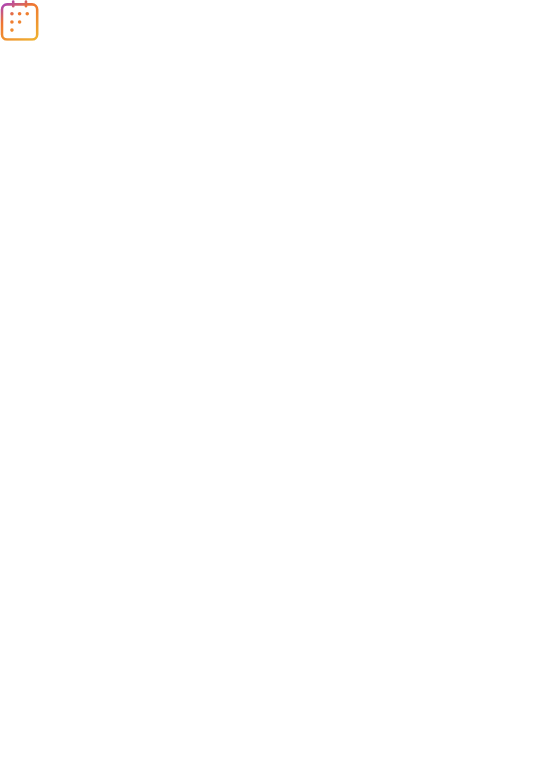 scroll, scrollTop: 0, scrollLeft: 0, axis: both 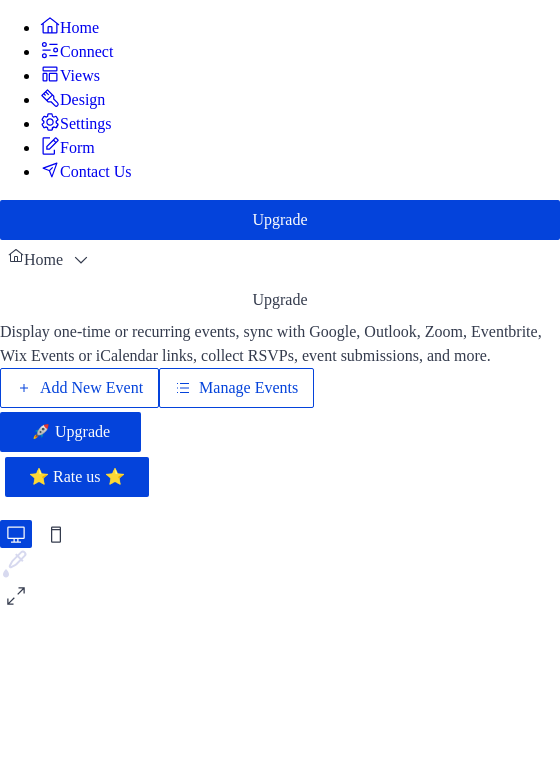click on "Add New Event" at bounding box center [91, 388] 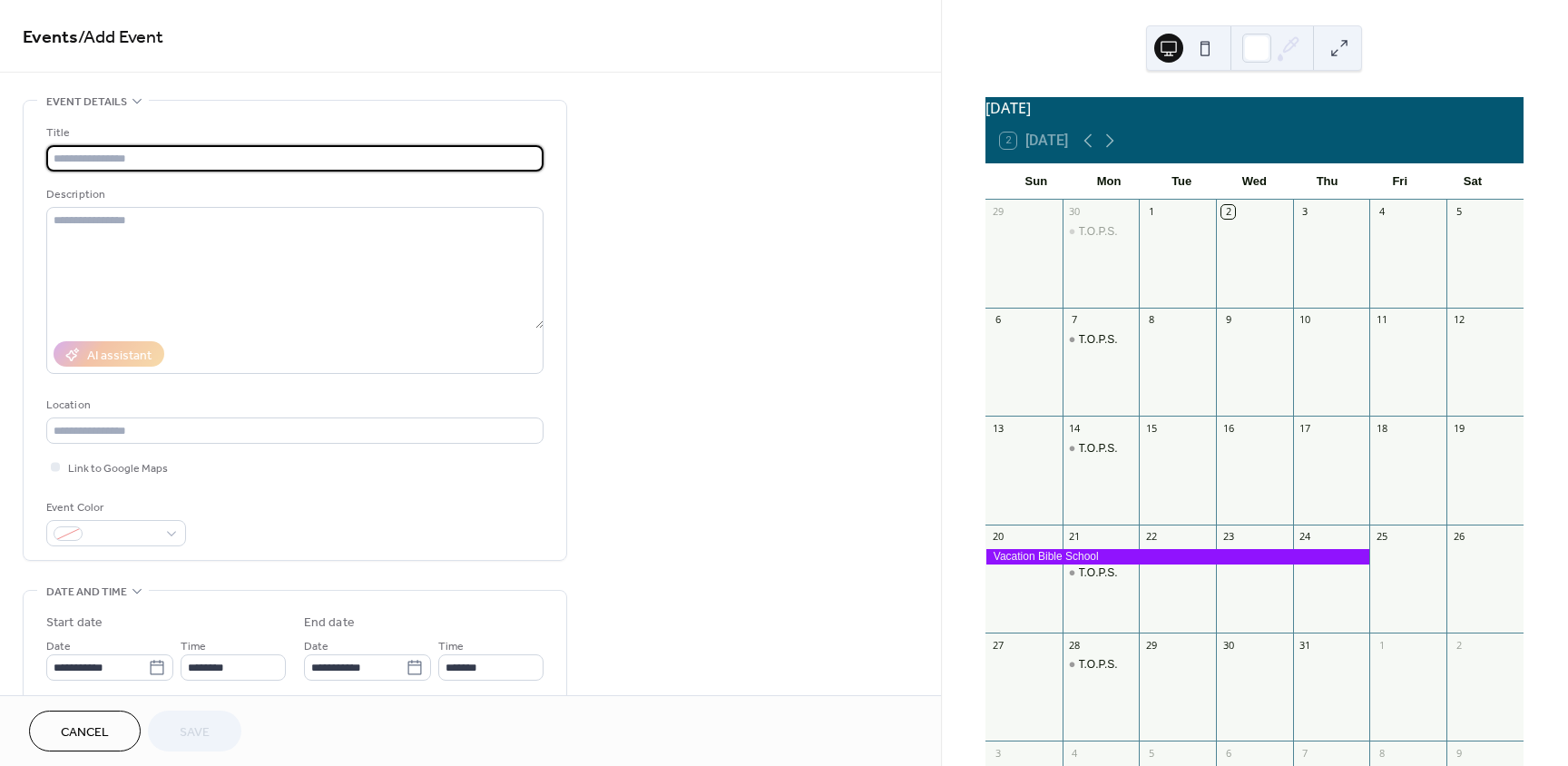 scroll, scrollTop: 0, scrollLeft: 0, axis: both 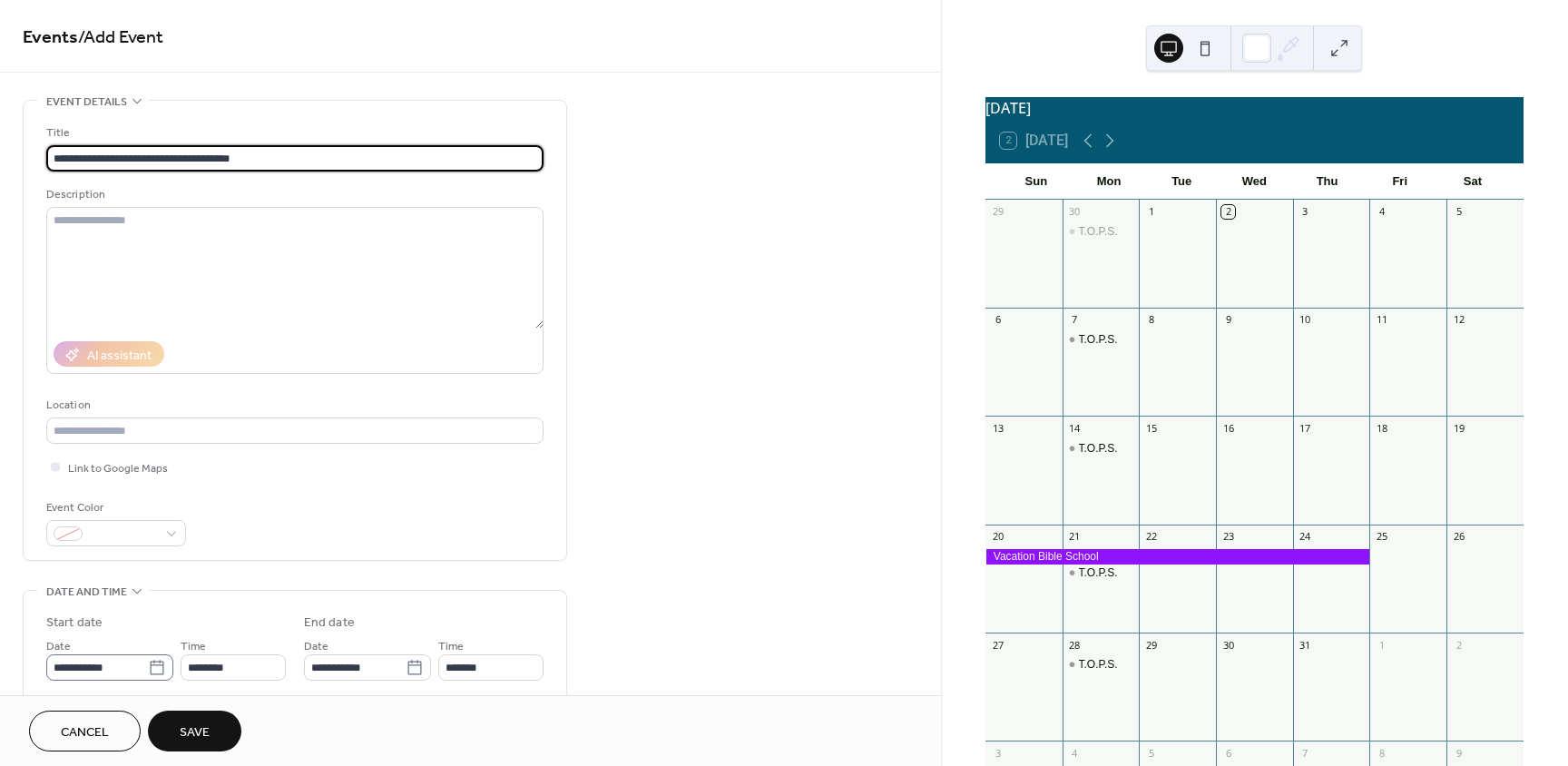 type on "**********" 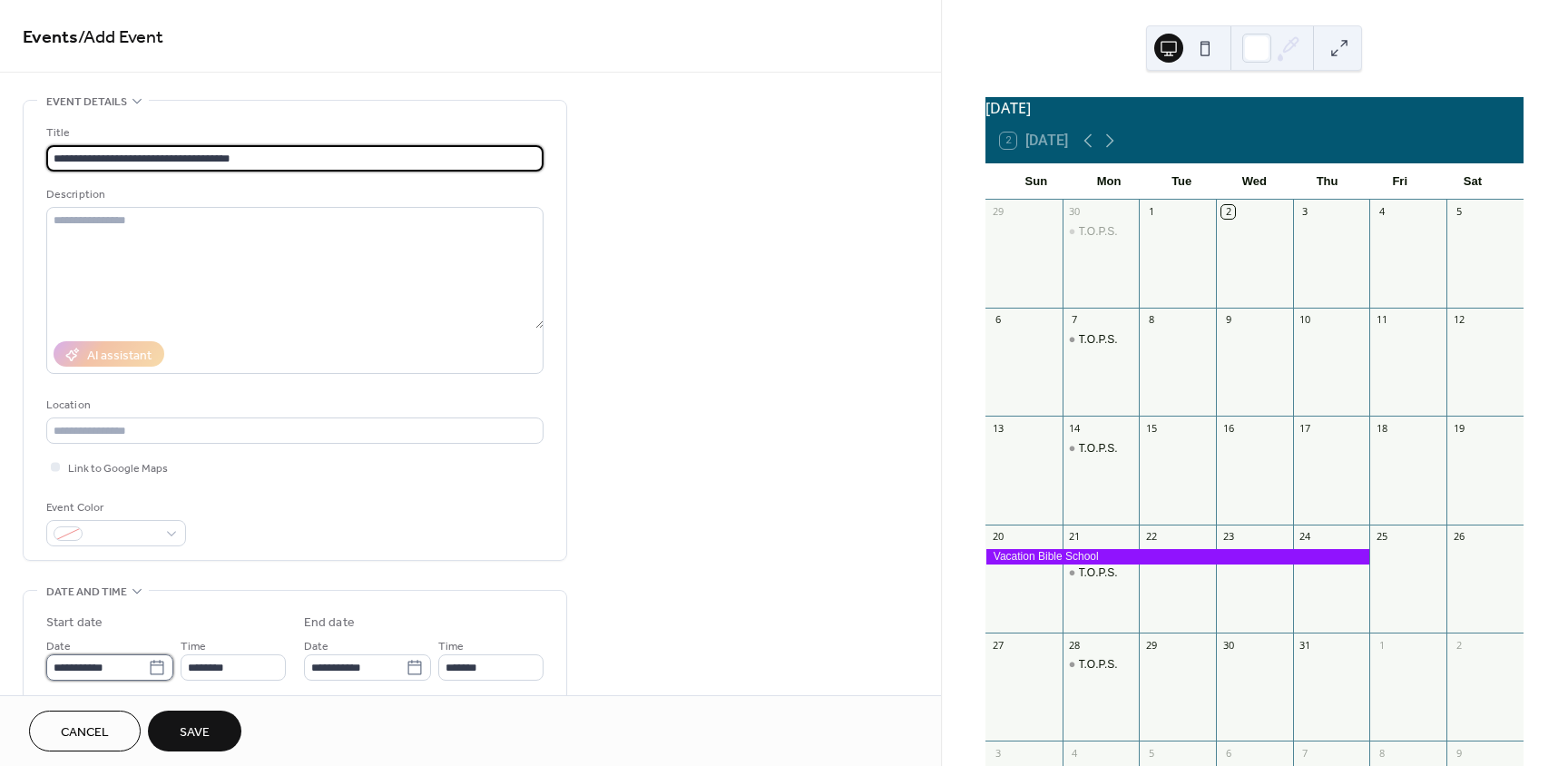 click on "**********" at bounding box center [784, 383] 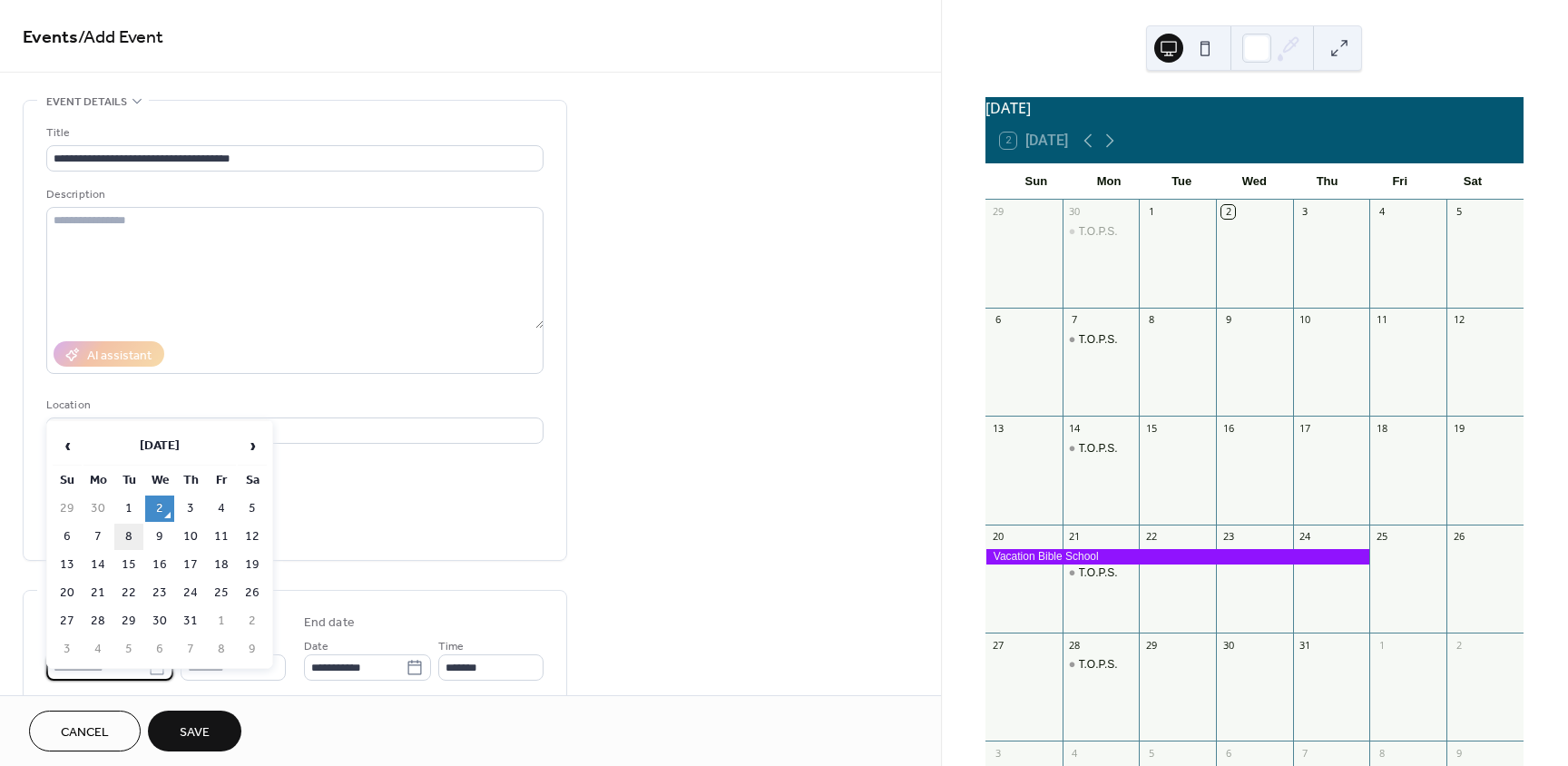 click on "8" at bounding box center (129, 536) 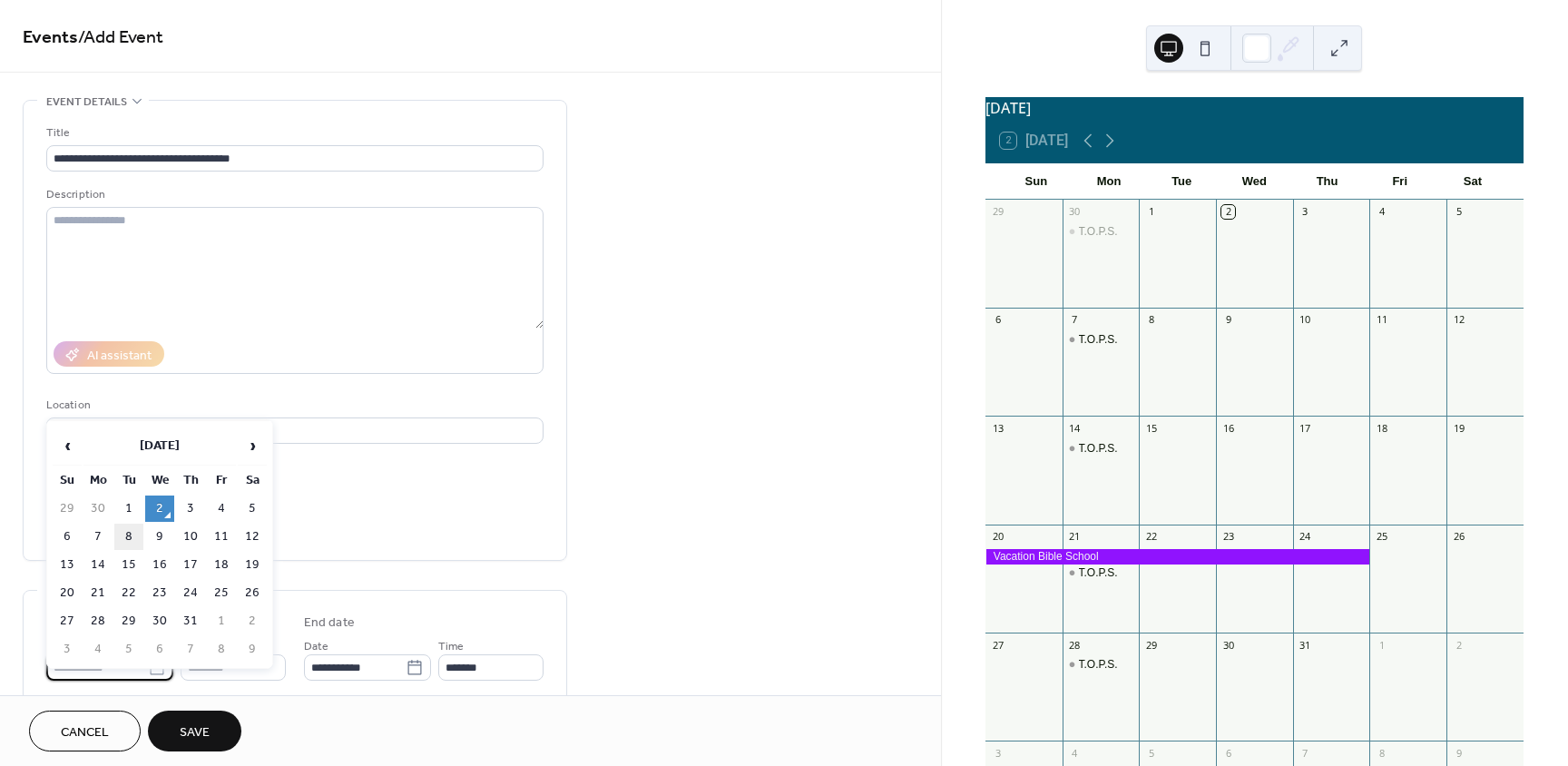 type on "**********" 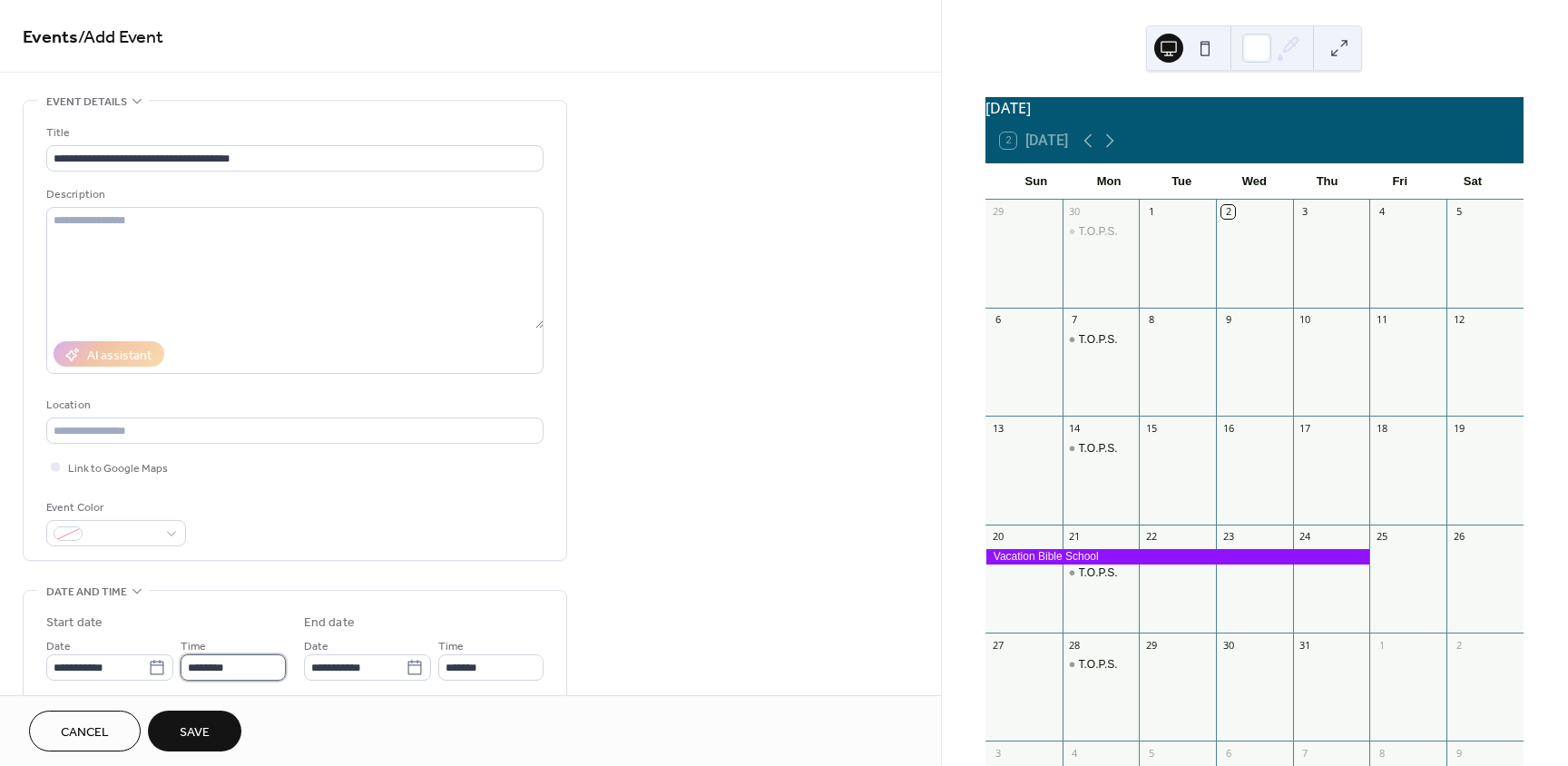 click on "********" at bounding box center (233, 667) 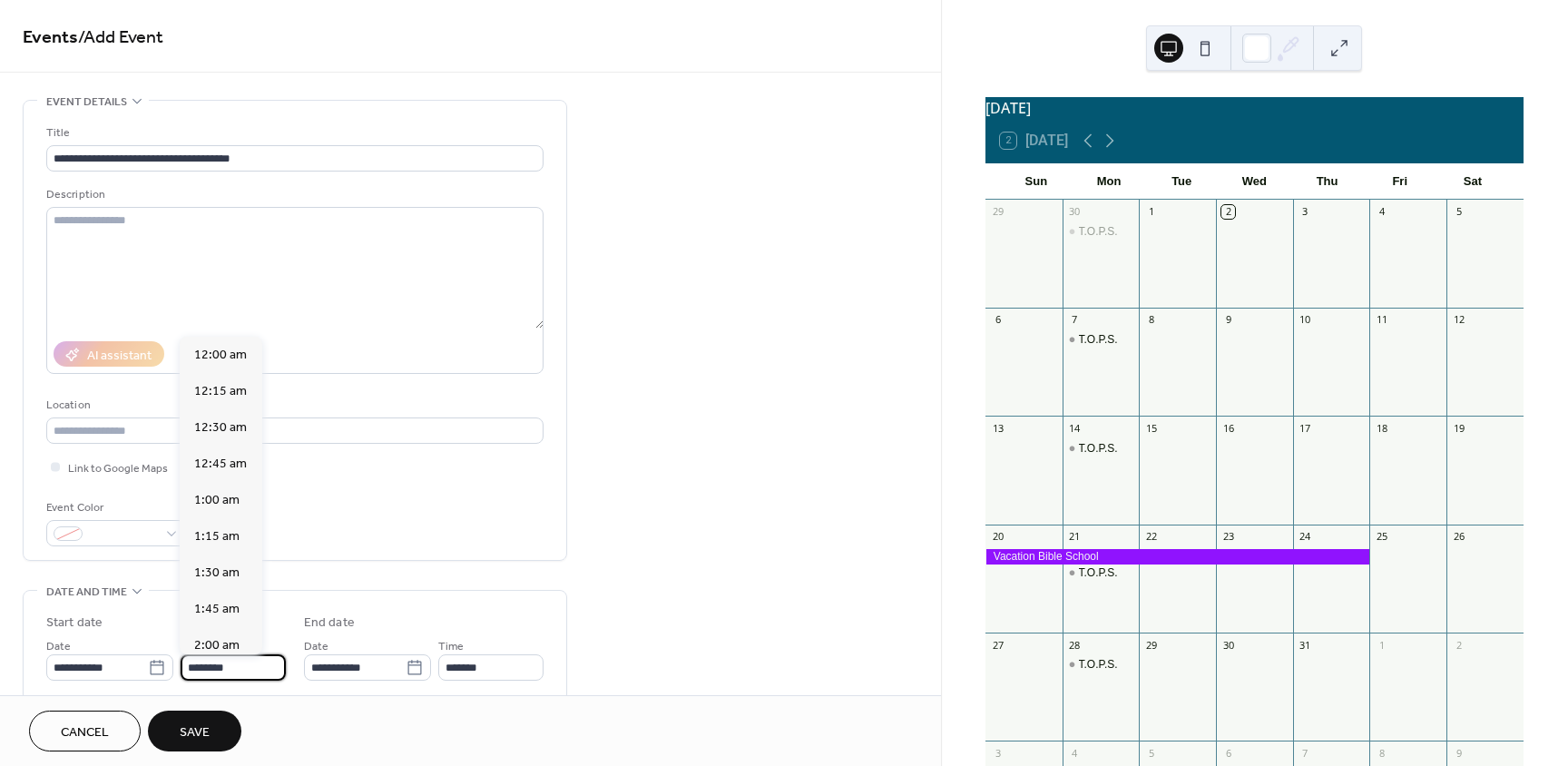 scroll, scrollTop: 1786, scrollLeft: 0, axis: vertical 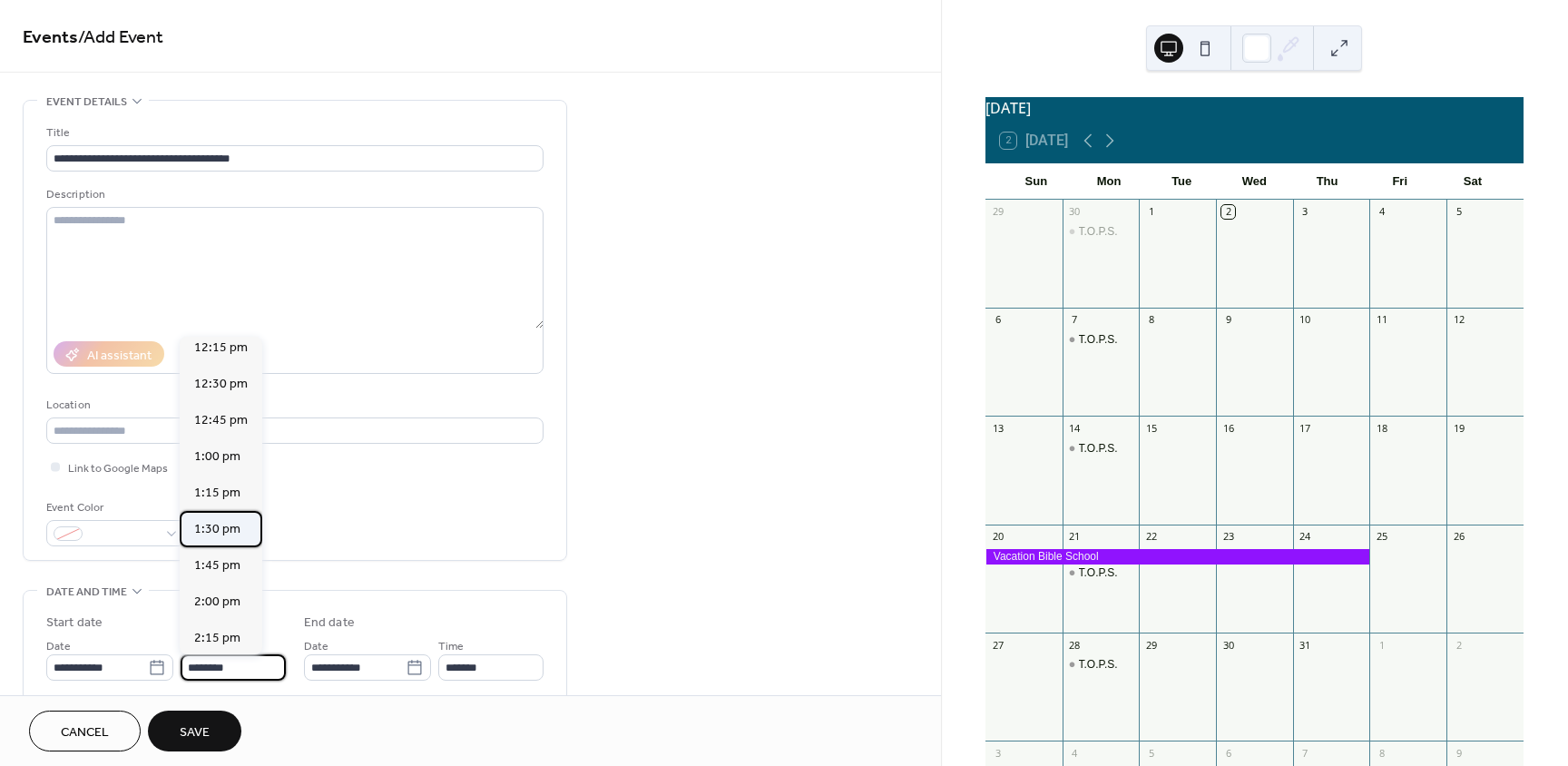 click on "1:30 pm" at bounding box center (217, 529) 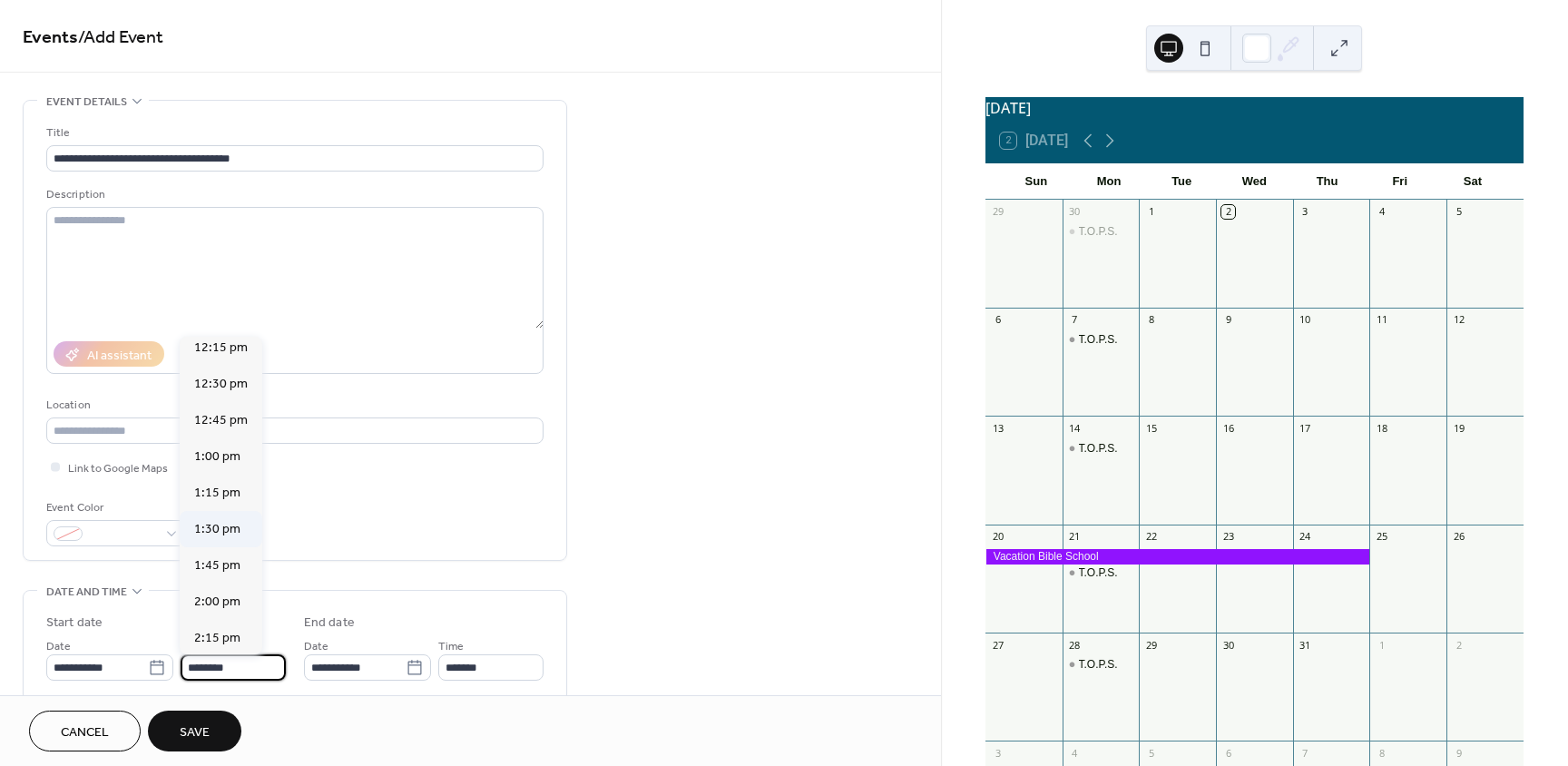 type on "*******" 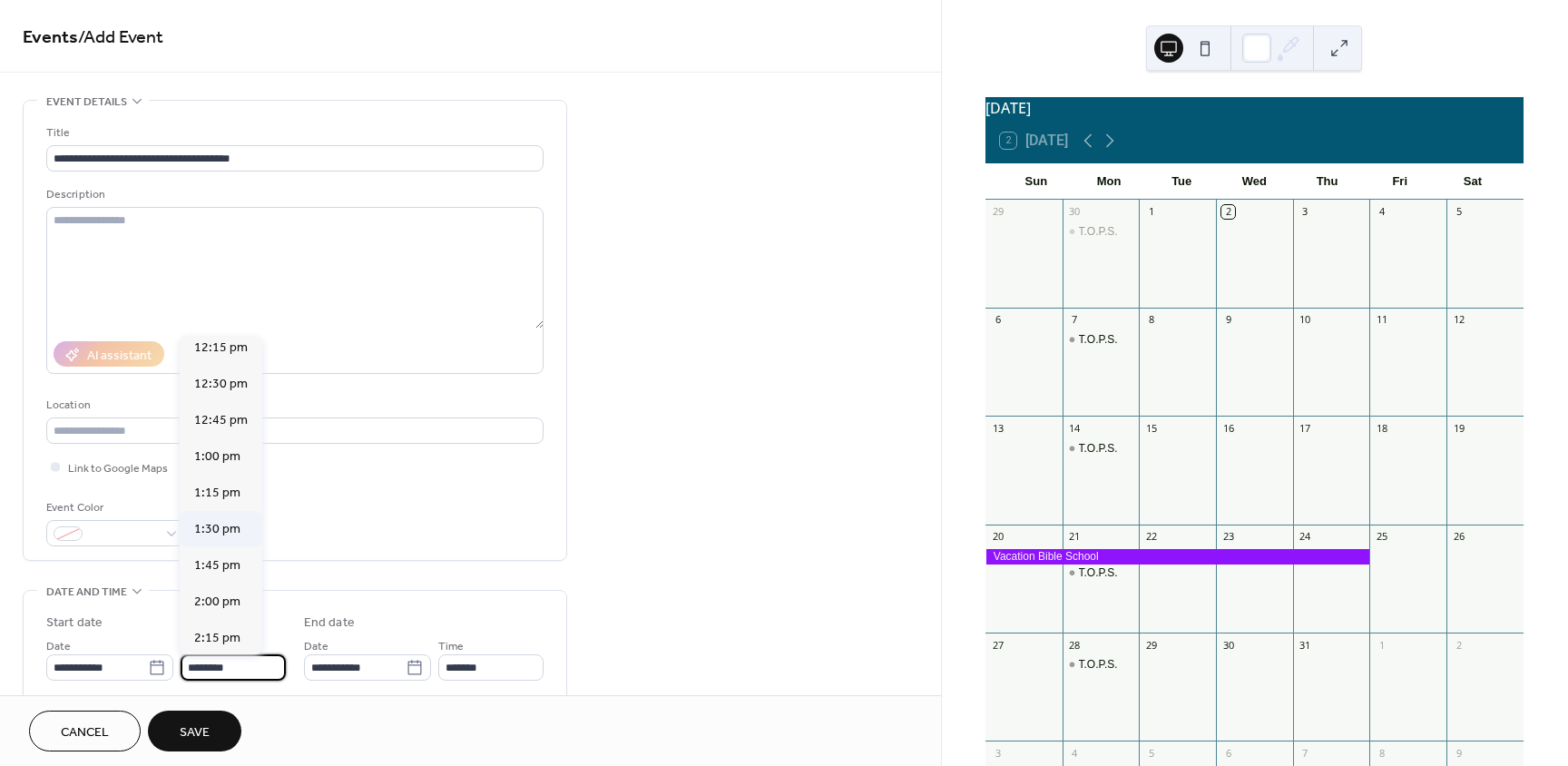 type on "*******" 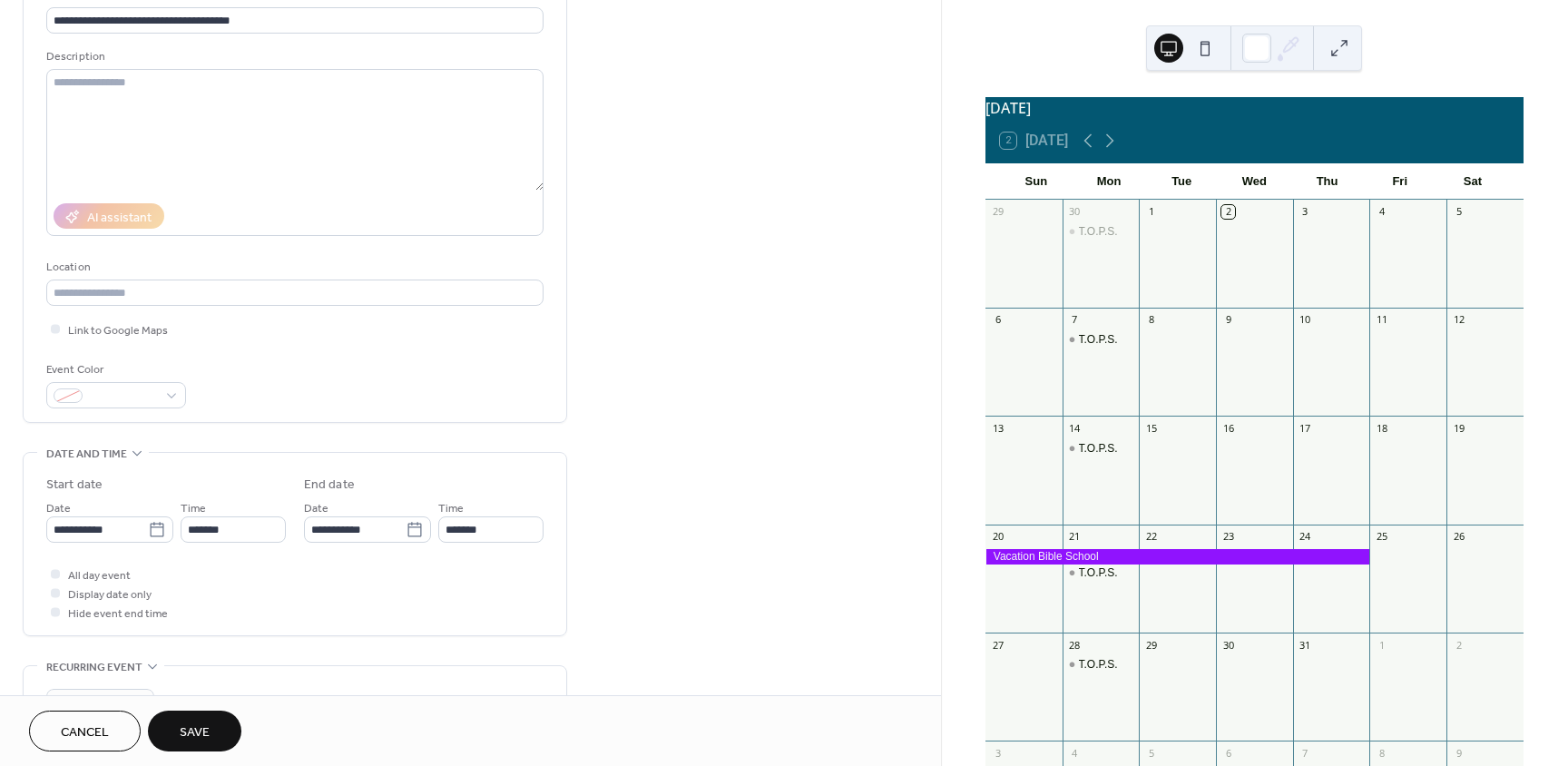 scroll, scrollTop: 0, scrollLeft: 0, axis: both 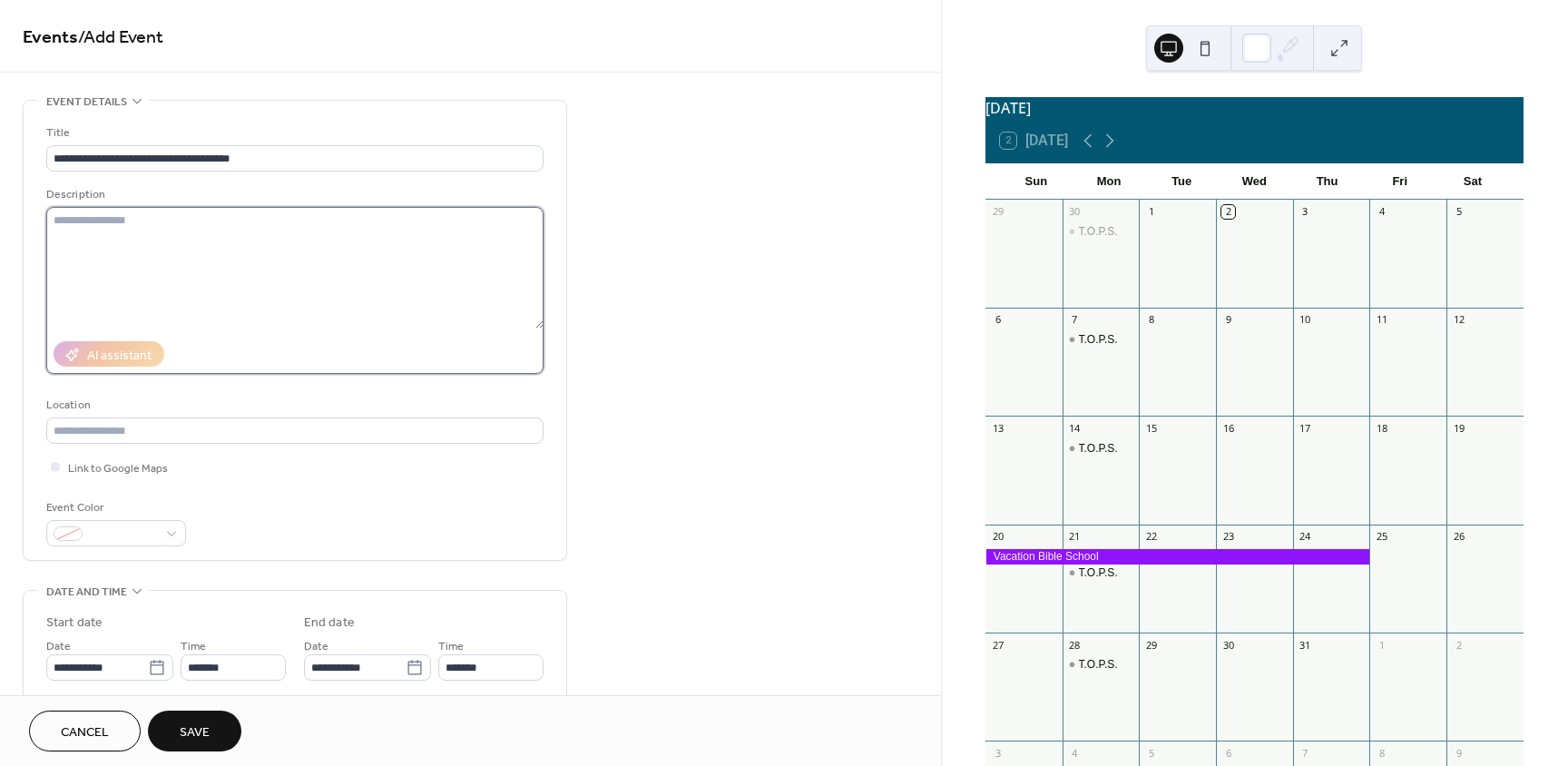 click at bounding box center [295, 268] 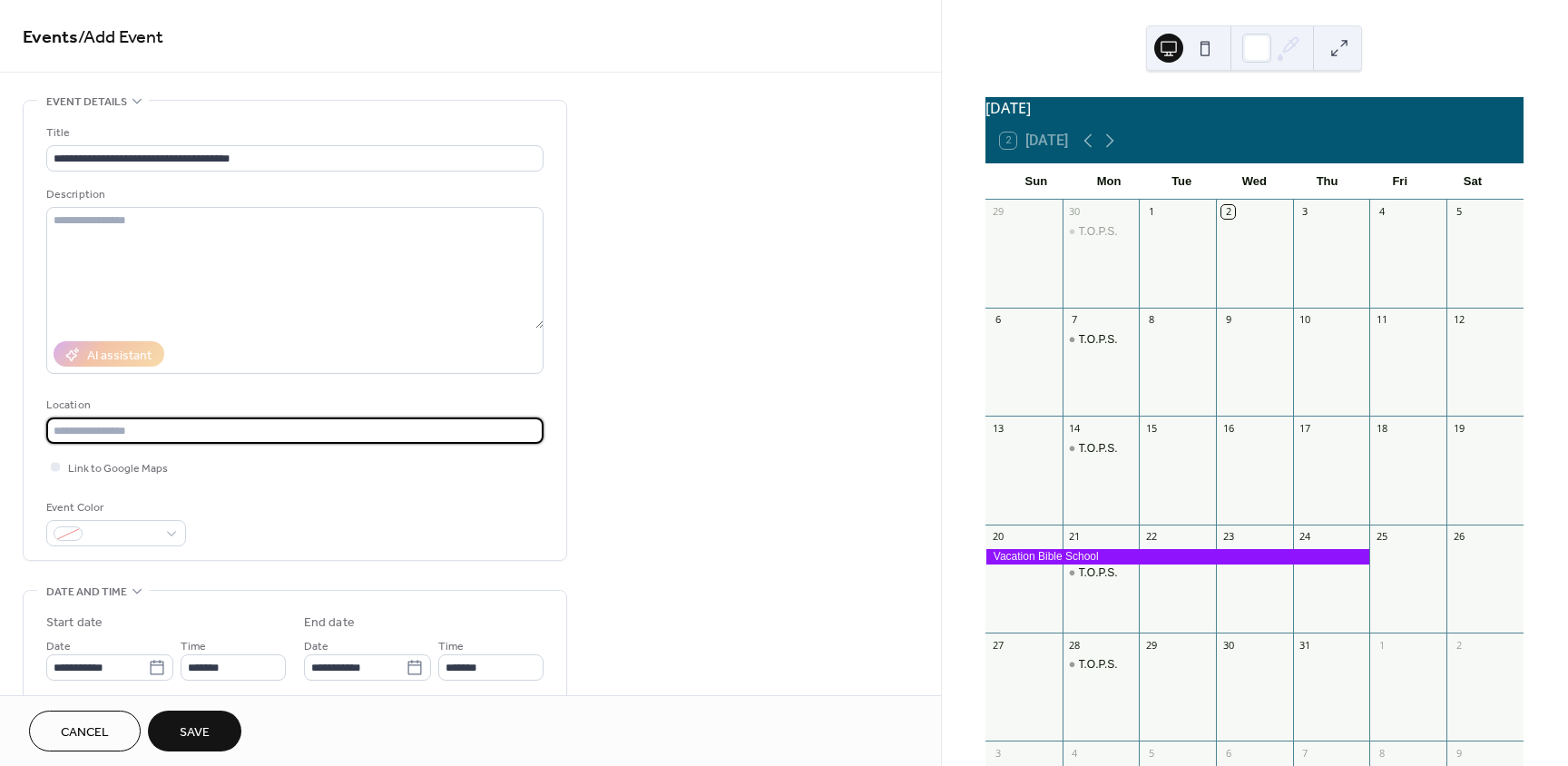 click at bounding box center [295, 430] 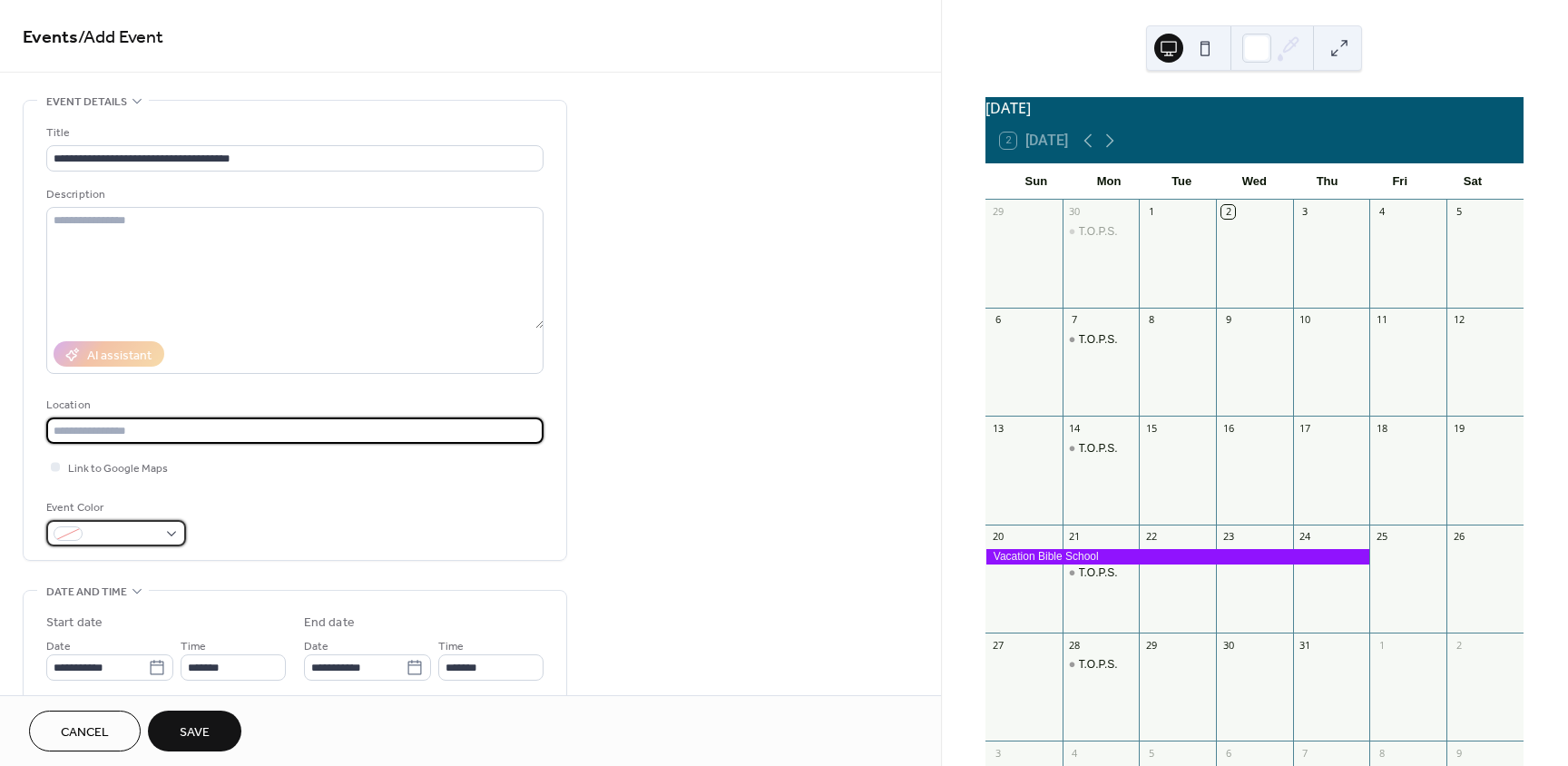 click at bounding box center [123, 535] 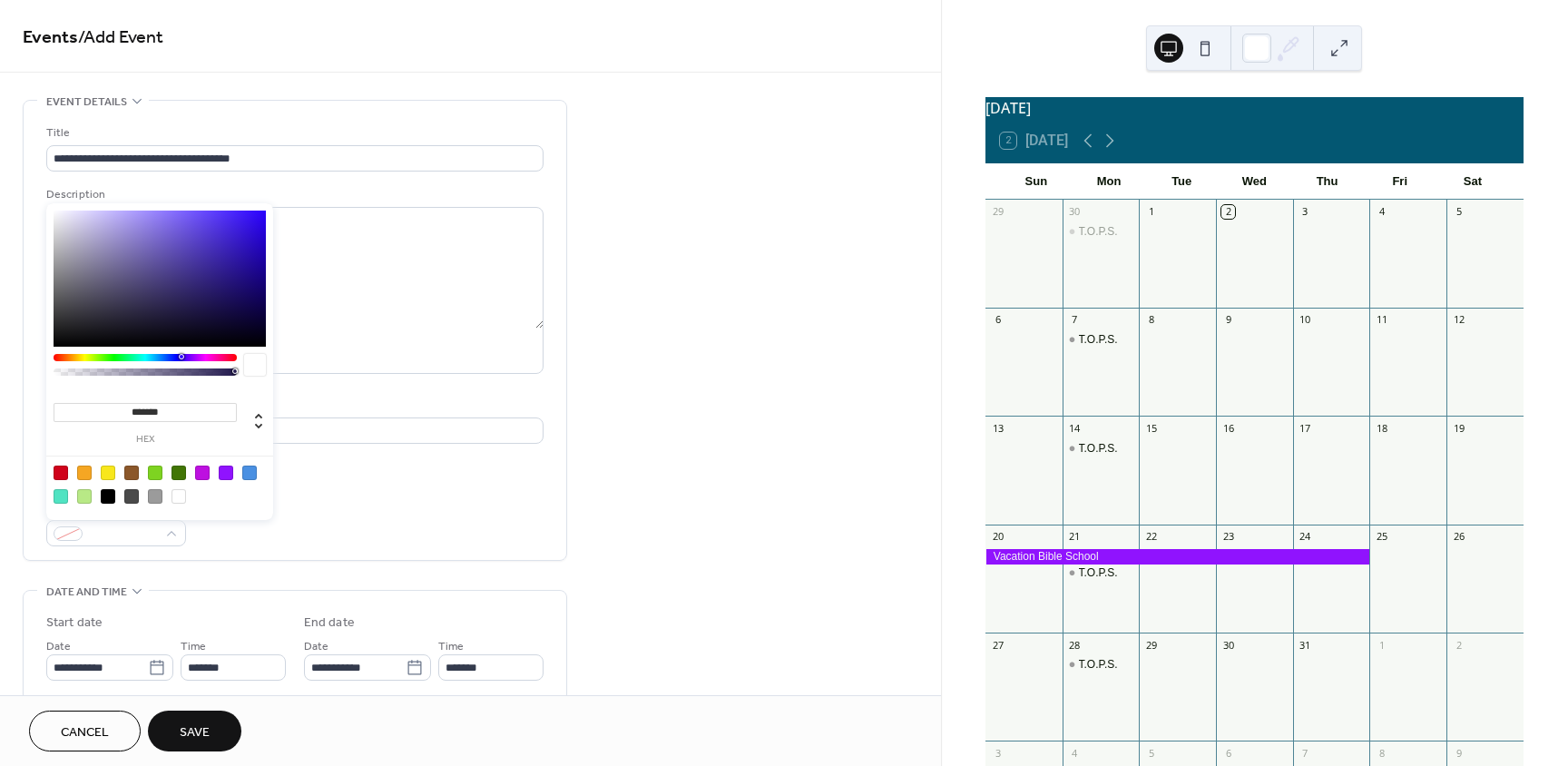 click at bounding box center (61, 496) 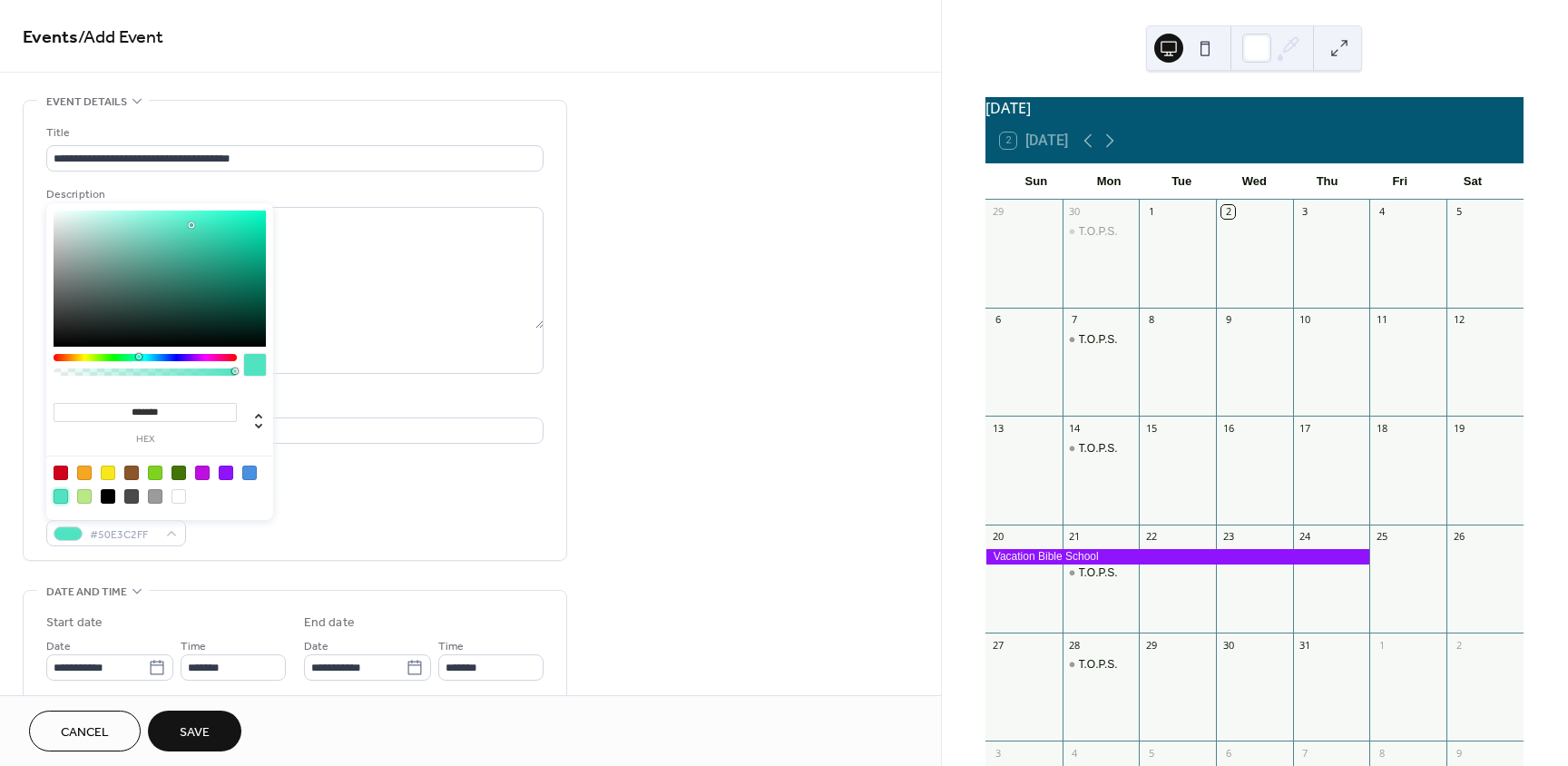click on "Event Color #50E3C2FF" at bounding box center [295, 522] 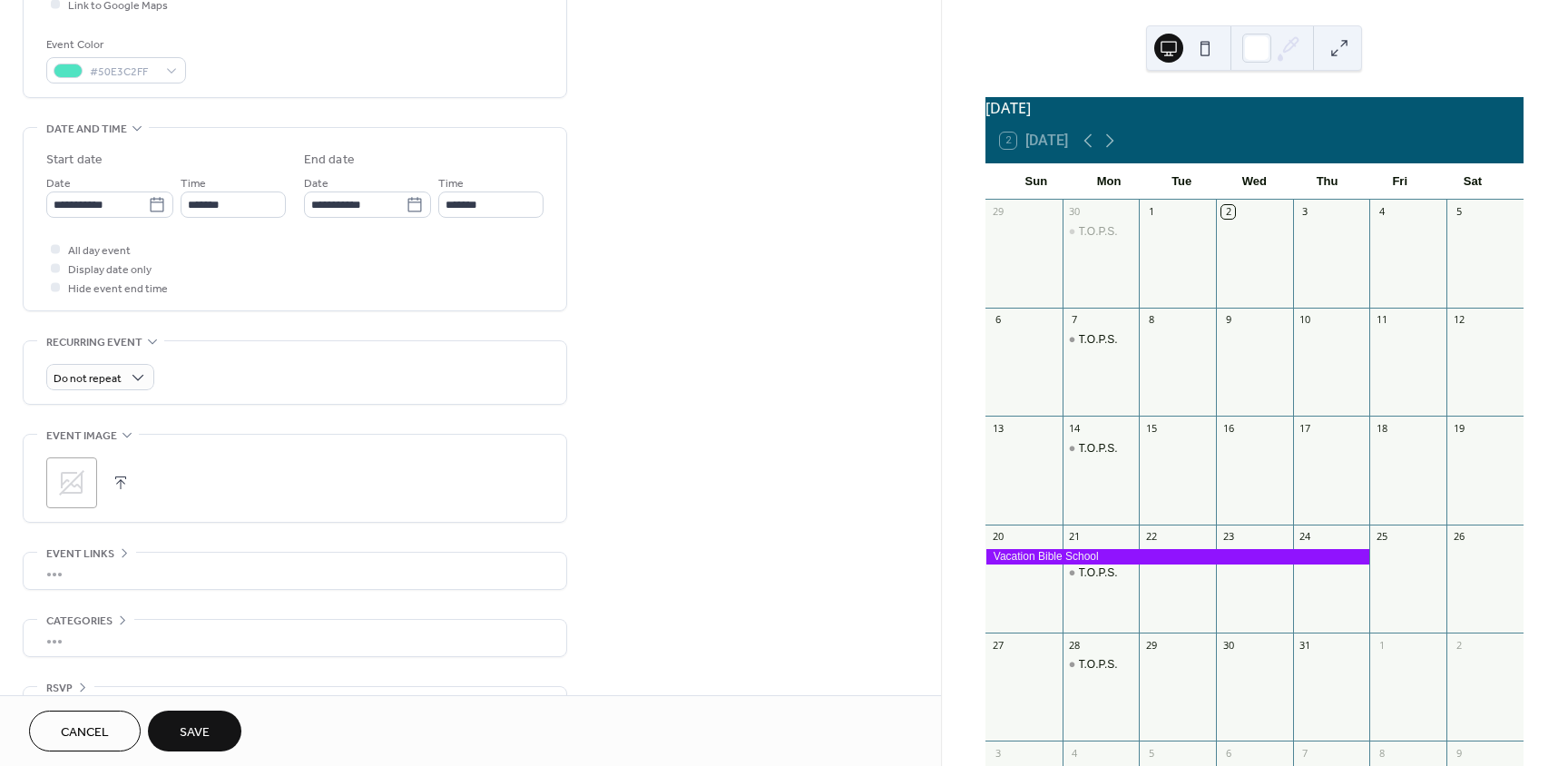 scroll, scrollTop: 510, scrollLeft: 0, axis: vertical 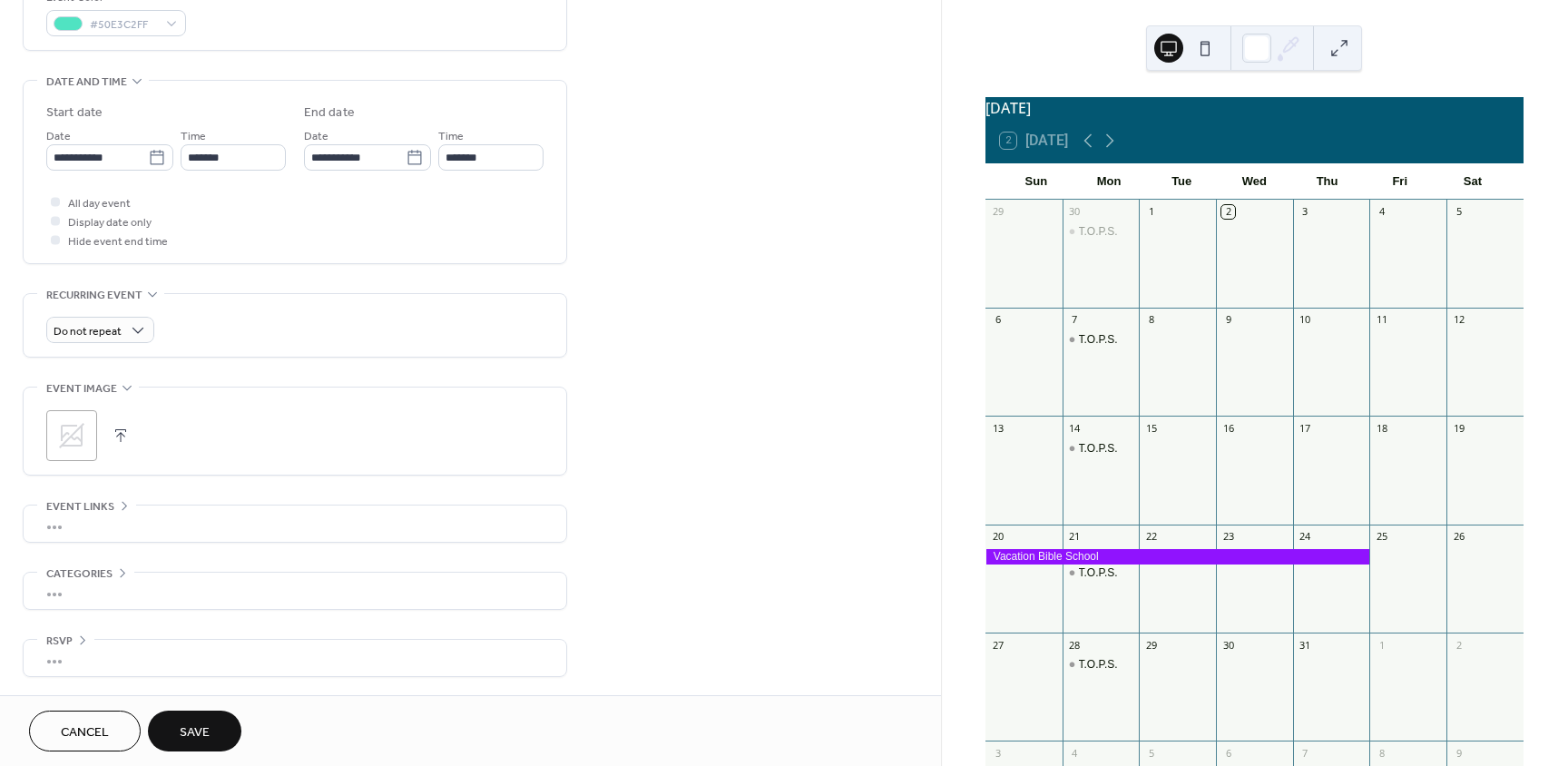 click on "Save" at bounding box center (194, 732) 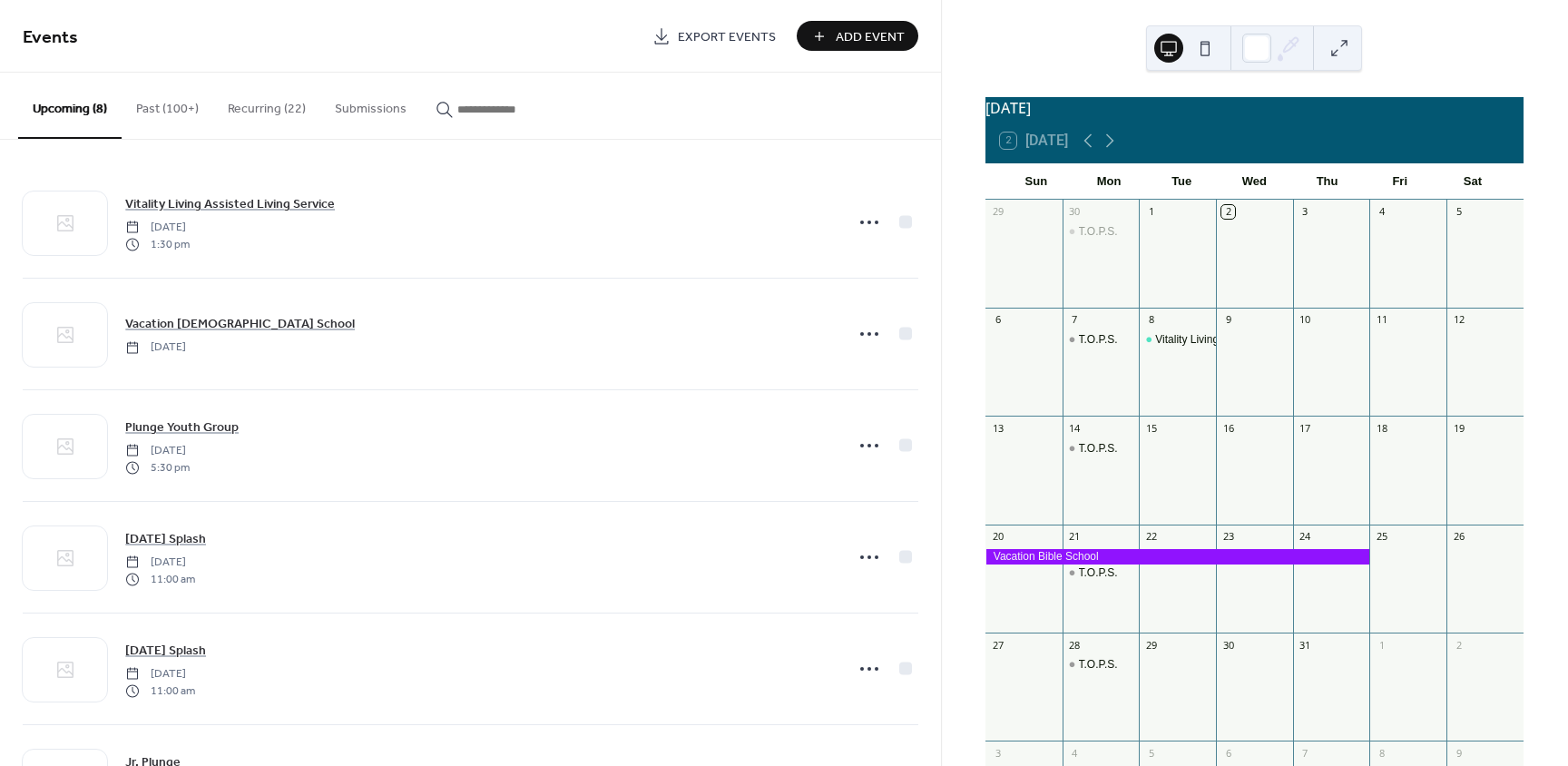 click on "Add Event" at bounding box center (870, 37) 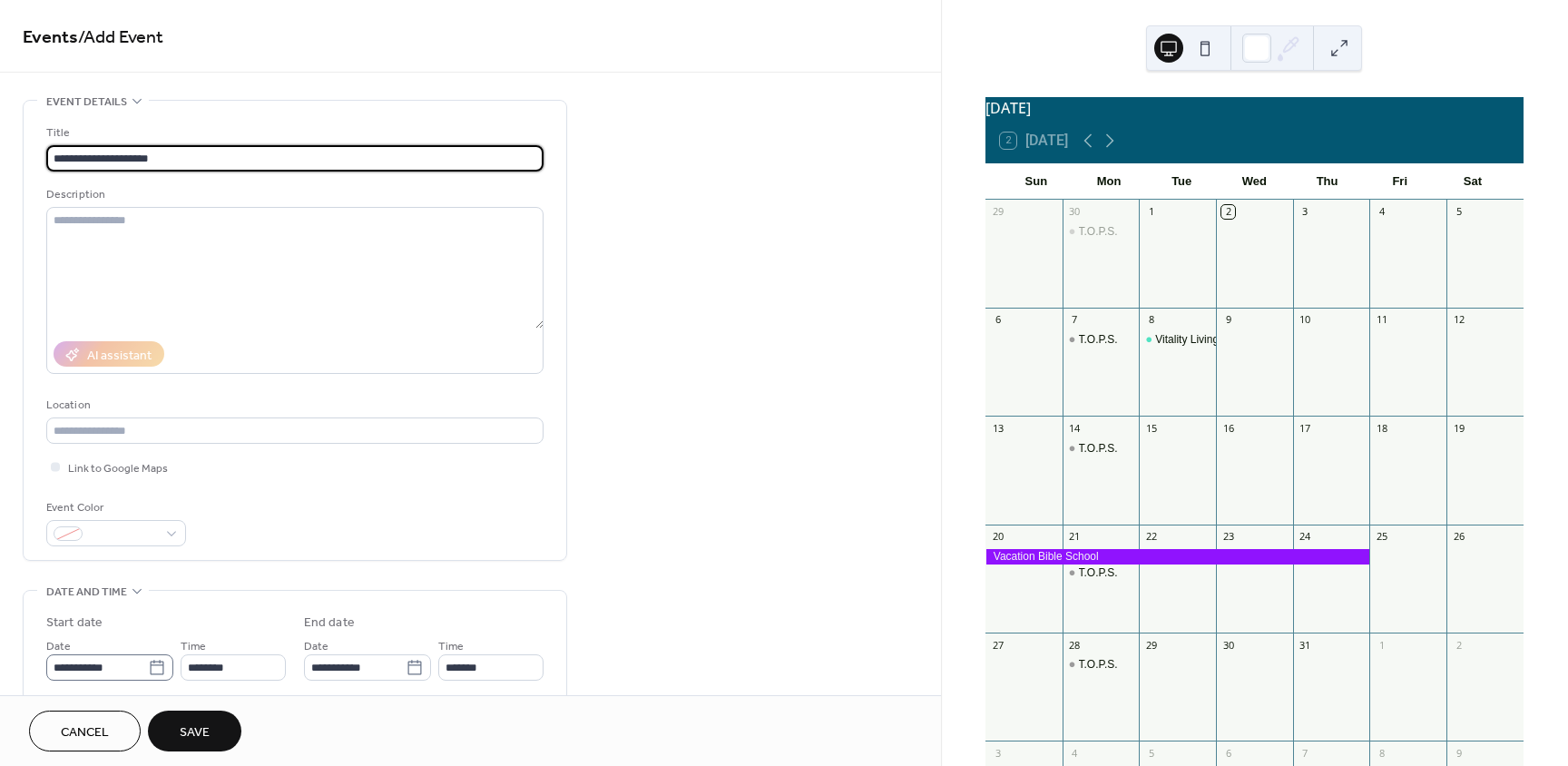 type on "**********" 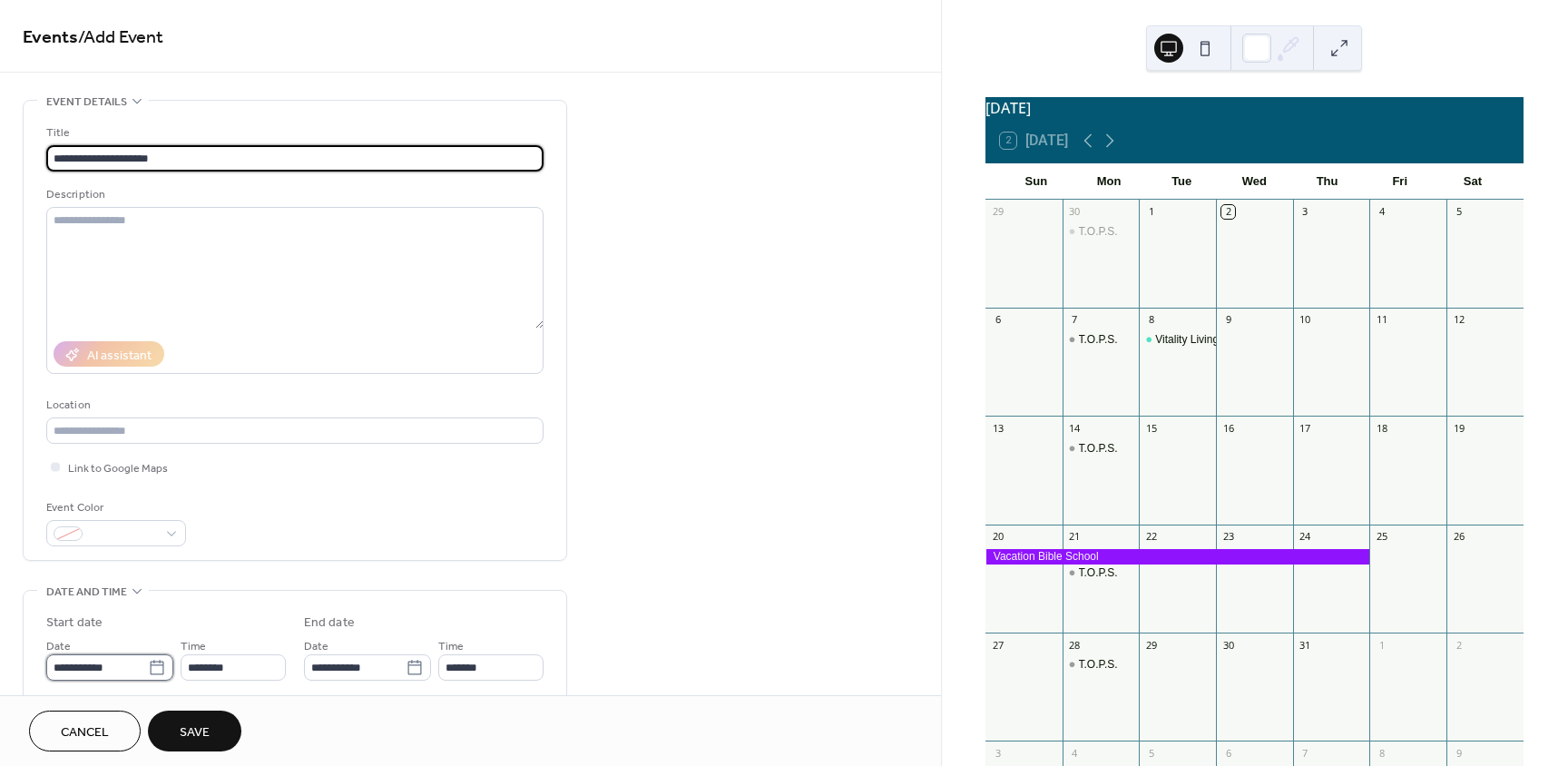 click on "**********" at bounding box center (97, 667) 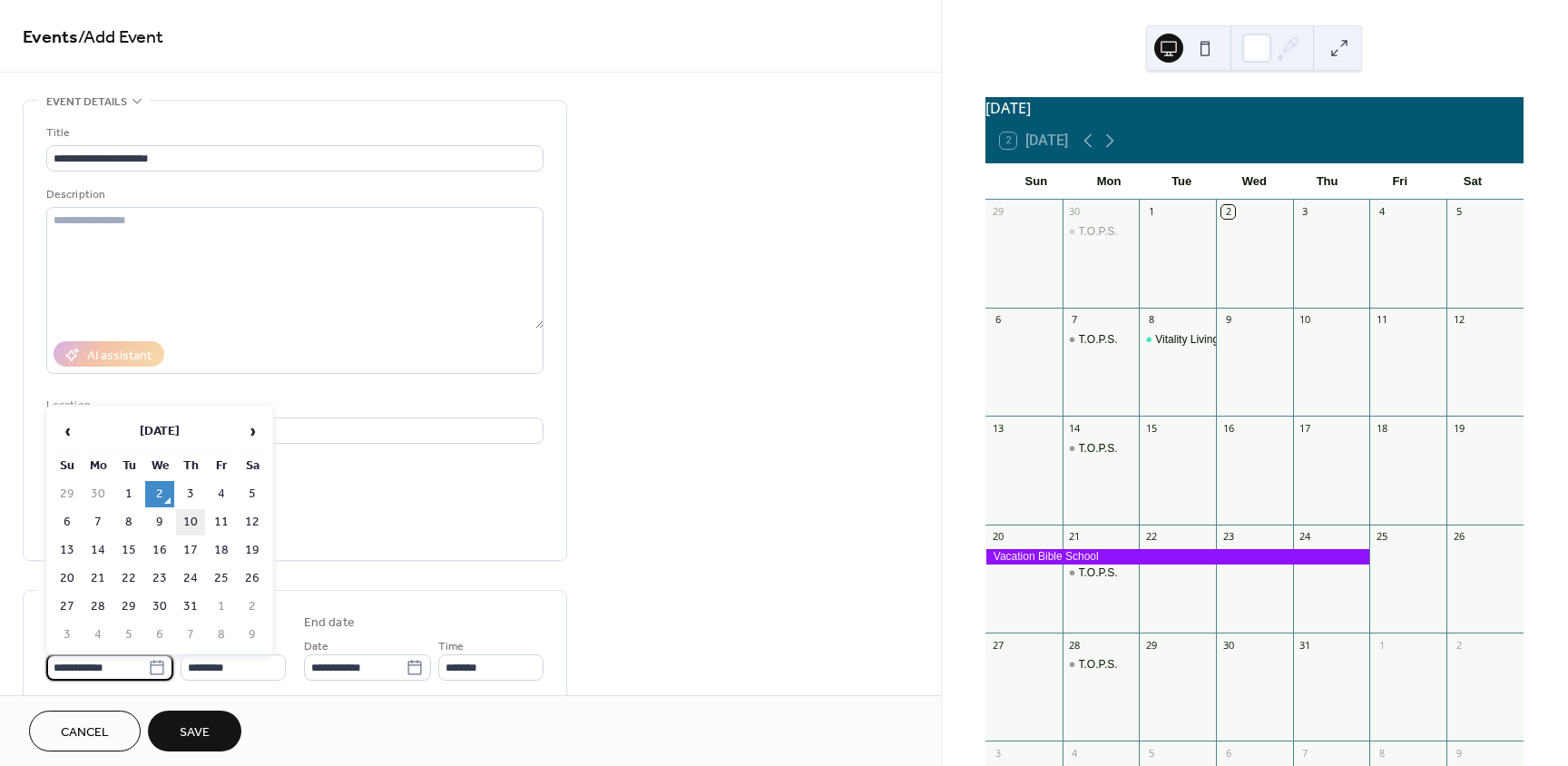 click on "10" at bounding box center [191, 522] 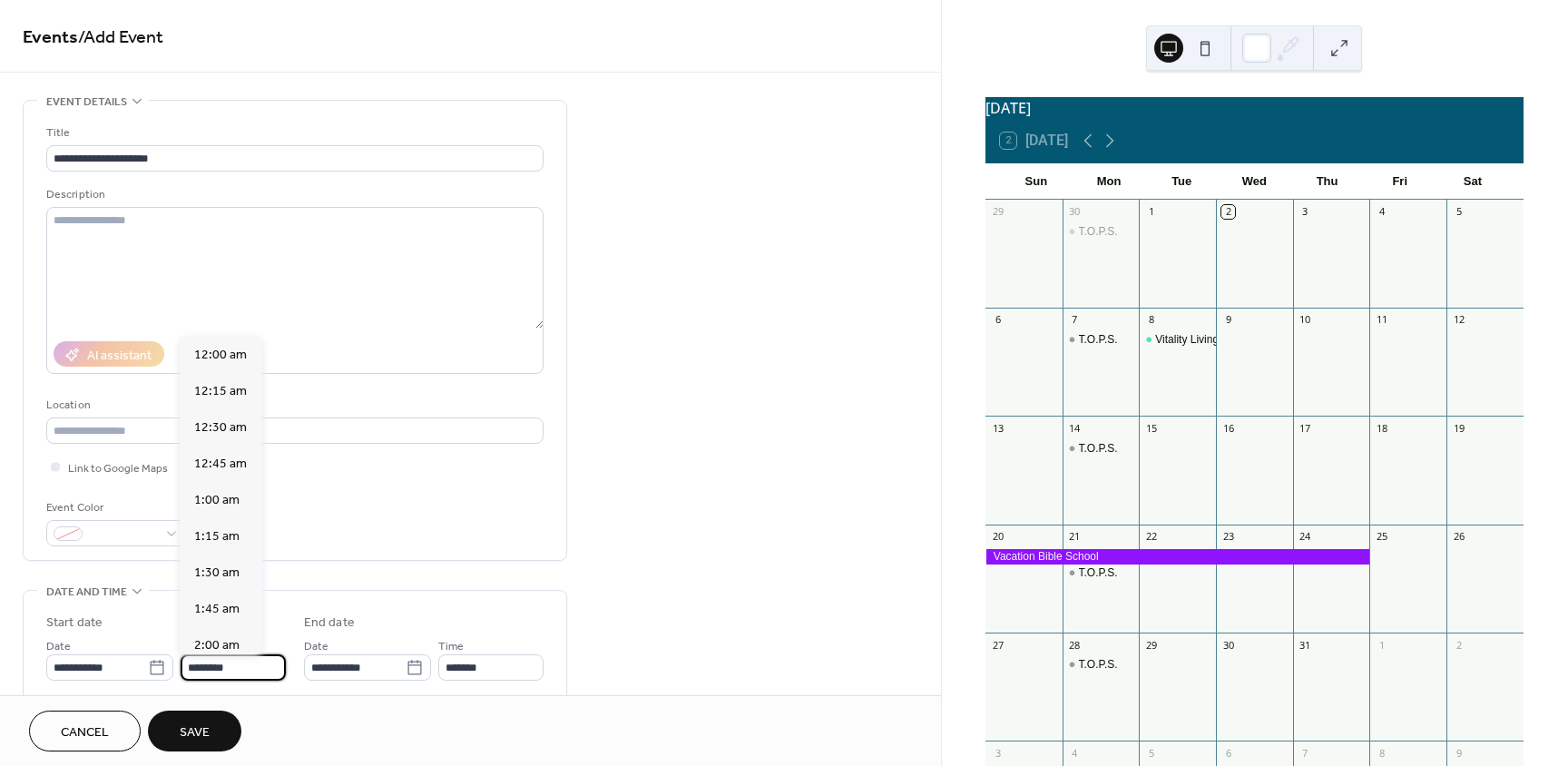 click on "********" at bounding box center [233, 667] 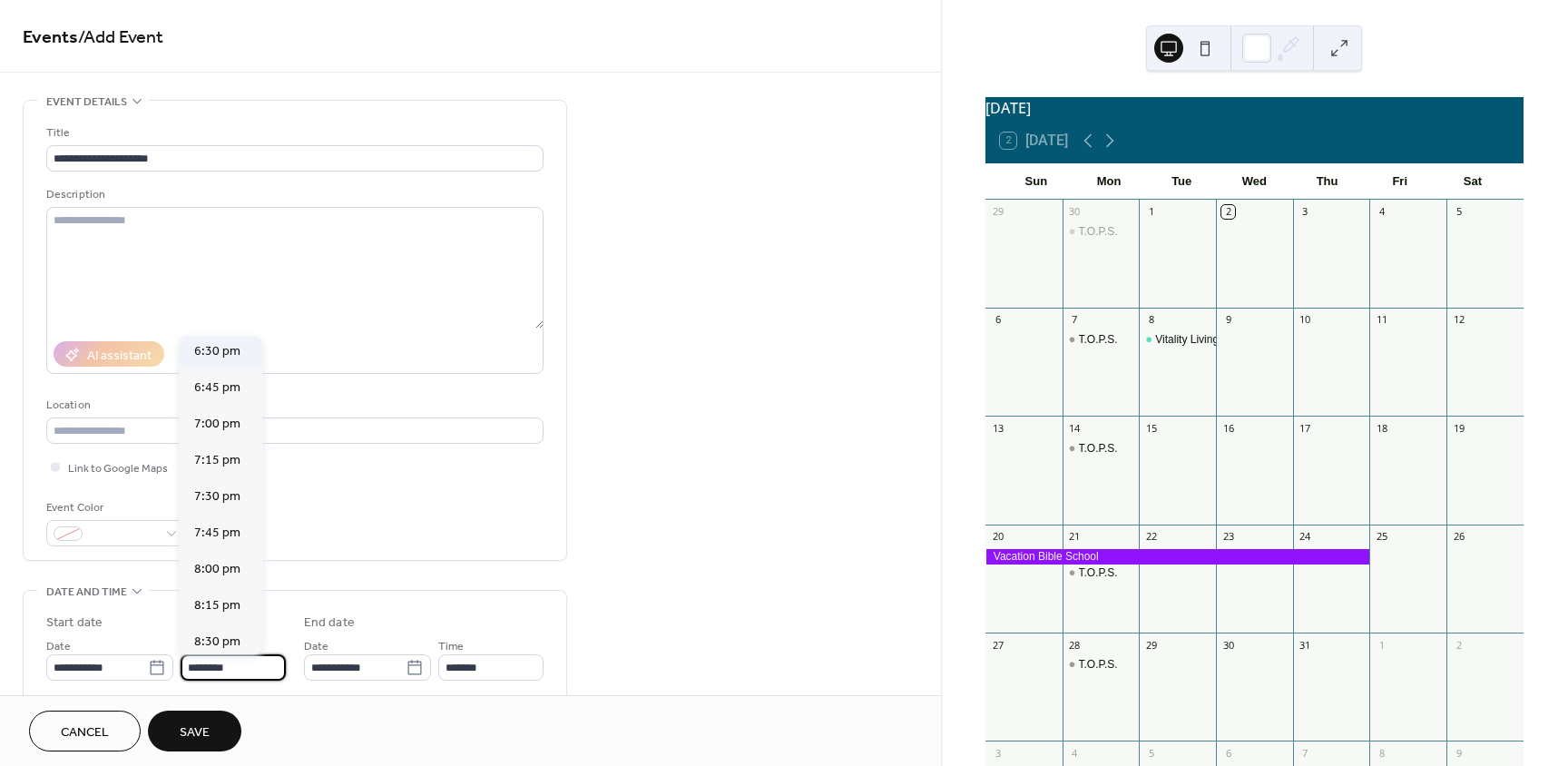 scroll, scrollTop: 2694, scrollLeft: 0, axis: vertical 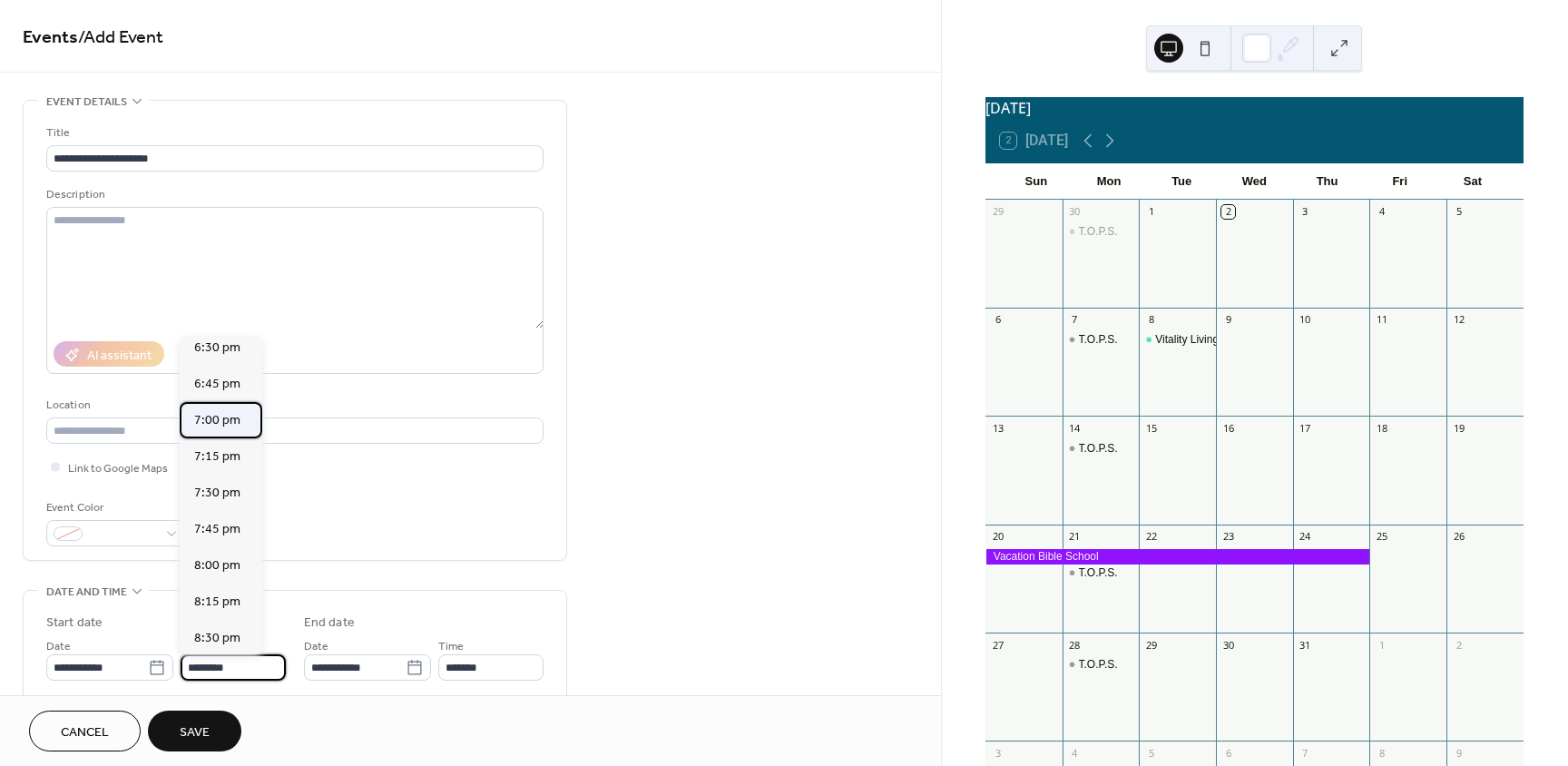 click on "7:00 pm" at bounding box center [220, 420] 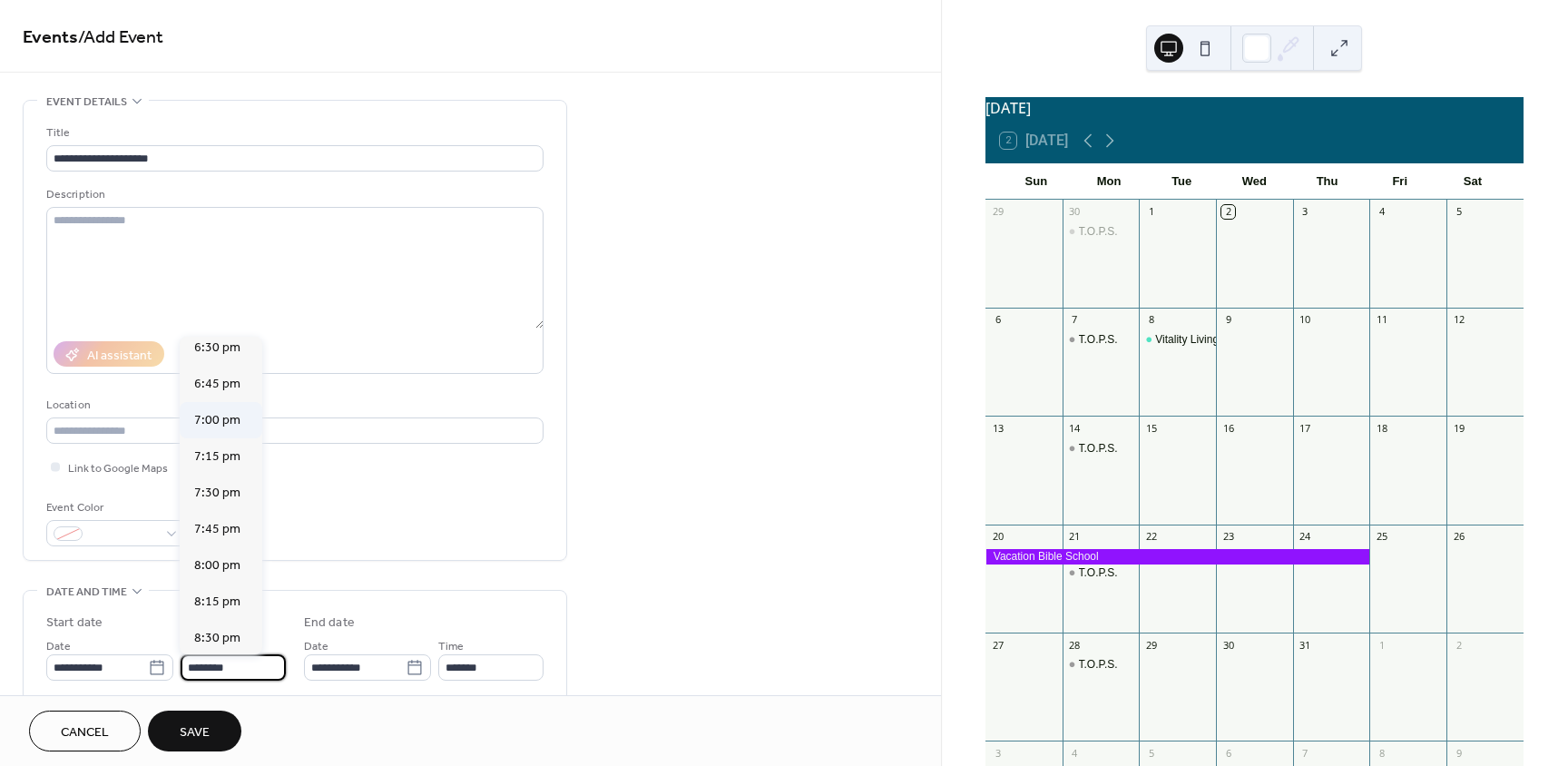 type on "*******" 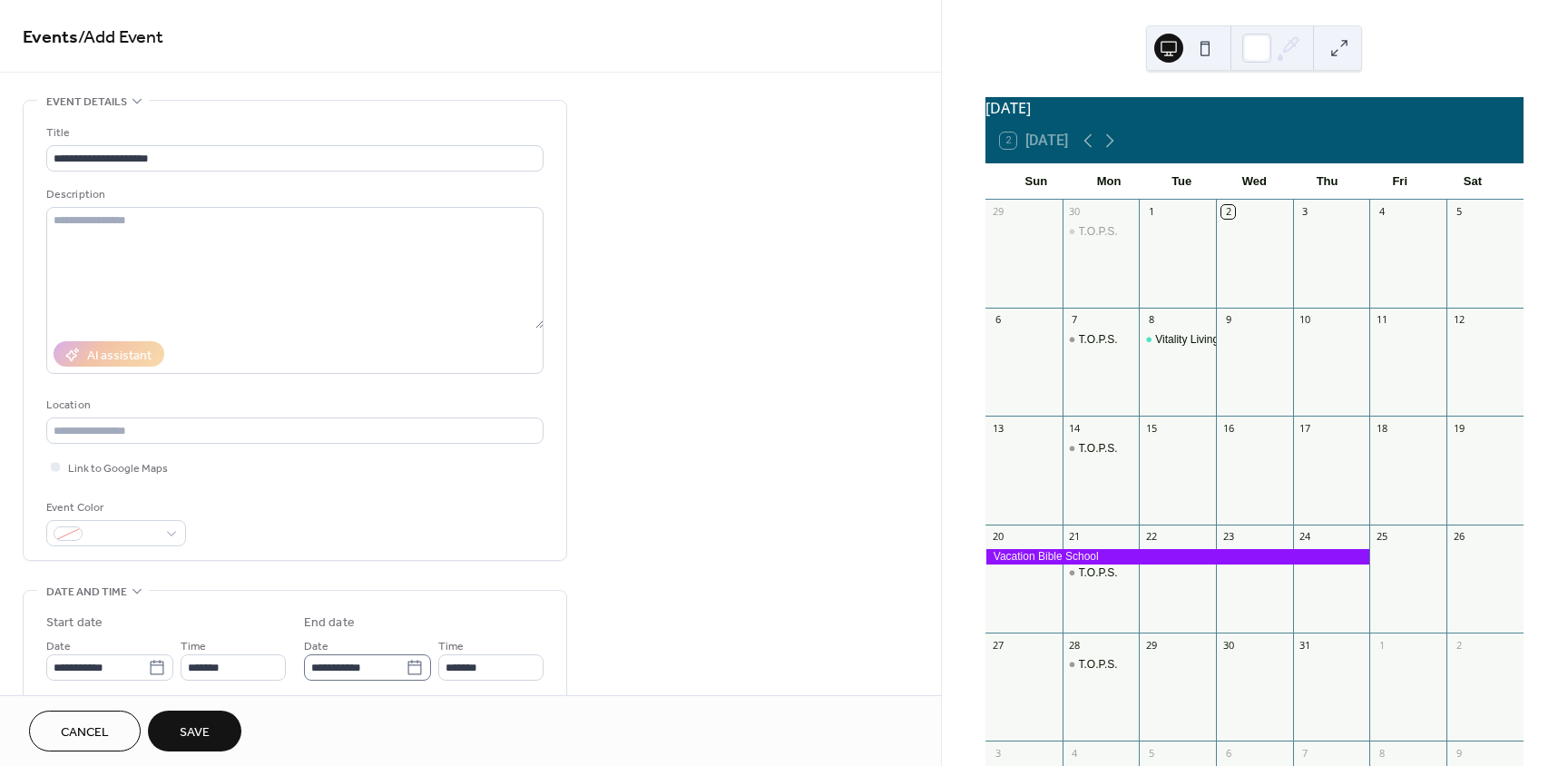 scroll, scrollTop: 1, scrollLeft: 0, axis: vertical 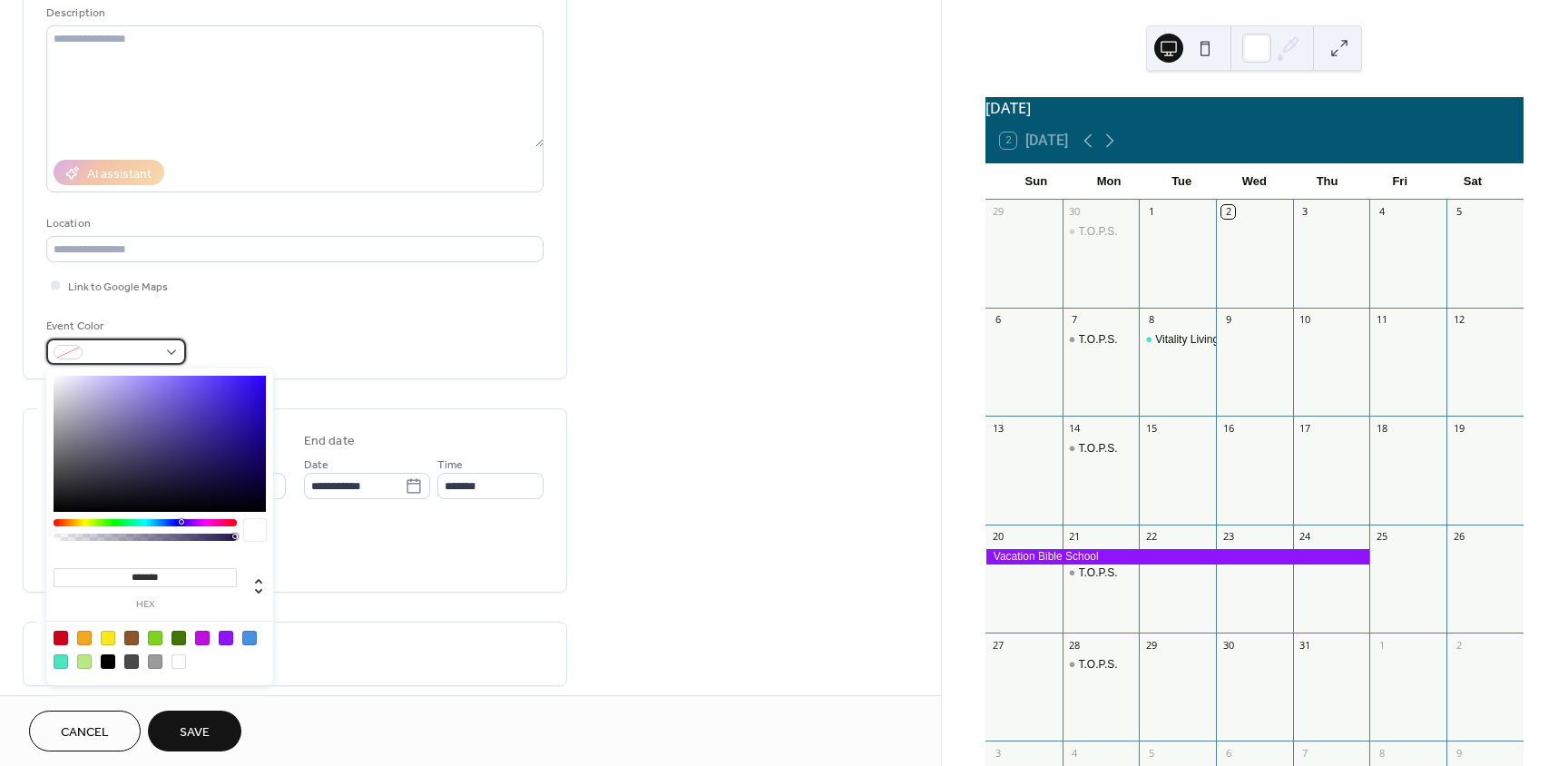 click at bounding box center (116, 351) 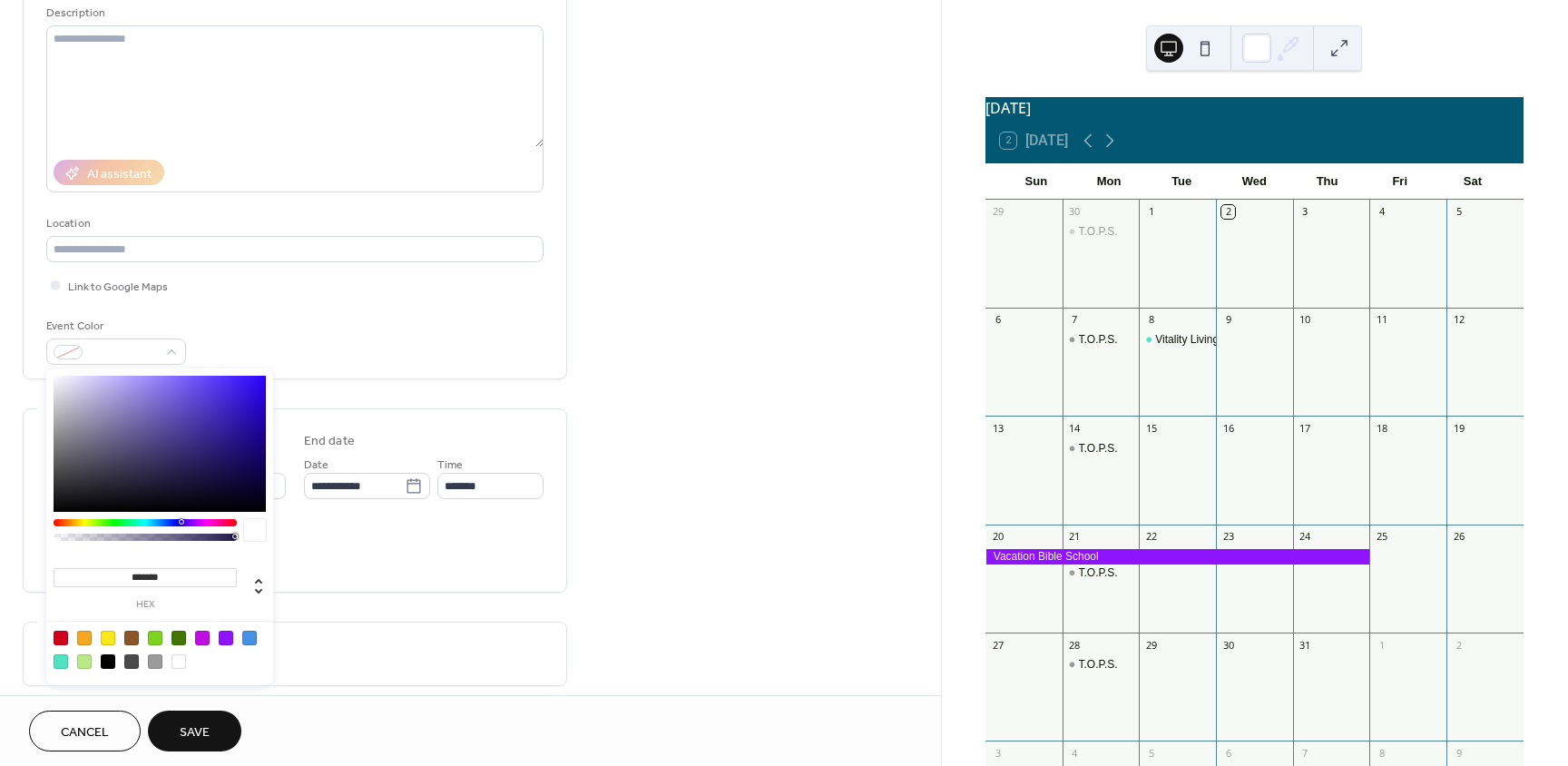 click at bounding box center (132, 638) 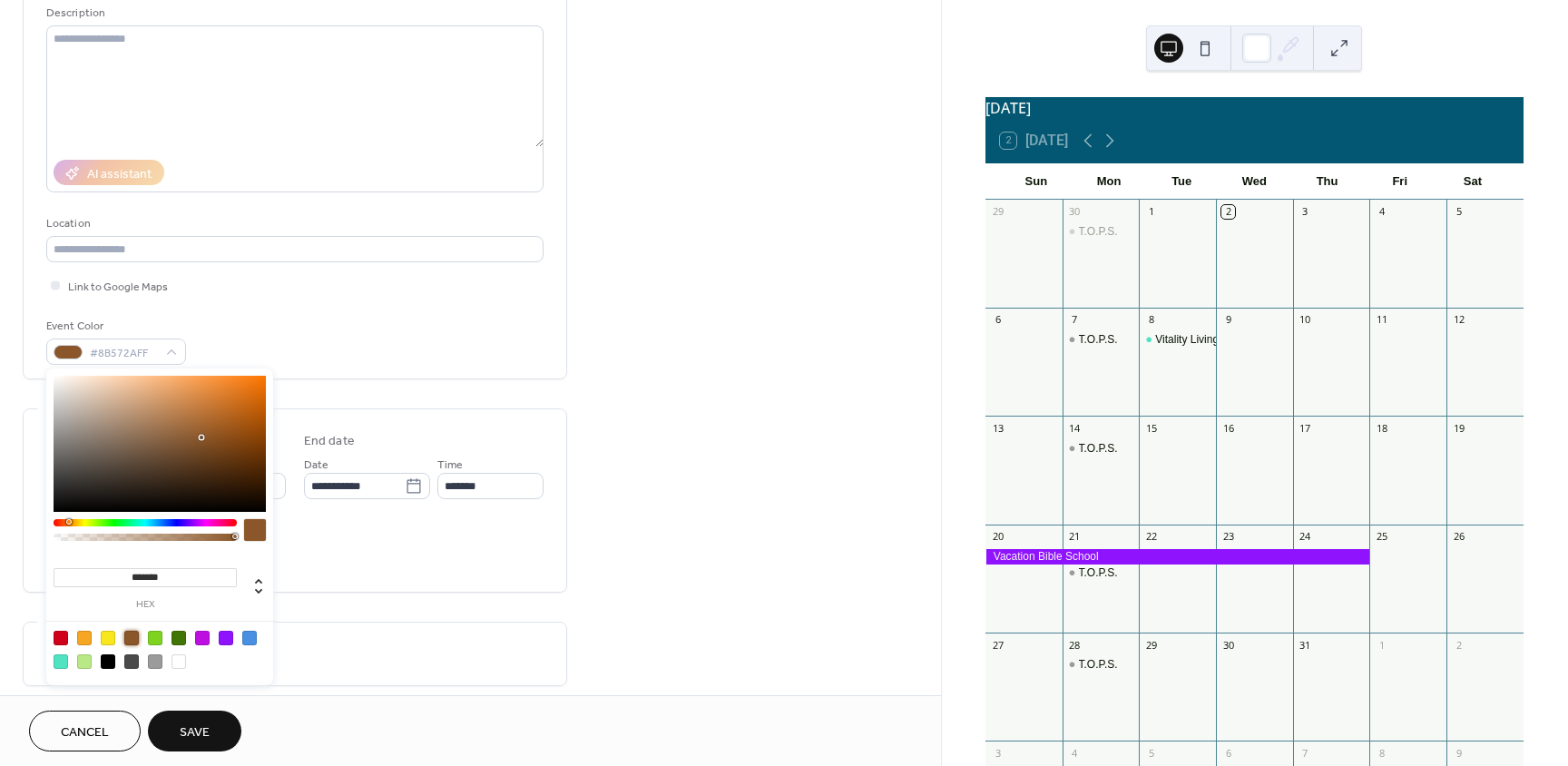 click on "**********" at bounding box center (295, 505) 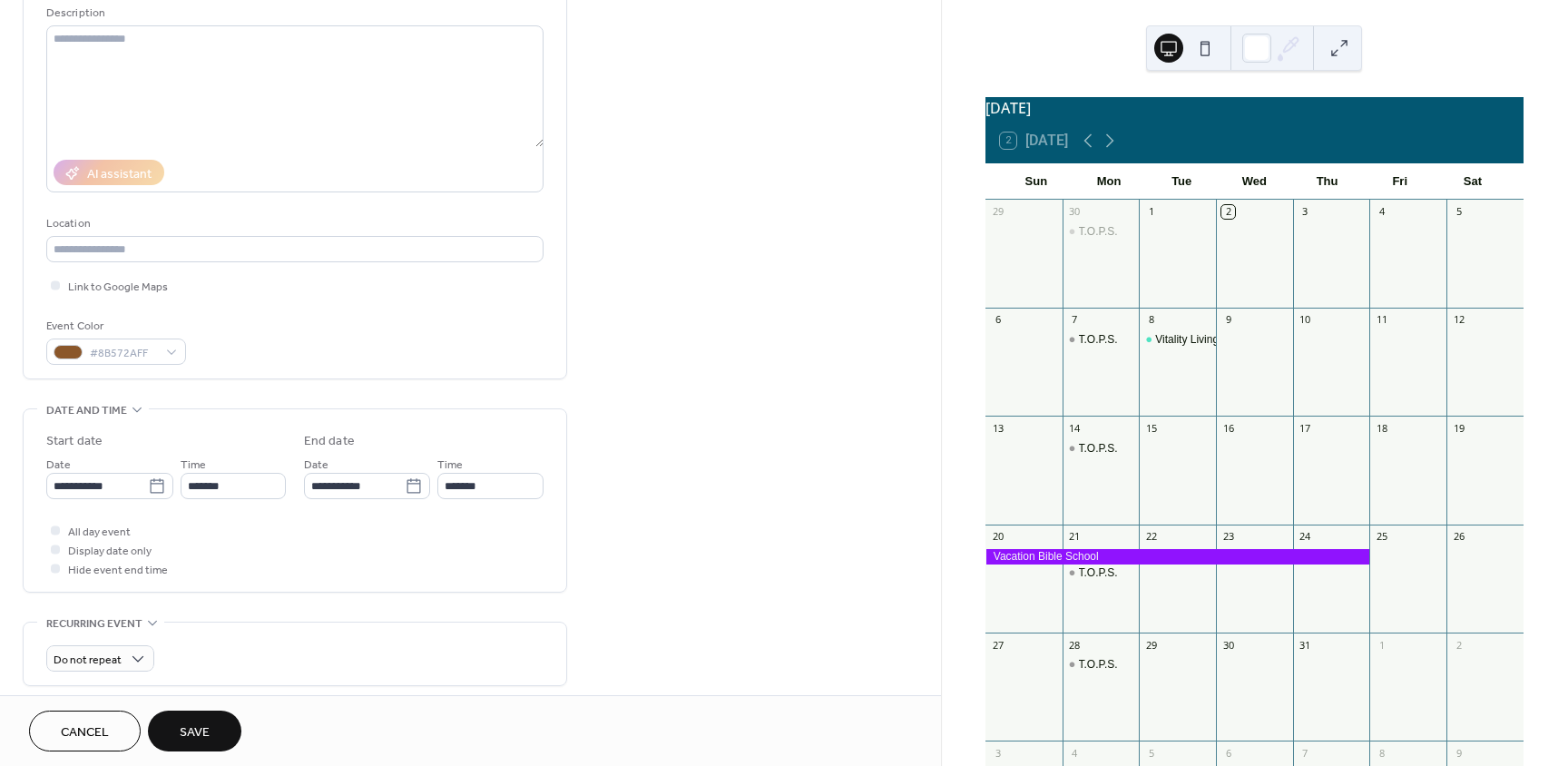 click on "Save" at bounding box center [194, 731] 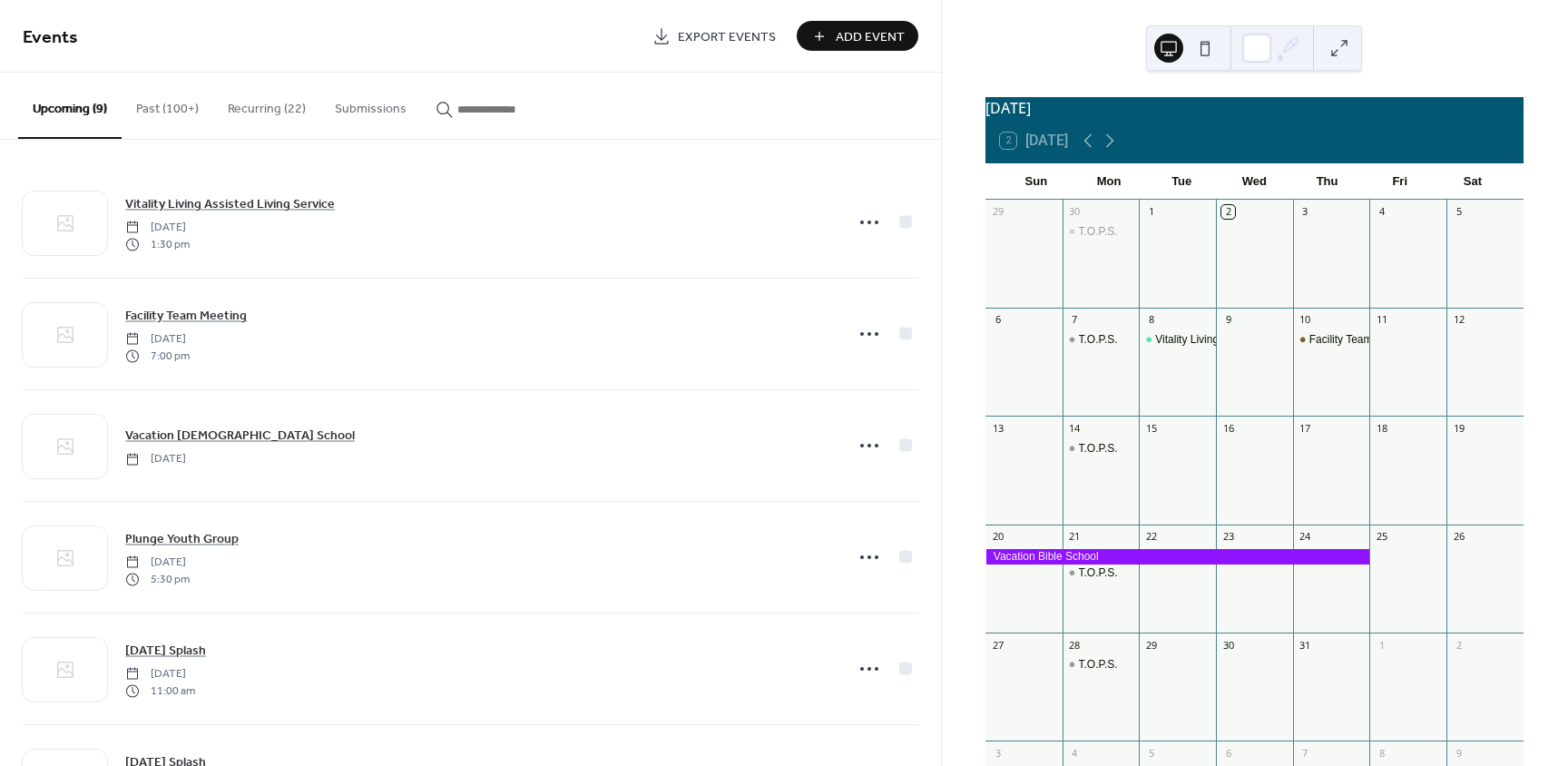 click on "Add Event" at bounding box center (858, 35) 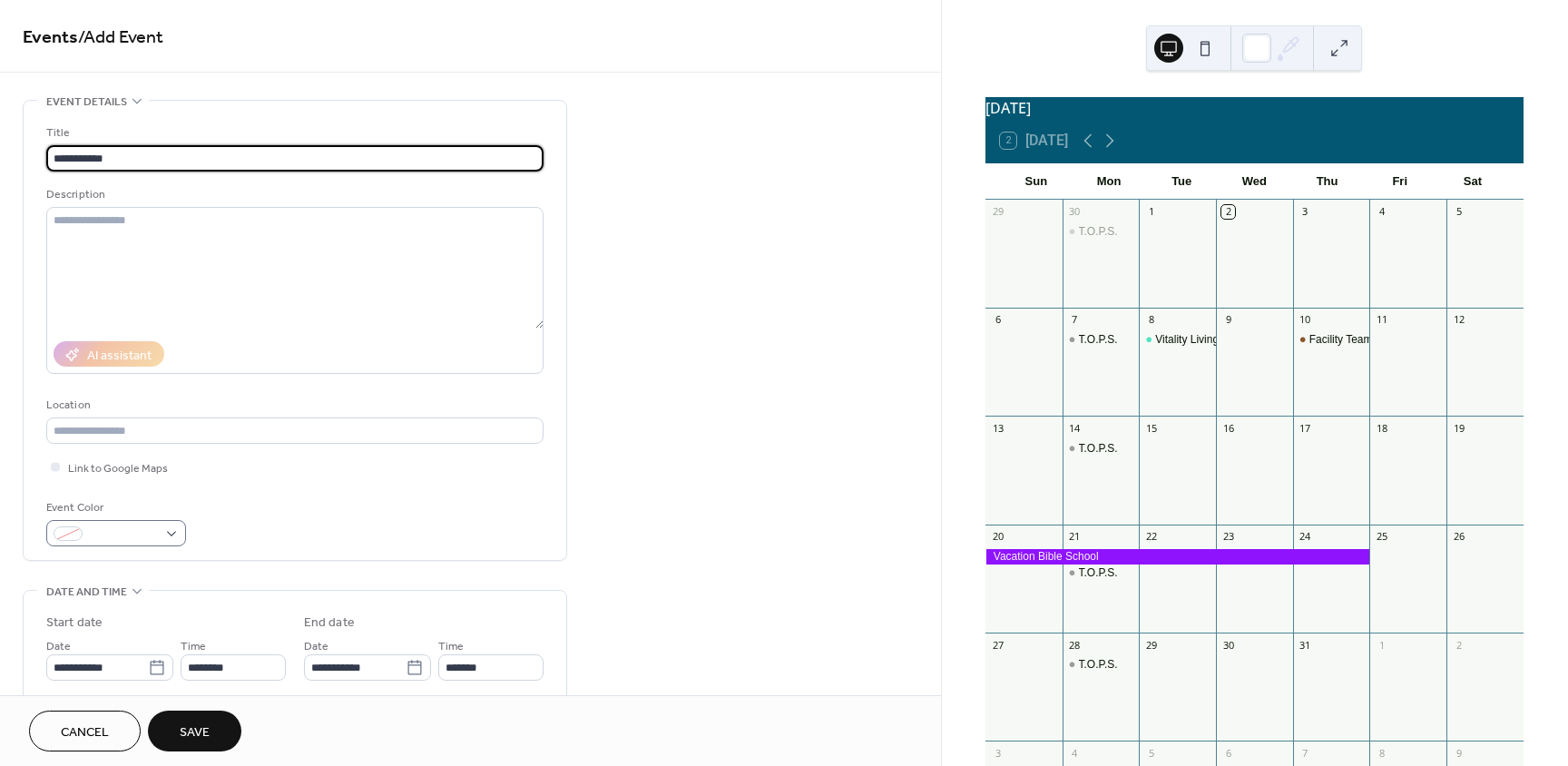 type on "**********" 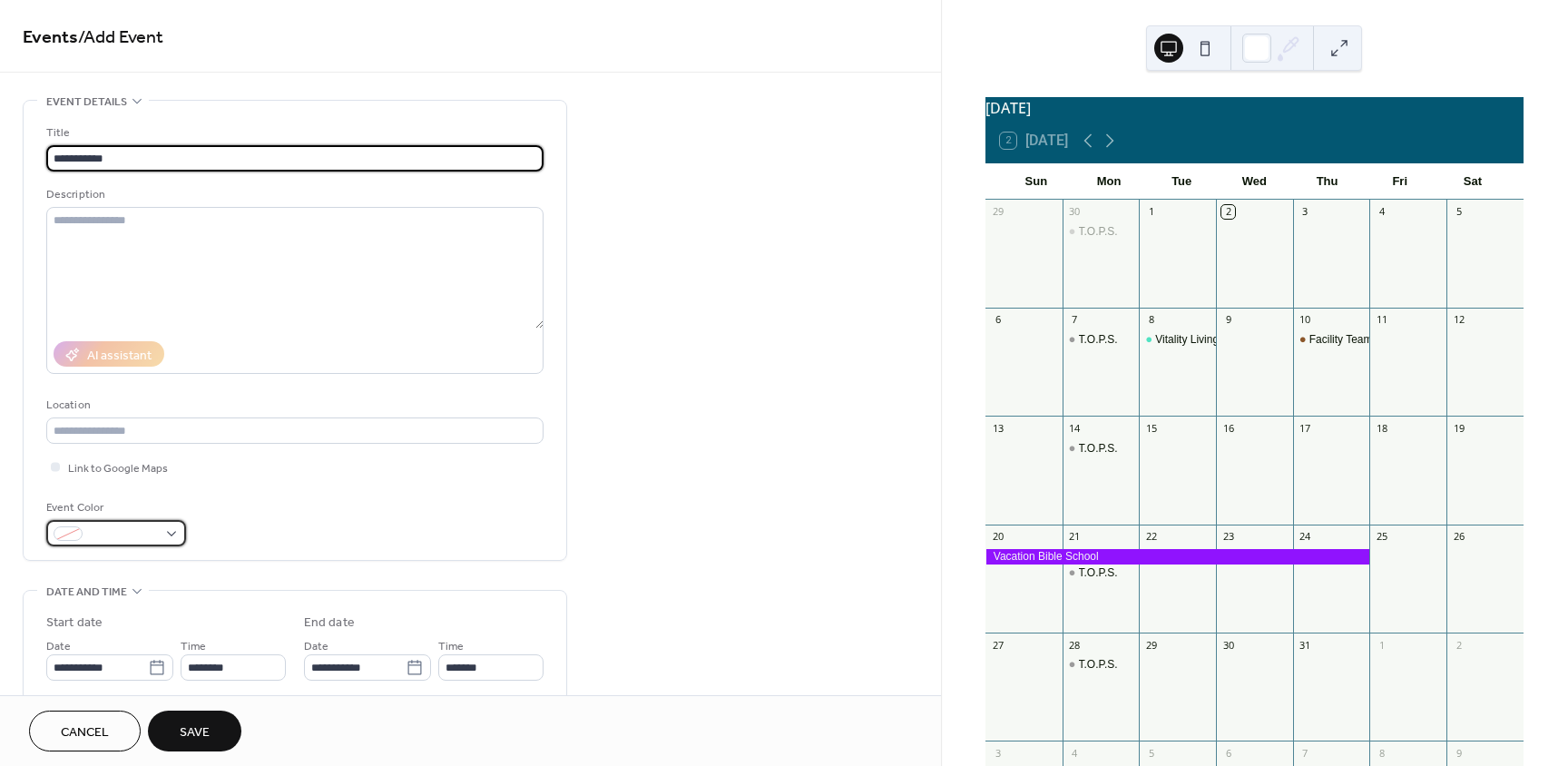 click at bounding box center (116, 533) 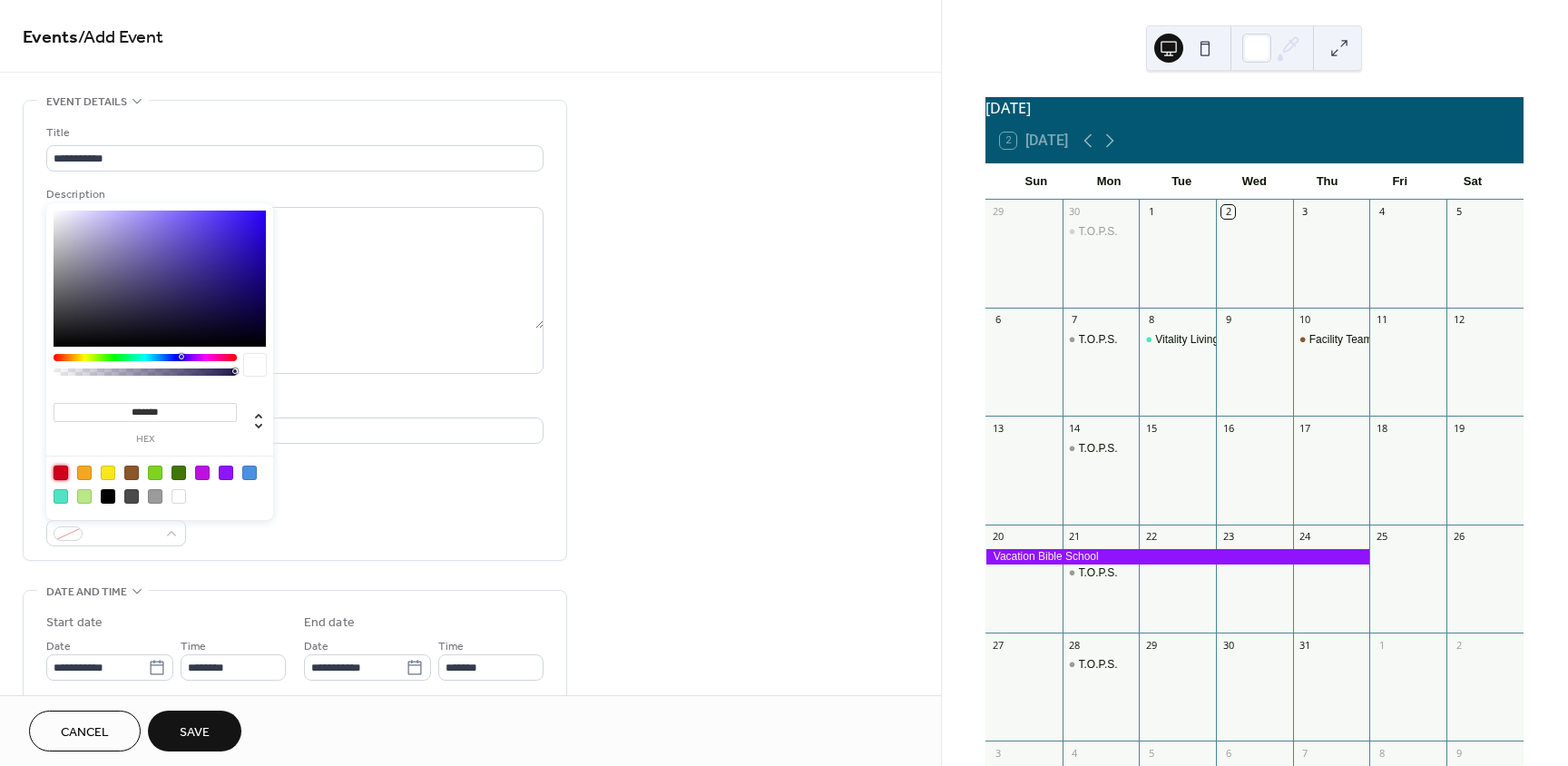 click at bounding box center [61, 473] 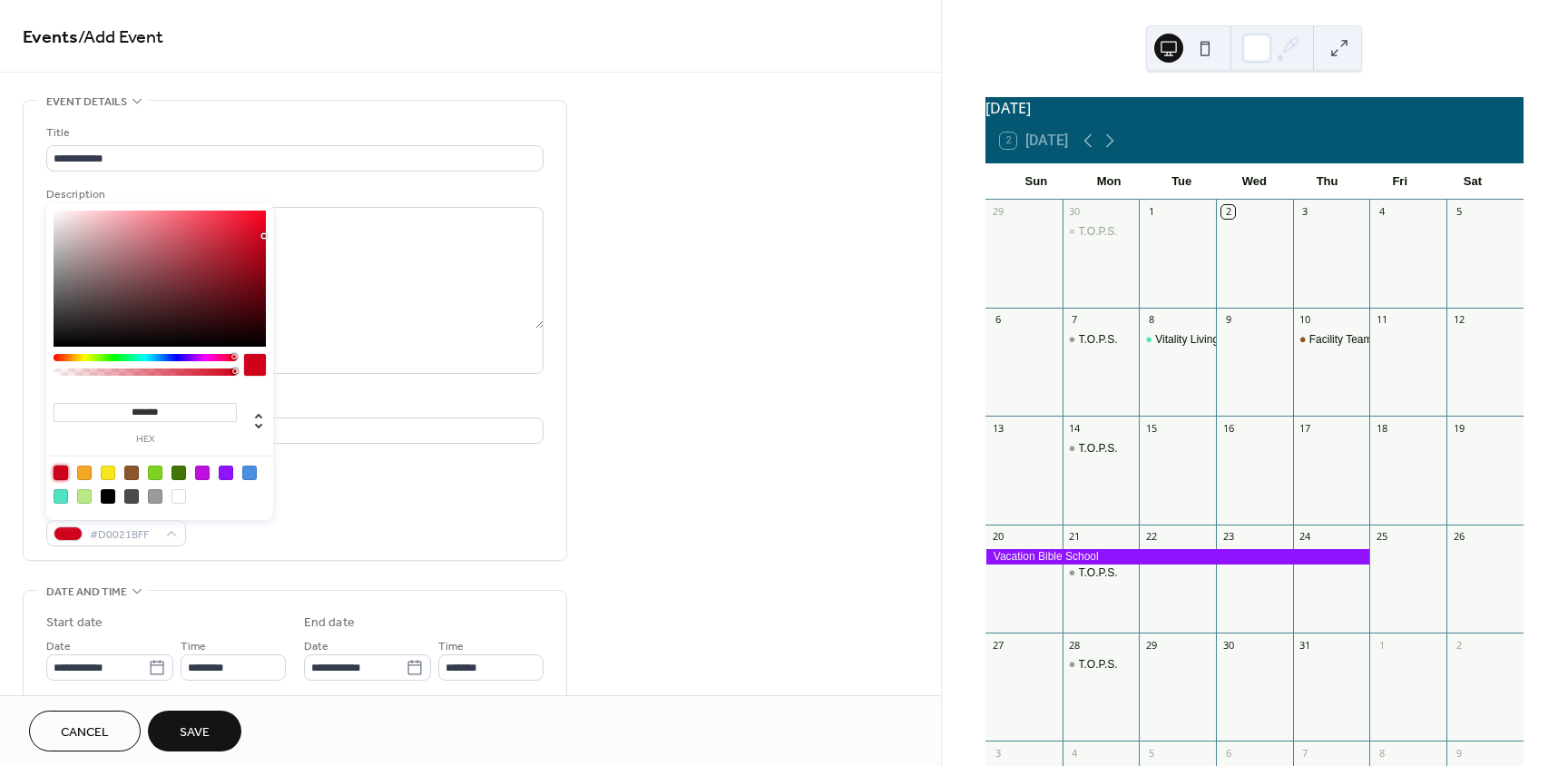 click on "**********" at bounding box center (295, 330) 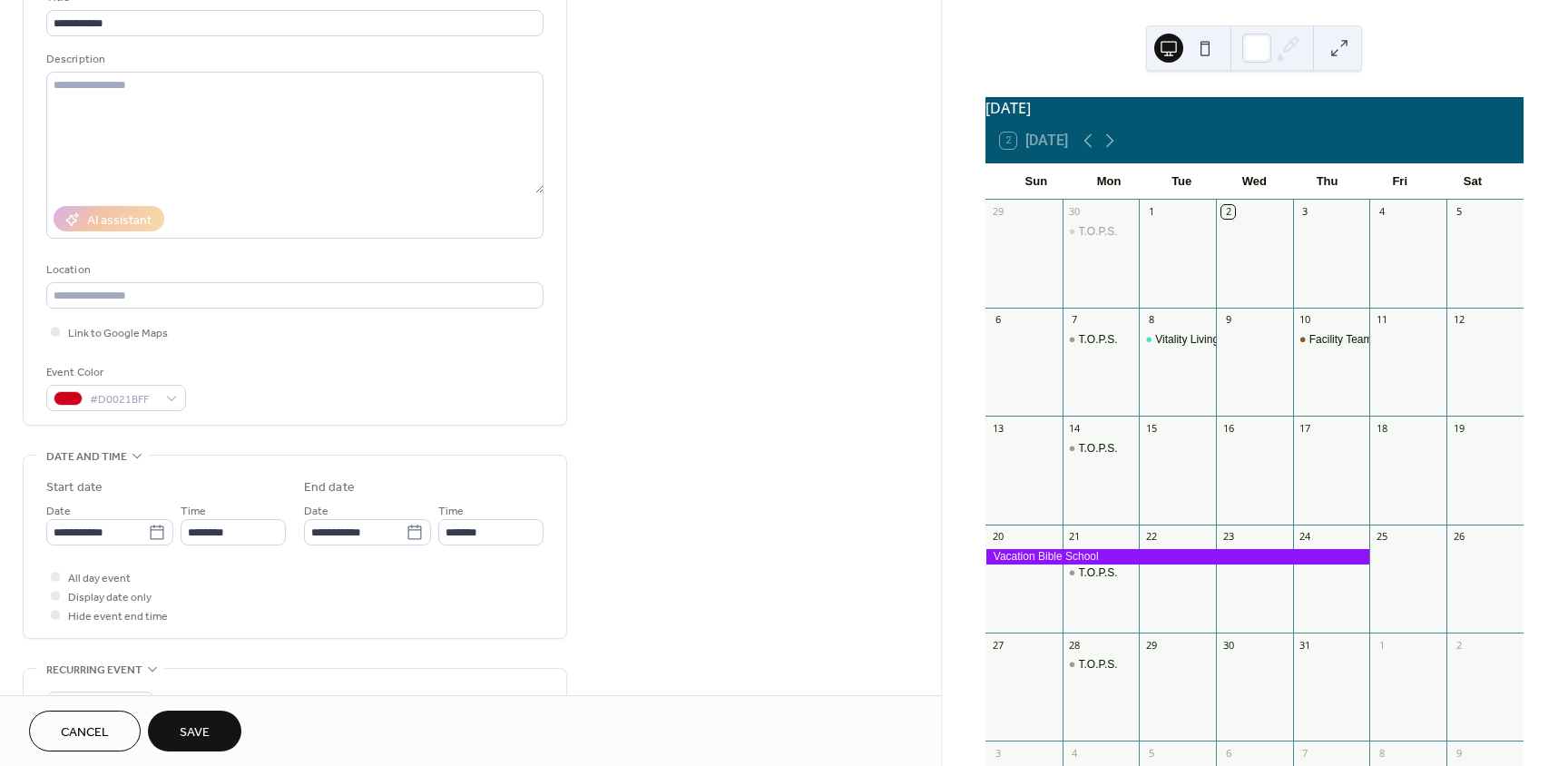 scroll, scrollTop: 182, scrollLeft: 0, axis: vertical 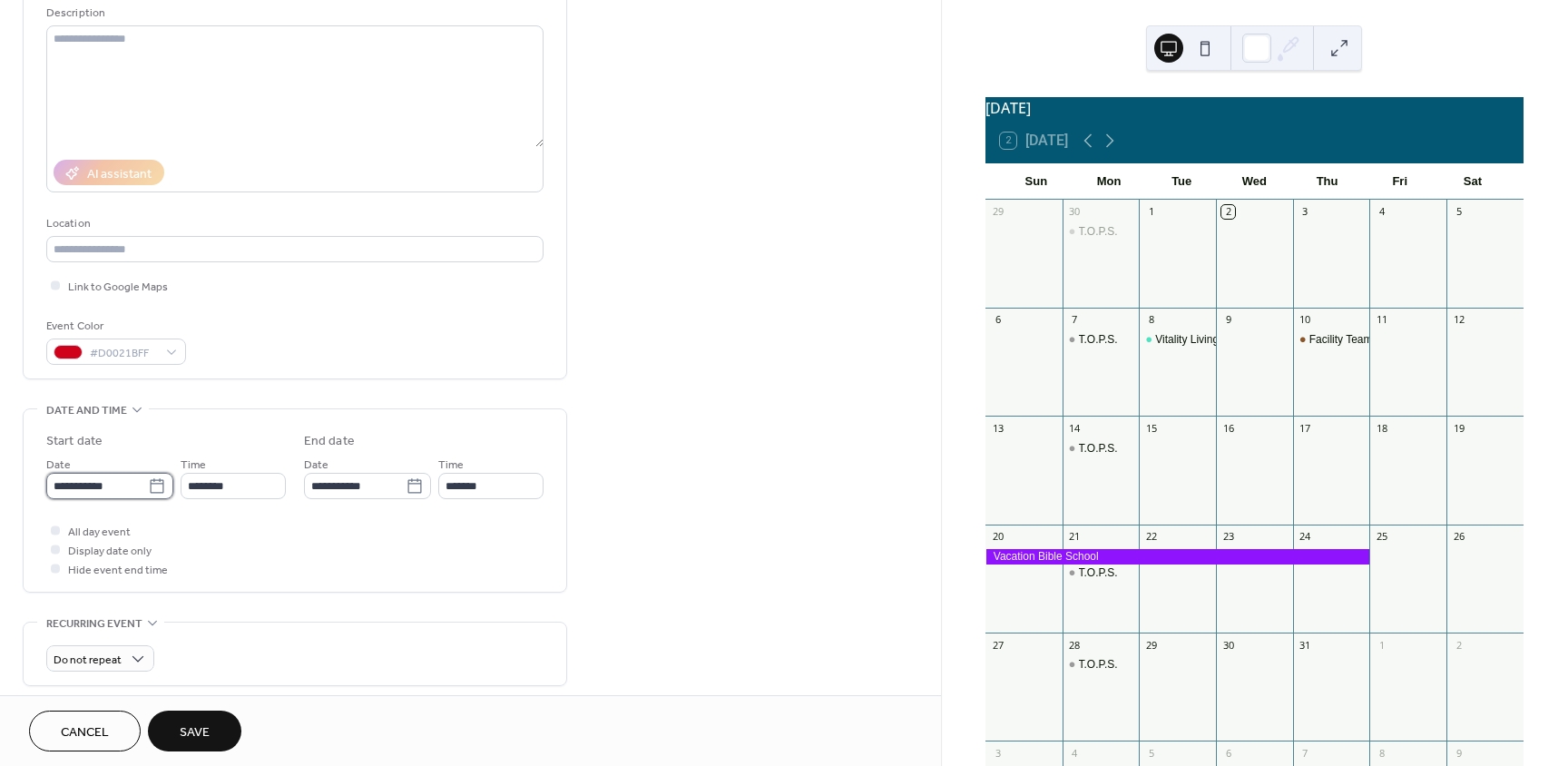 click on "**********" at bounding box center (97, 486) 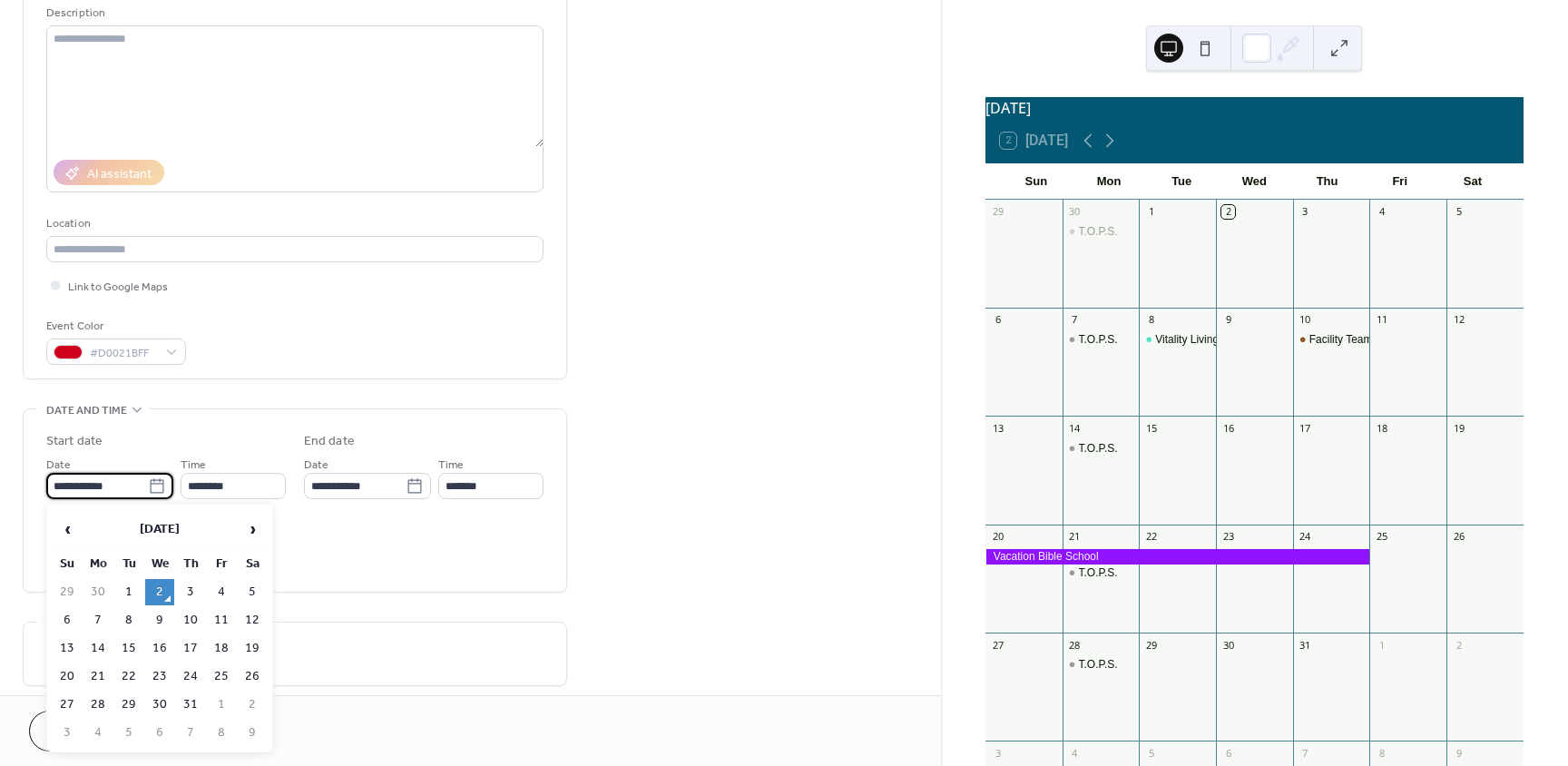 click on "All day event Display date only Hide event end time" at bounding box center [295, 549] 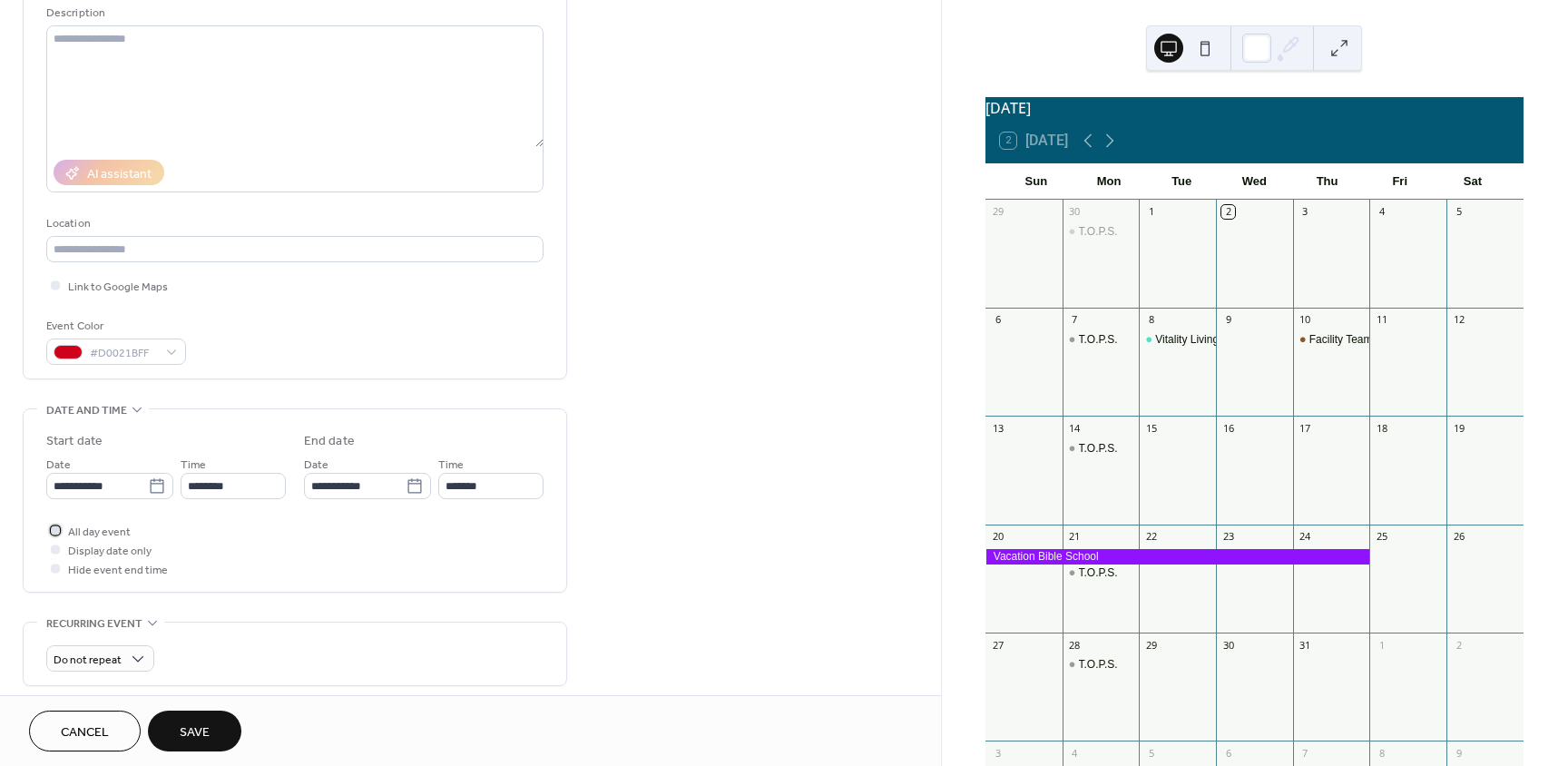 click at bounding box center [55, 530] 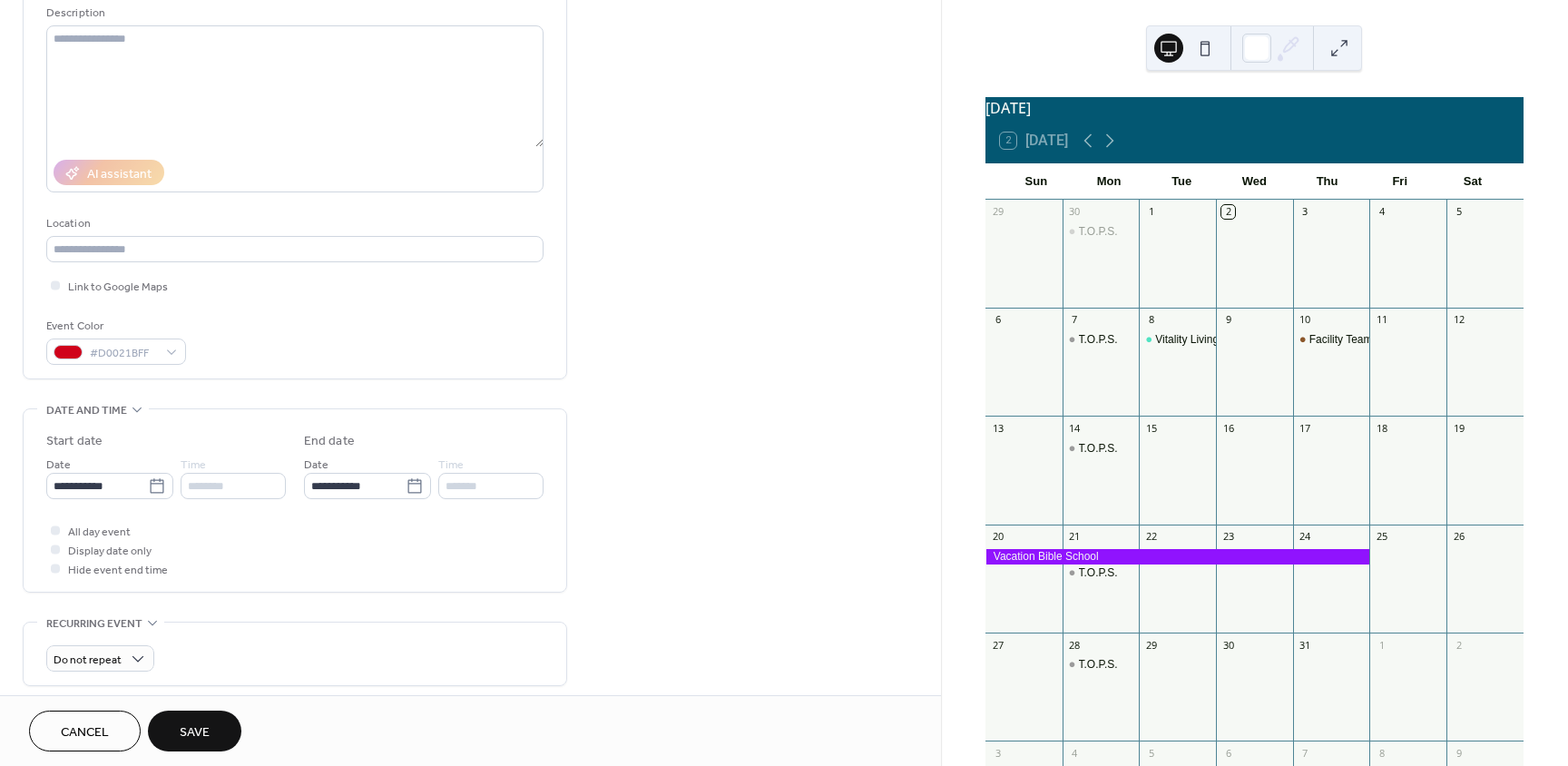 click on "Save" at bounding box center [194, 732] 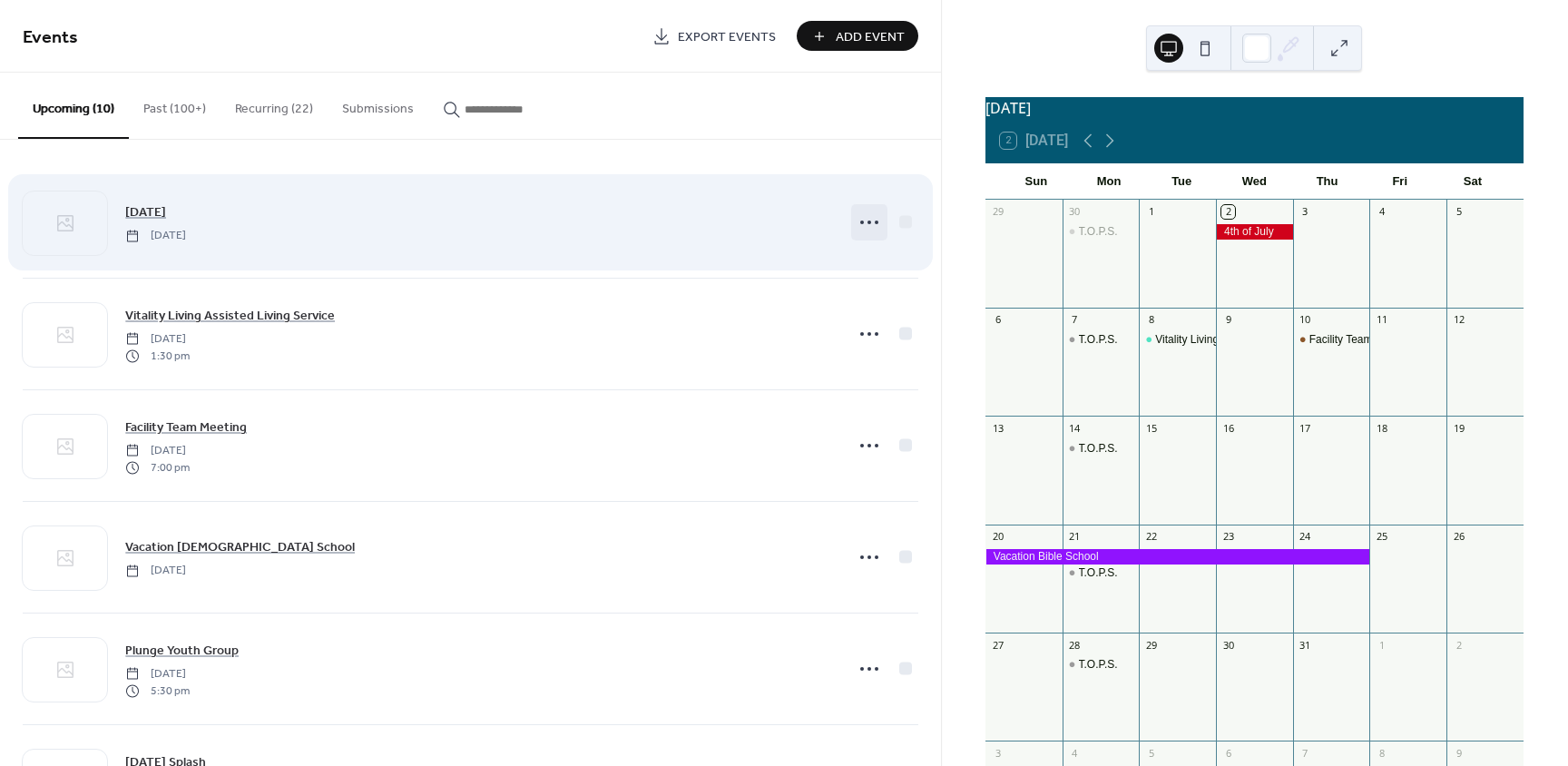 click 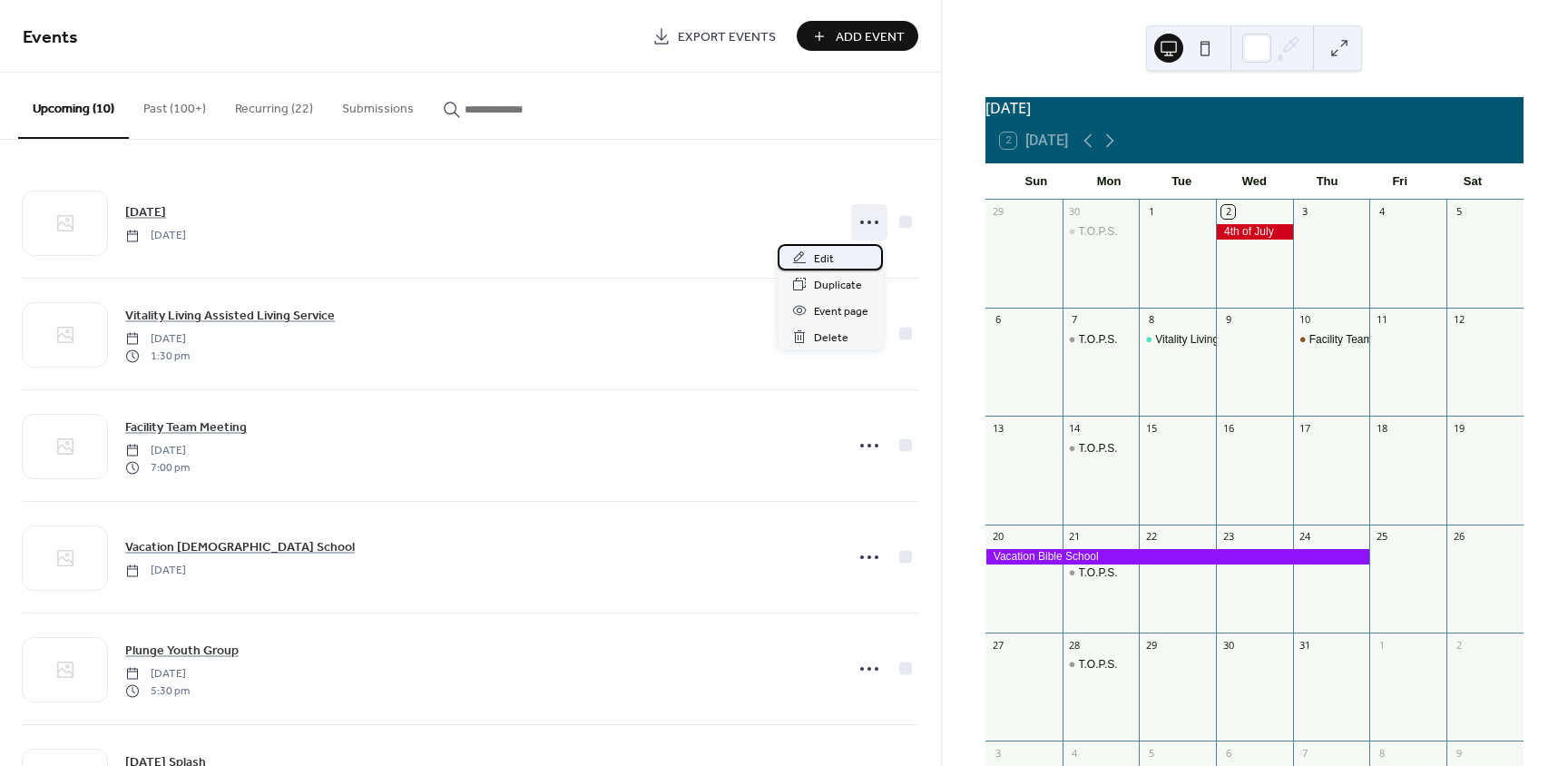 click on "Edit" at bounding box center [830, 257] 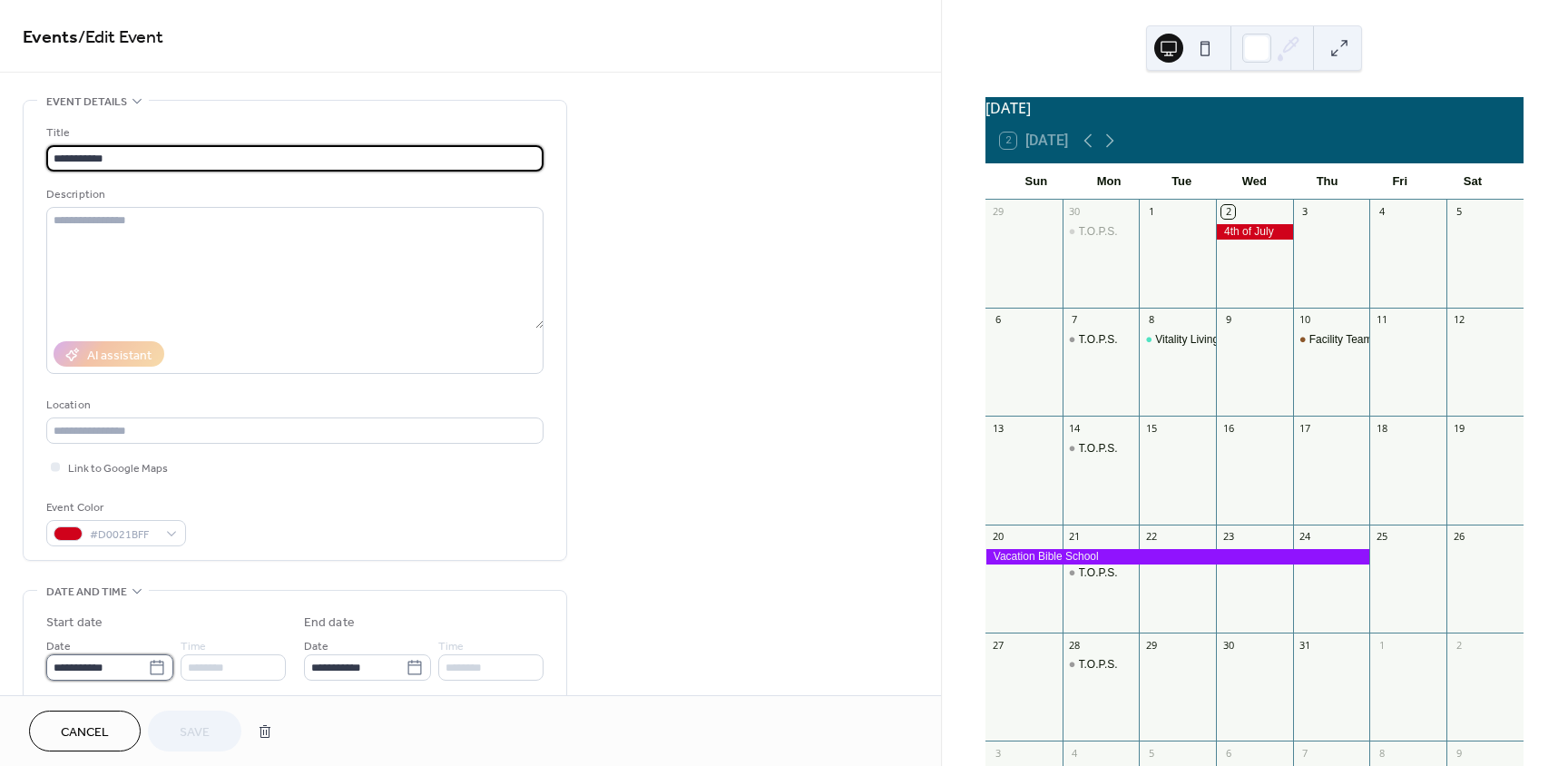 click on "**********" at bounding box center [97, 667] 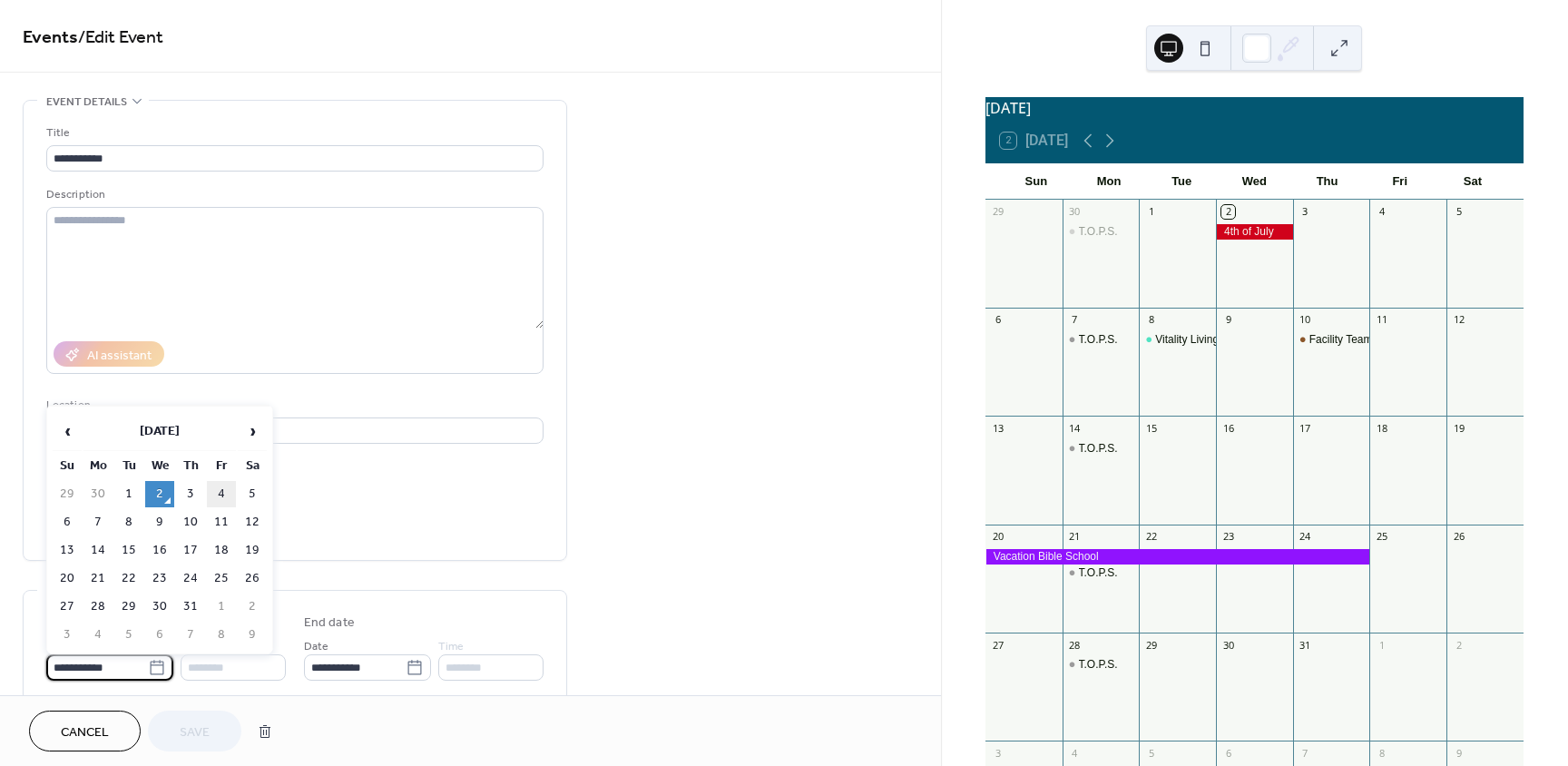 click on "4" at bounding box center (221, 494) 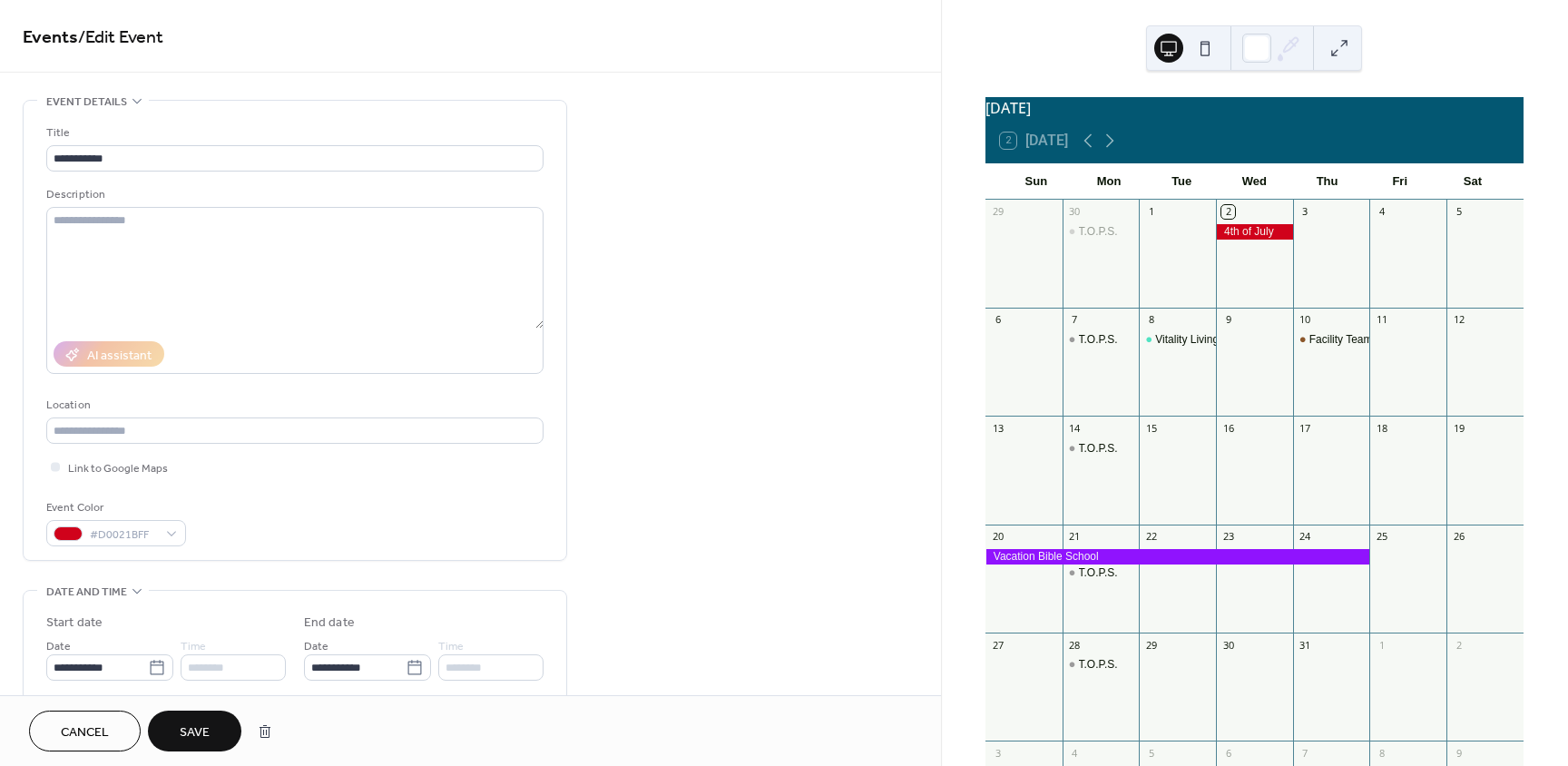 click on "Save" at bounding box center (194, 731) 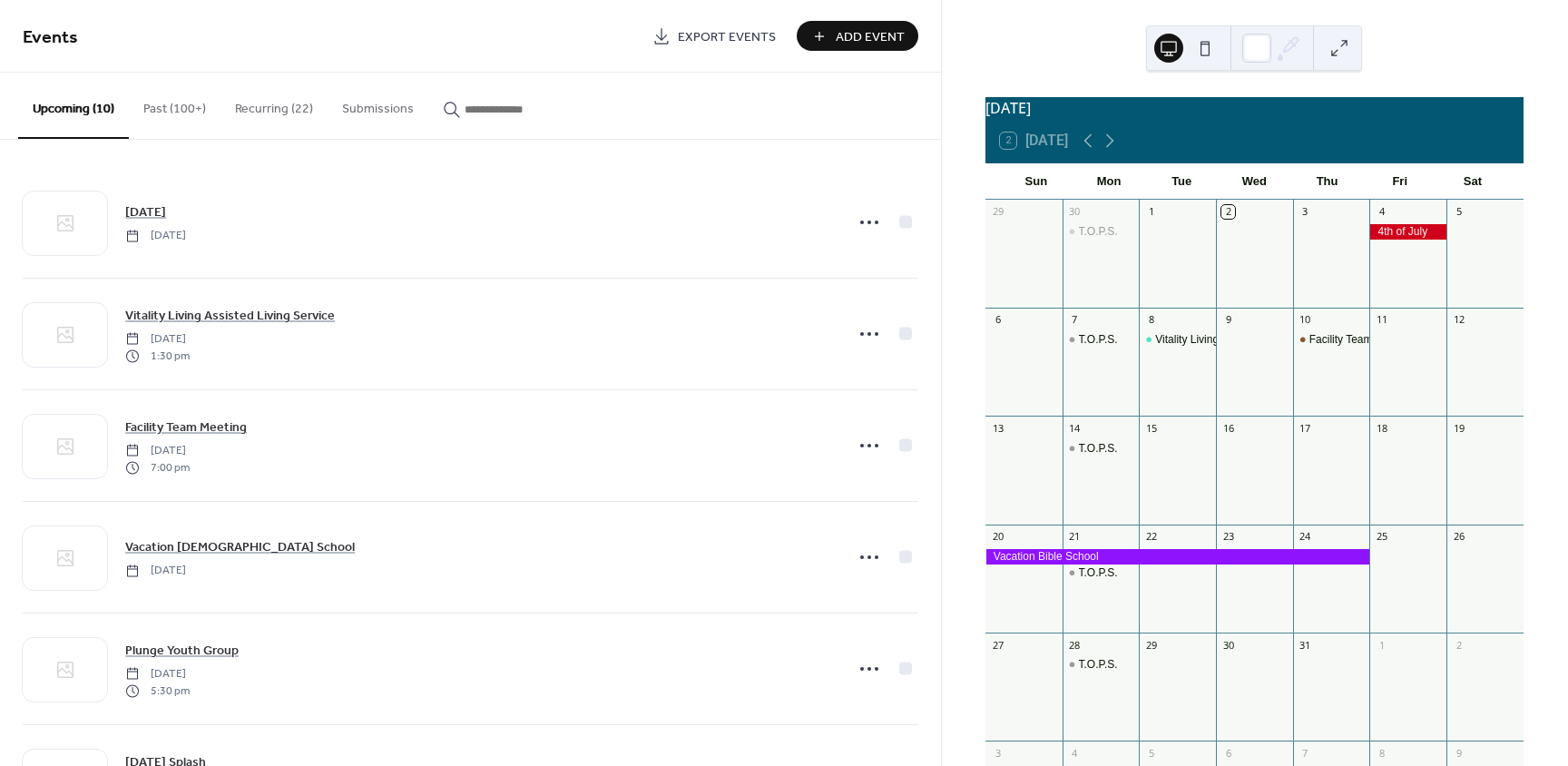 click on "Add Event" at bounding box center (870, 37) 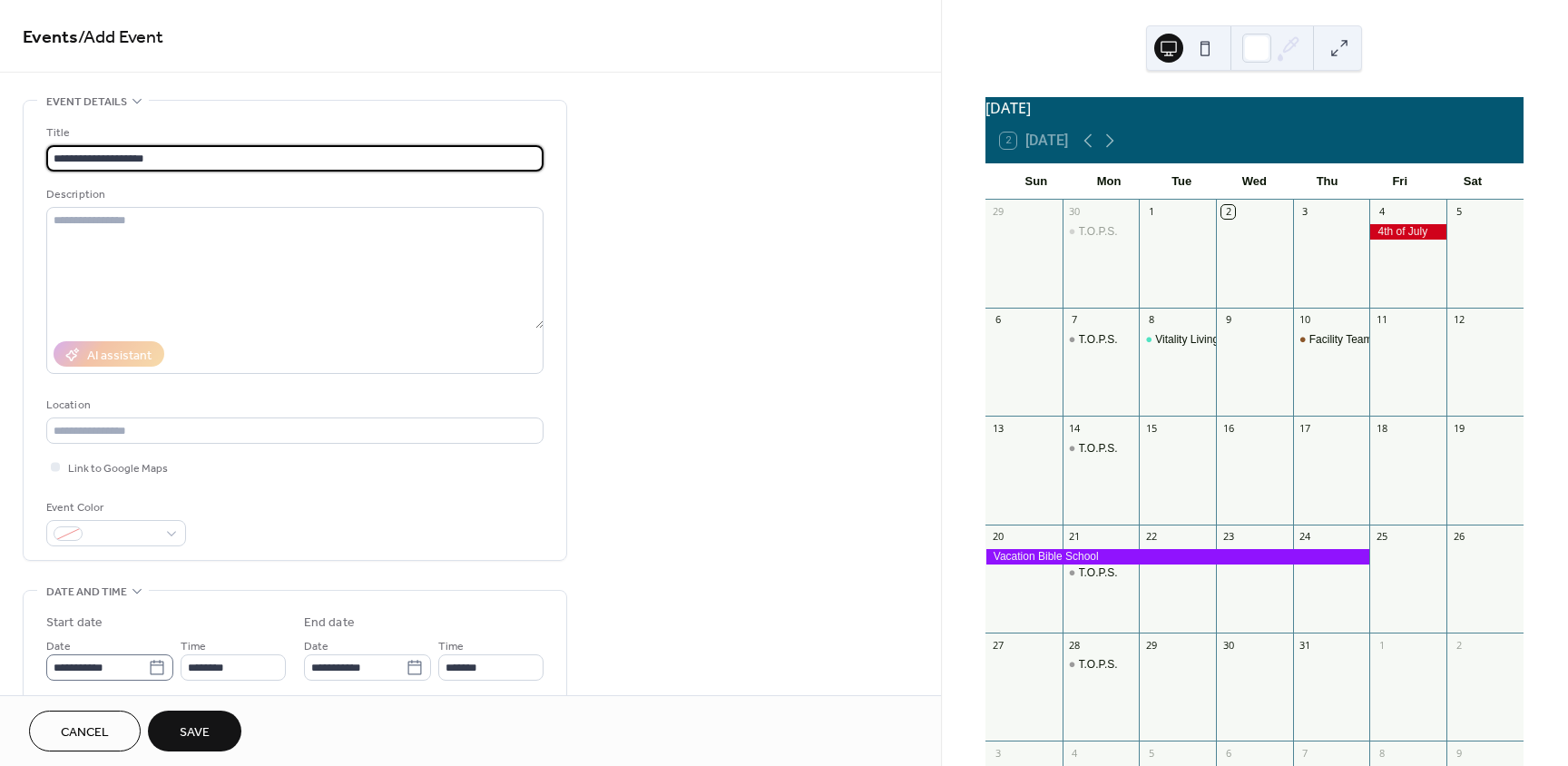 type on "**********" 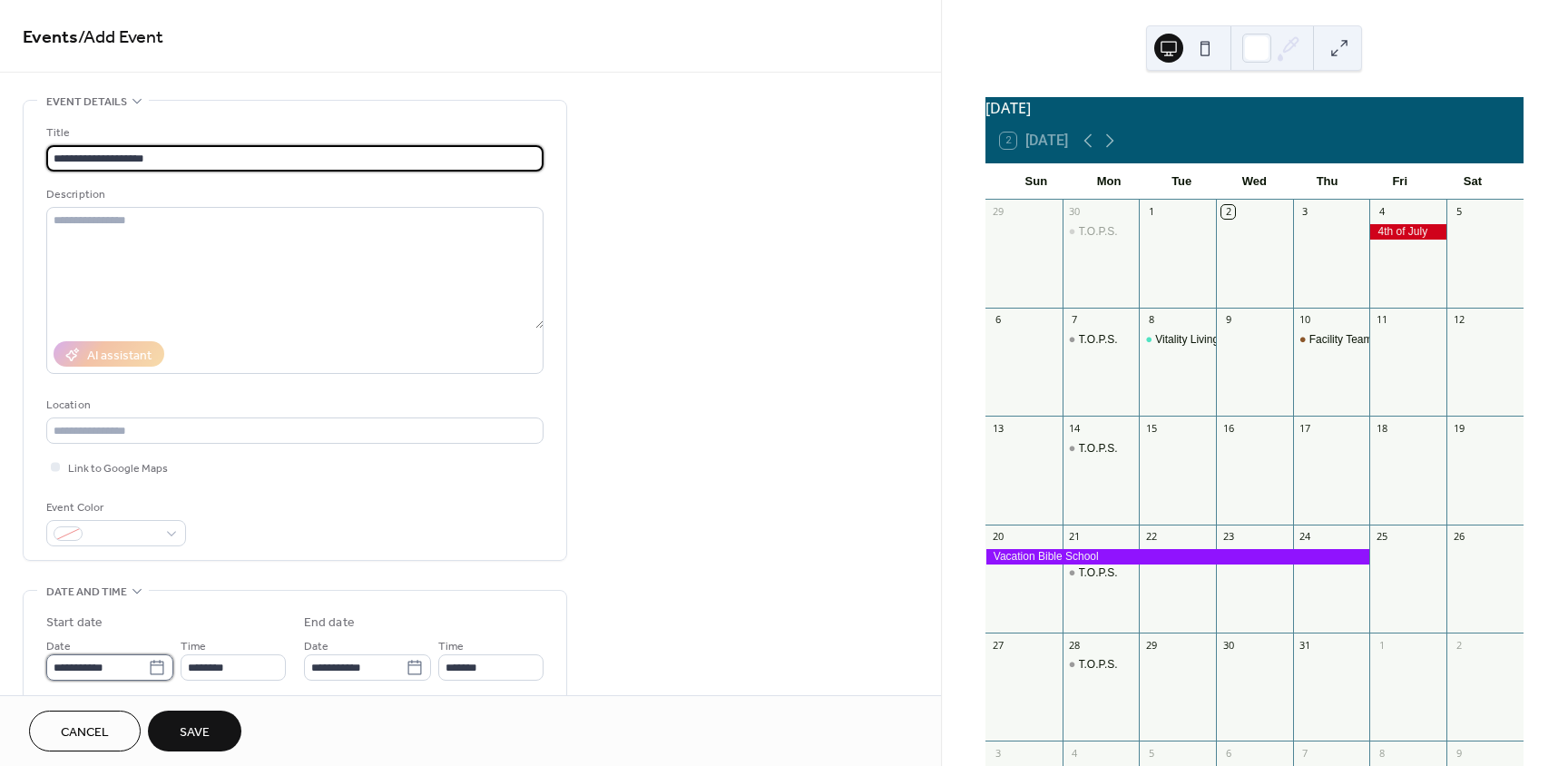click on "**********" at bounding box center (97, 667) 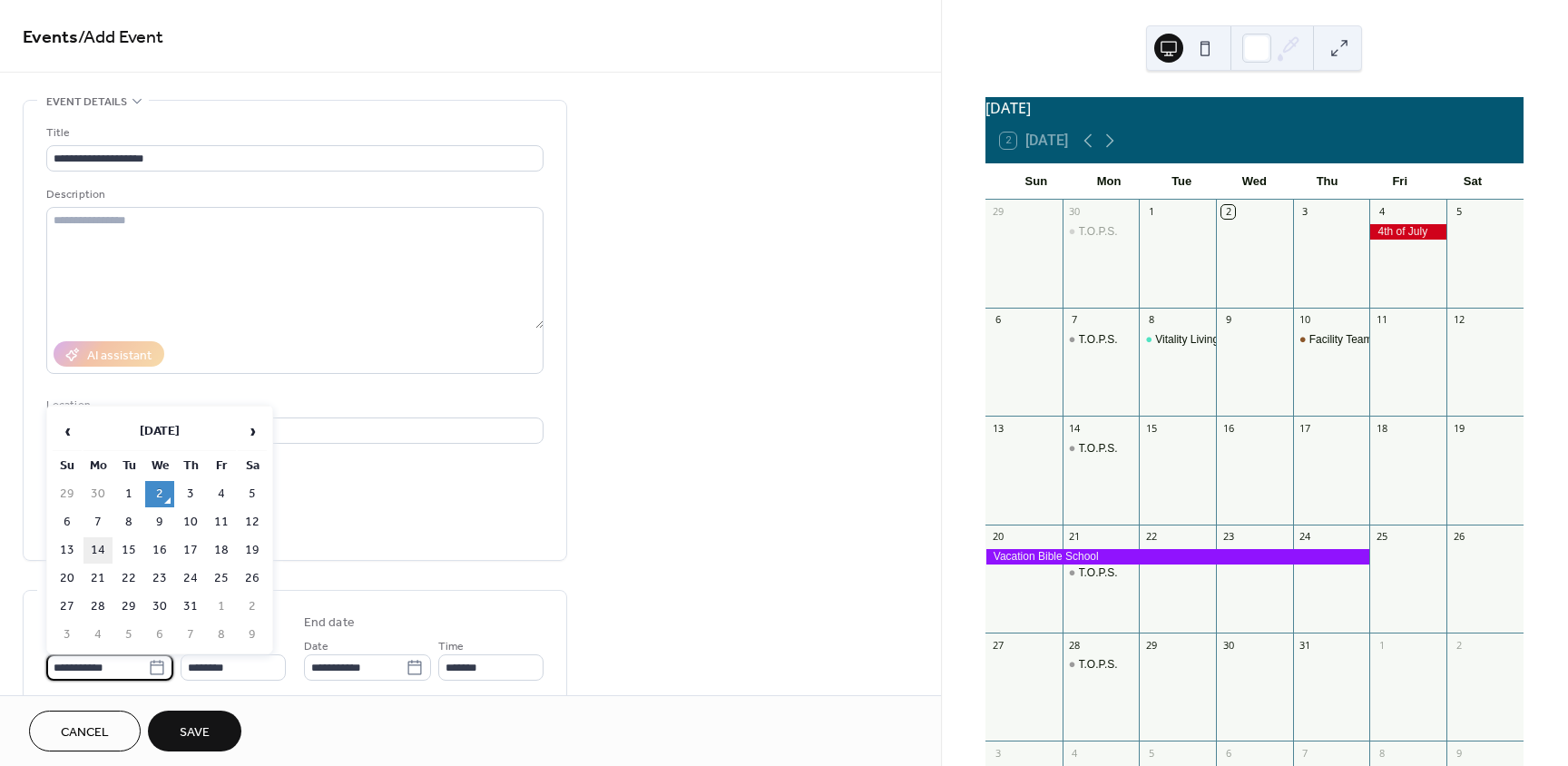 click on "14" at bounding box center [98, 550] 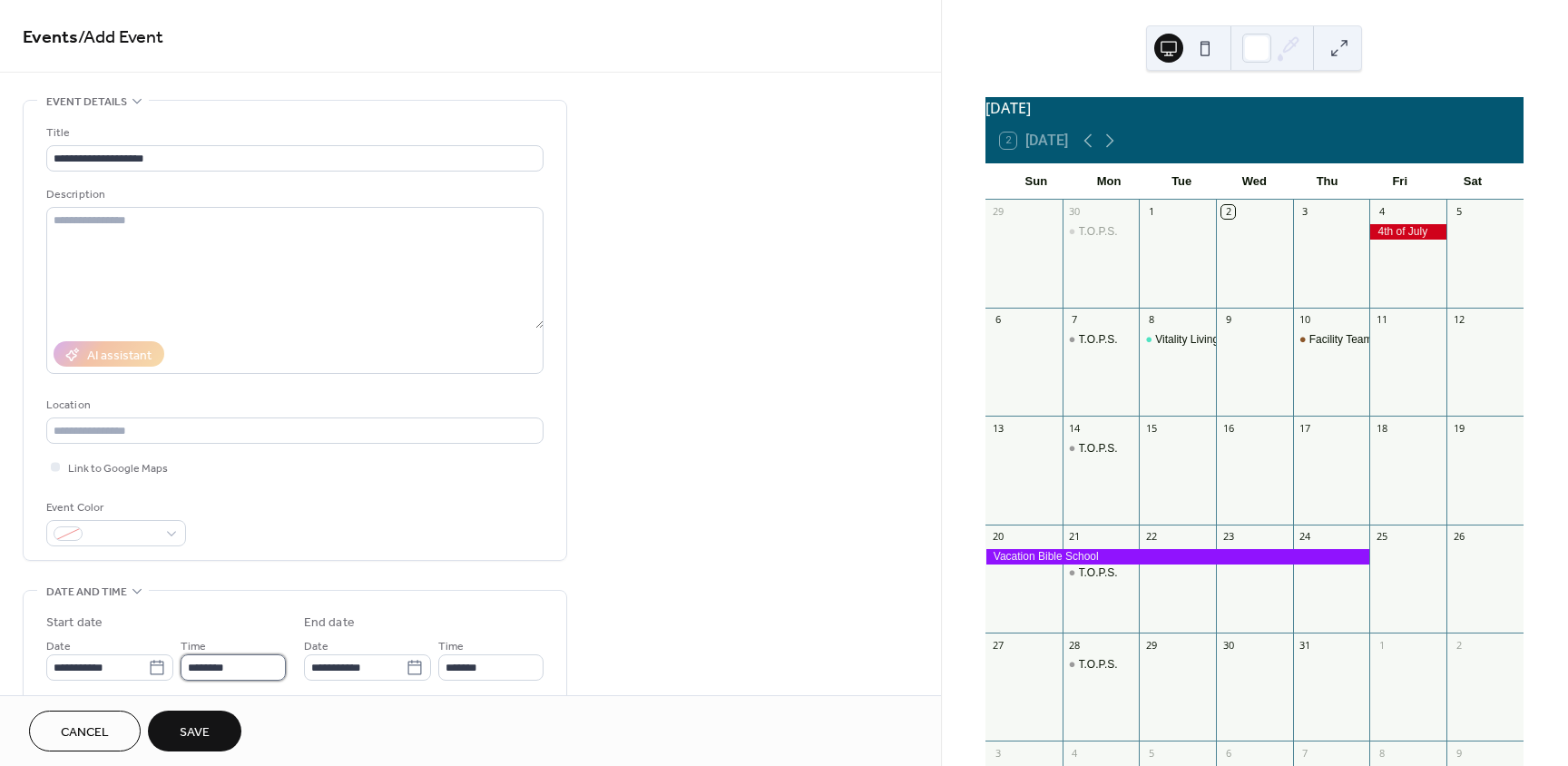 click on "********" at bounding box center [233, 667] 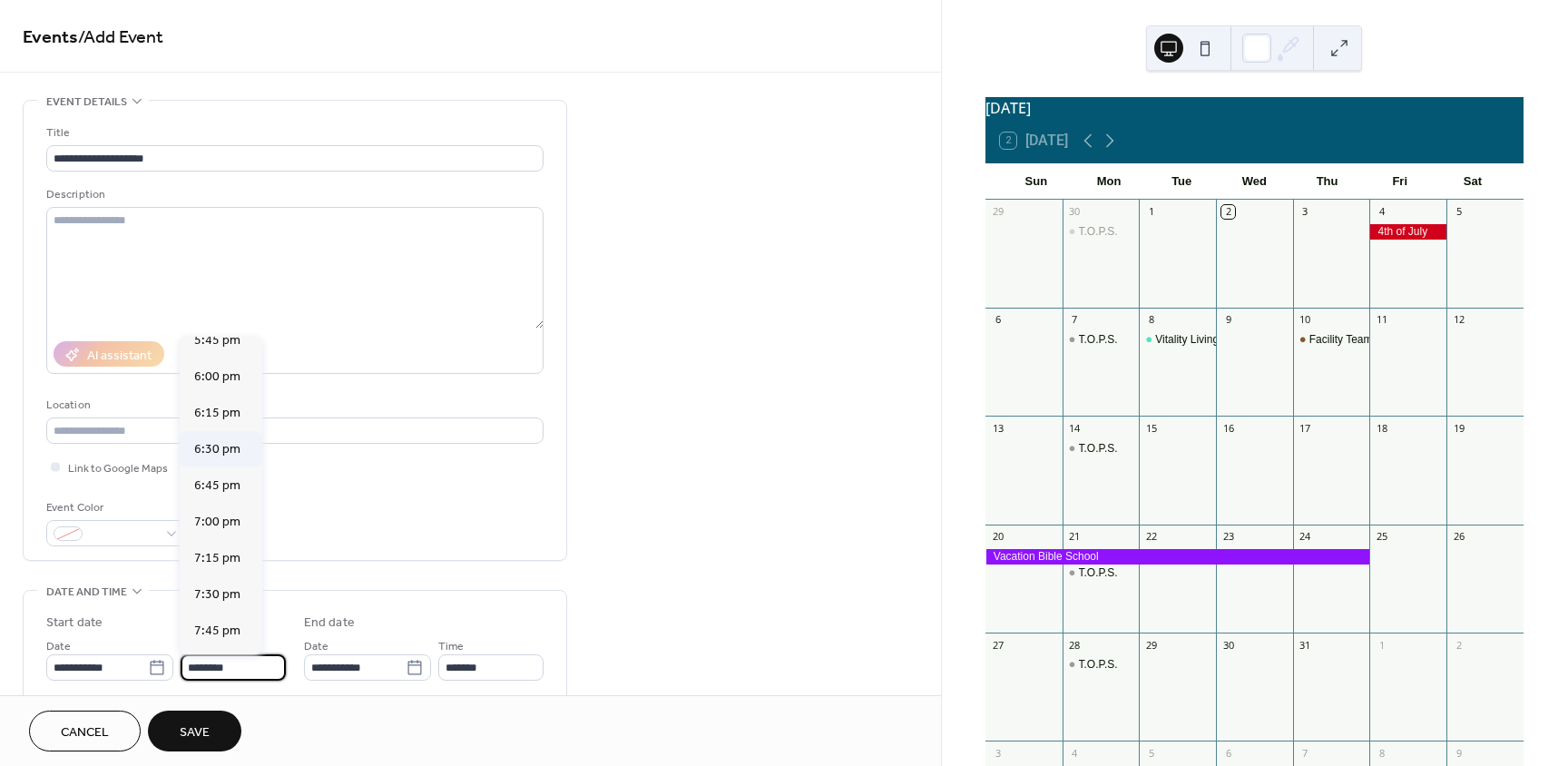scroll, scrollTop: 2603, scrollLeft: 0, axis: vertical 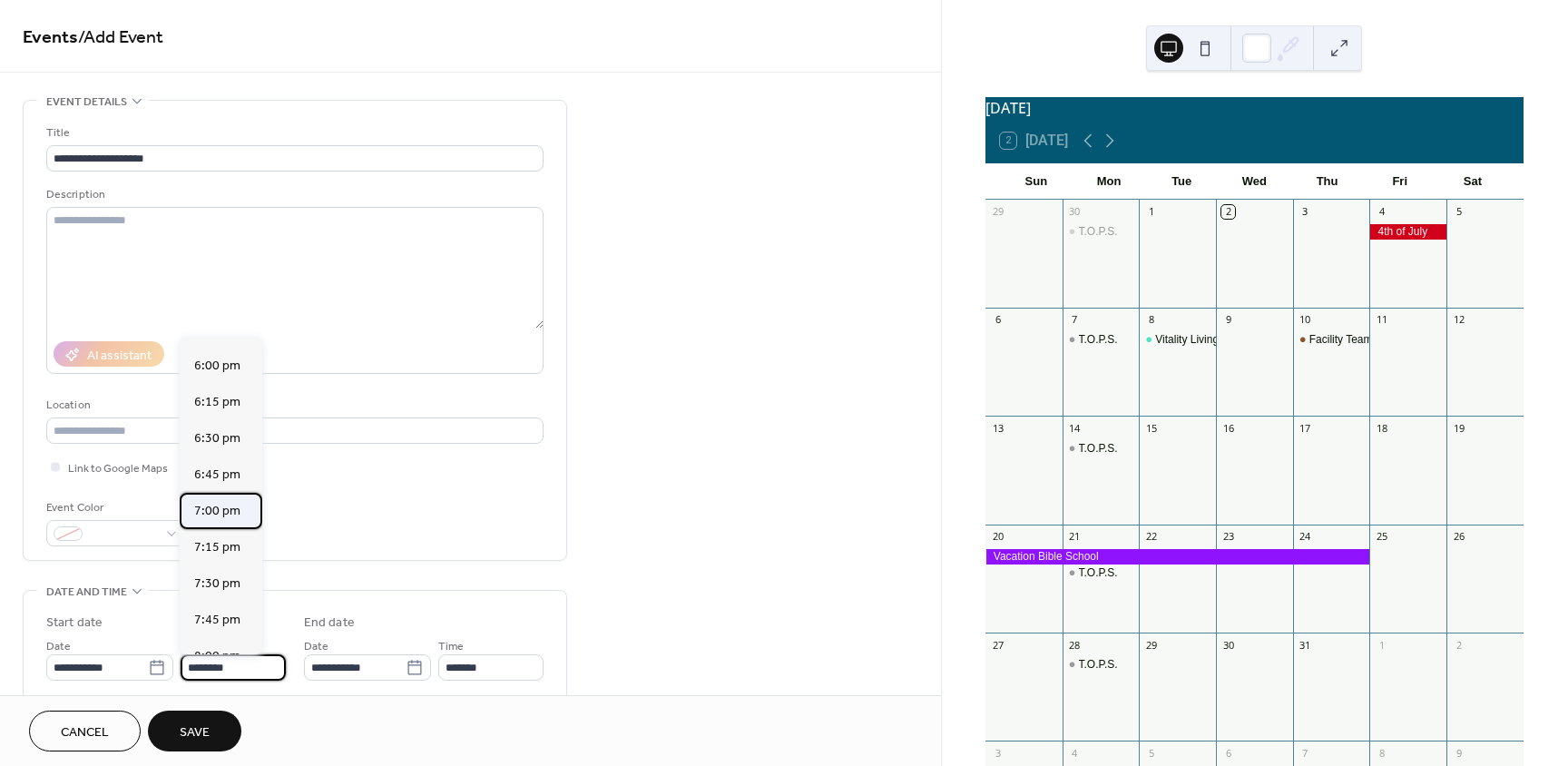 click on "7:00 pm" at bounding box center [217, 511] 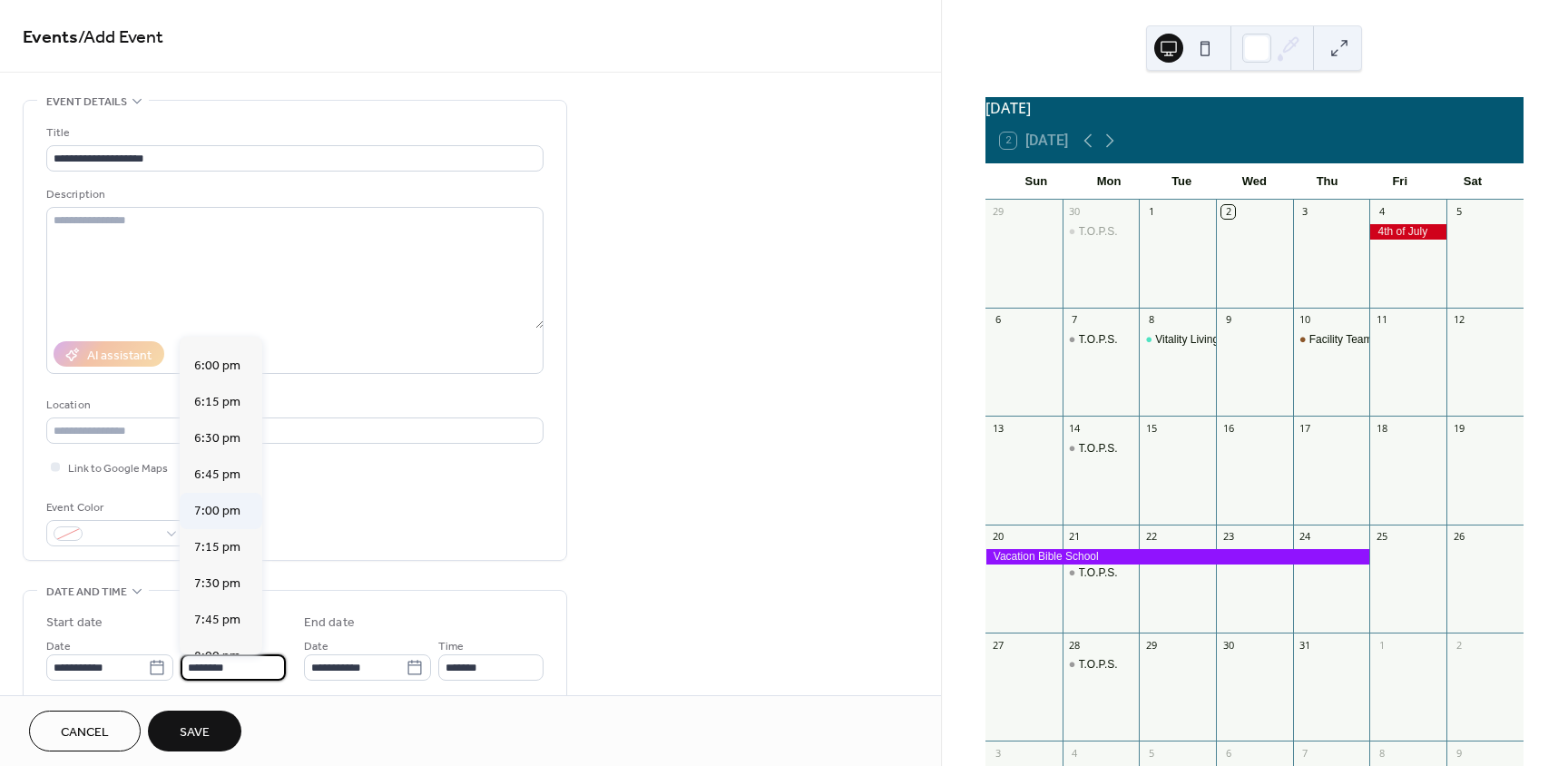 type on "*******" 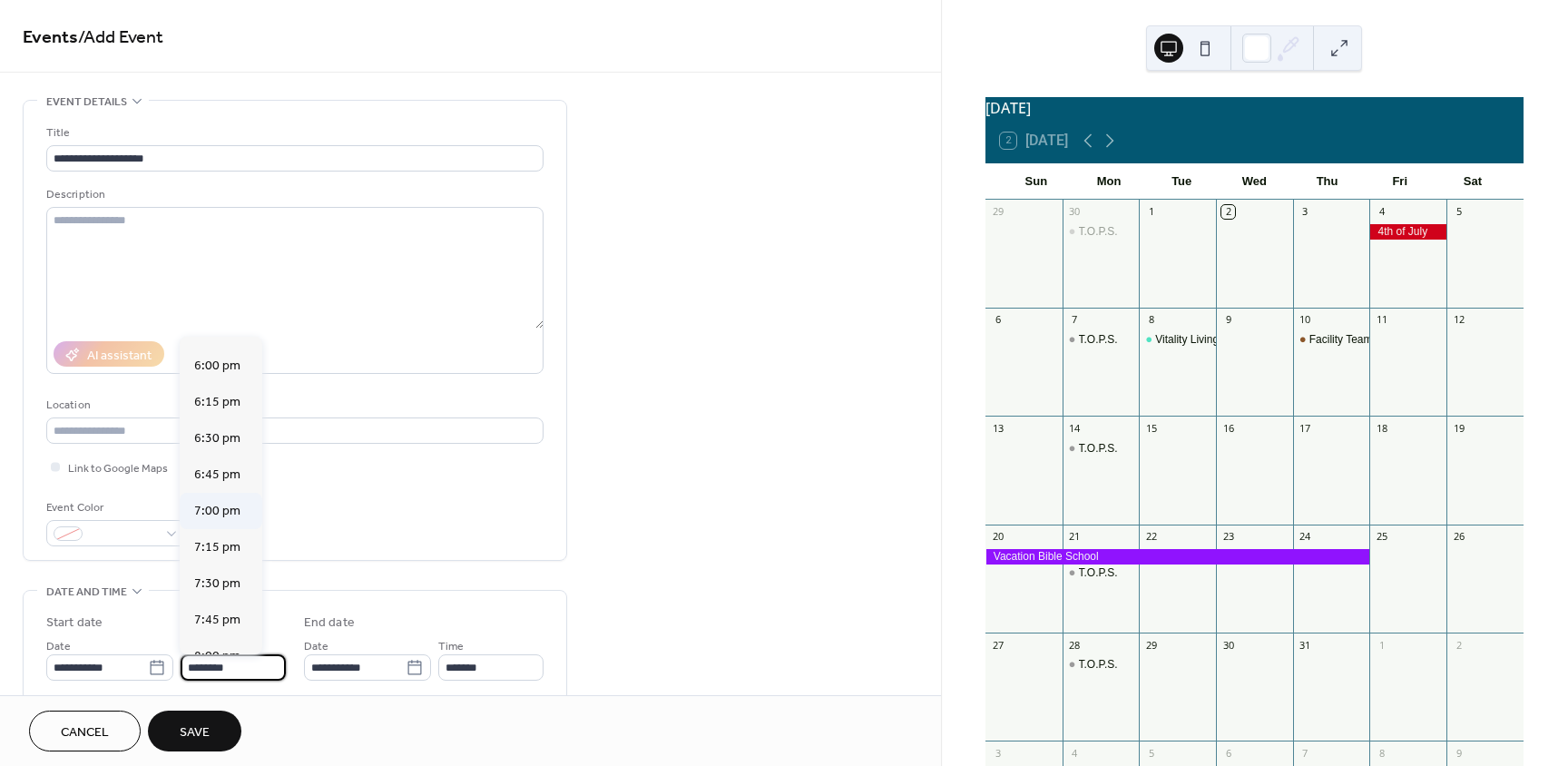 type on "*******" 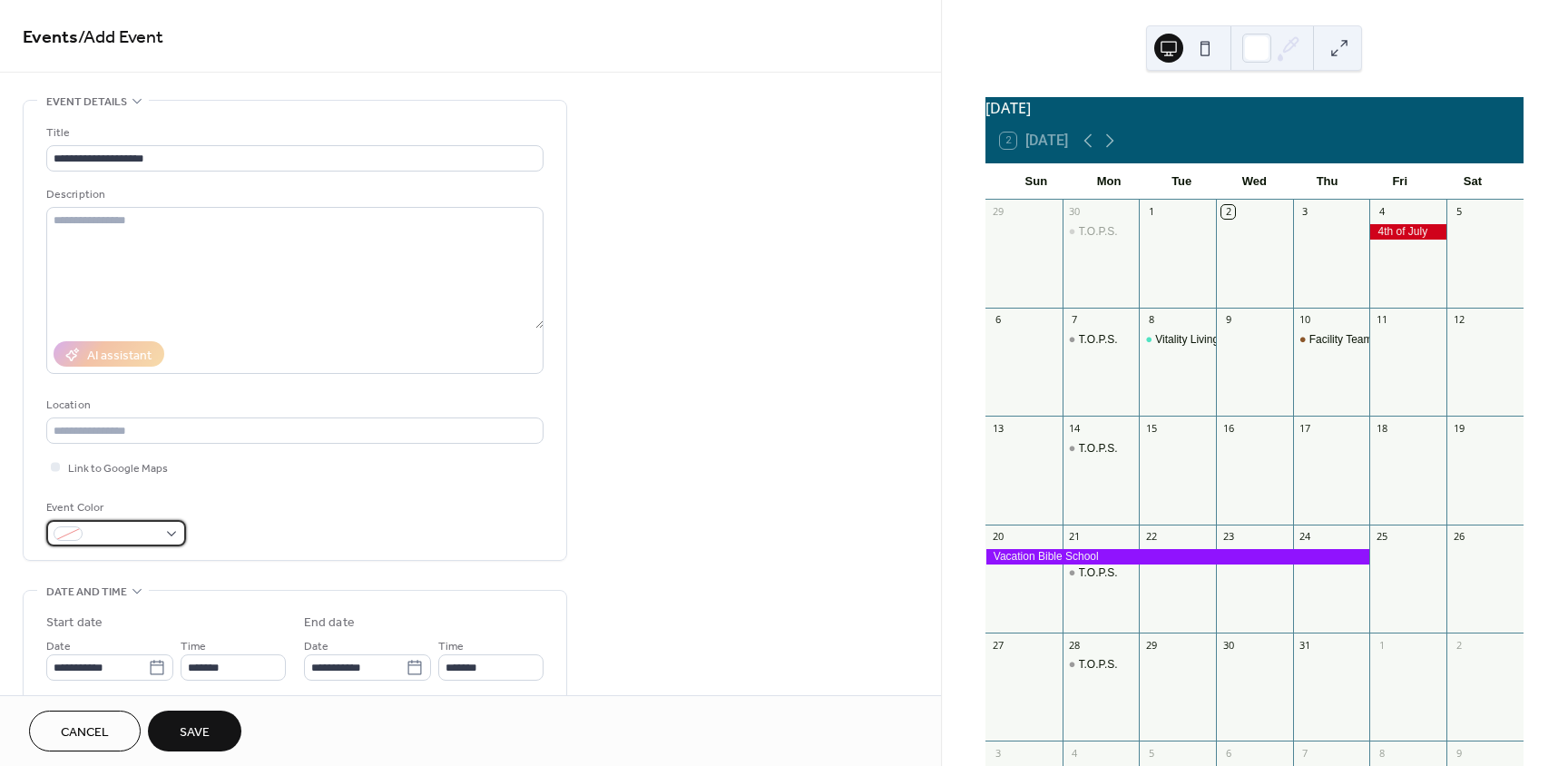 click at bounding box center (123, 535) 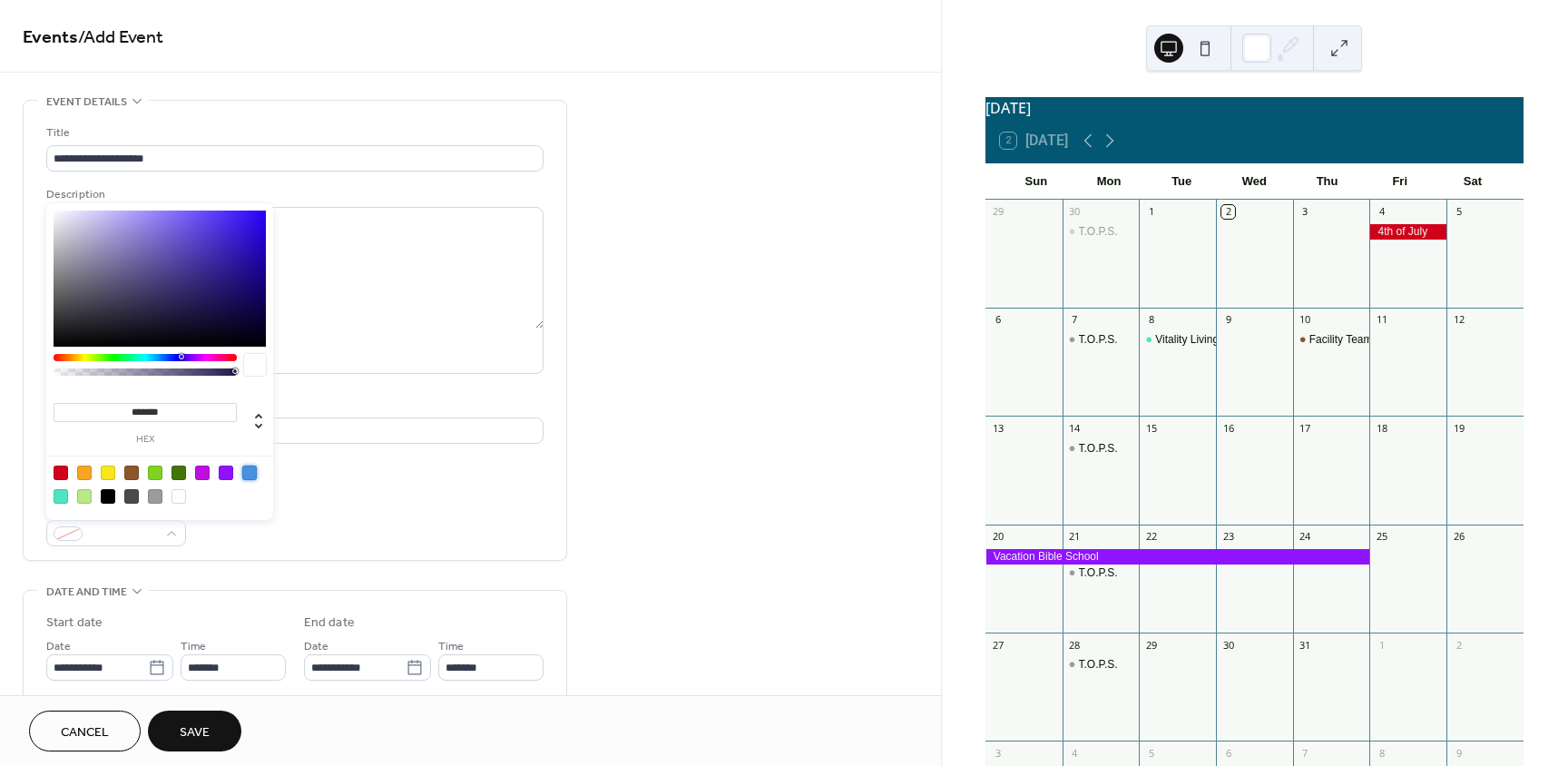 click at bounding box center (250, 473) 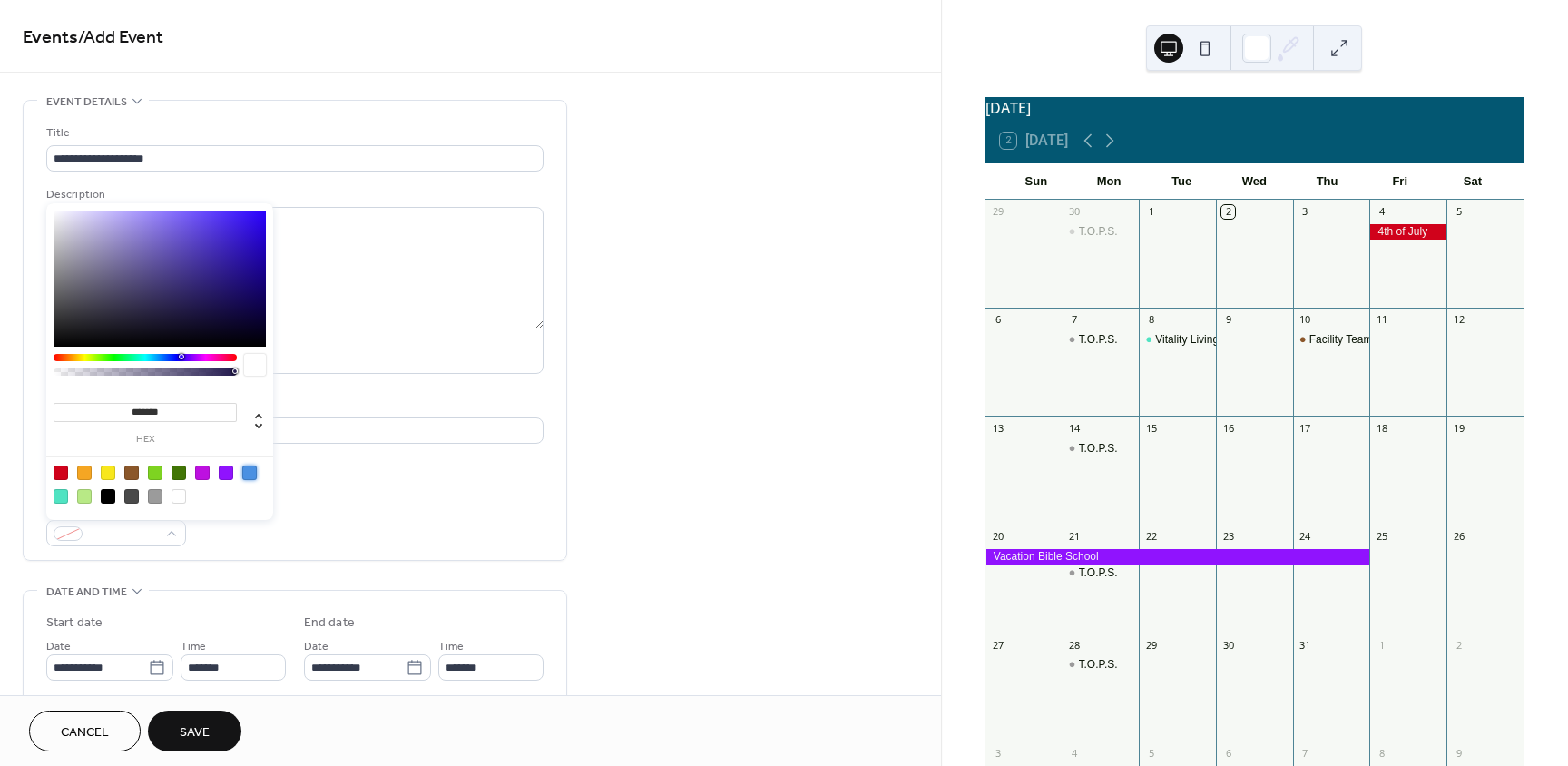 type on "*******" 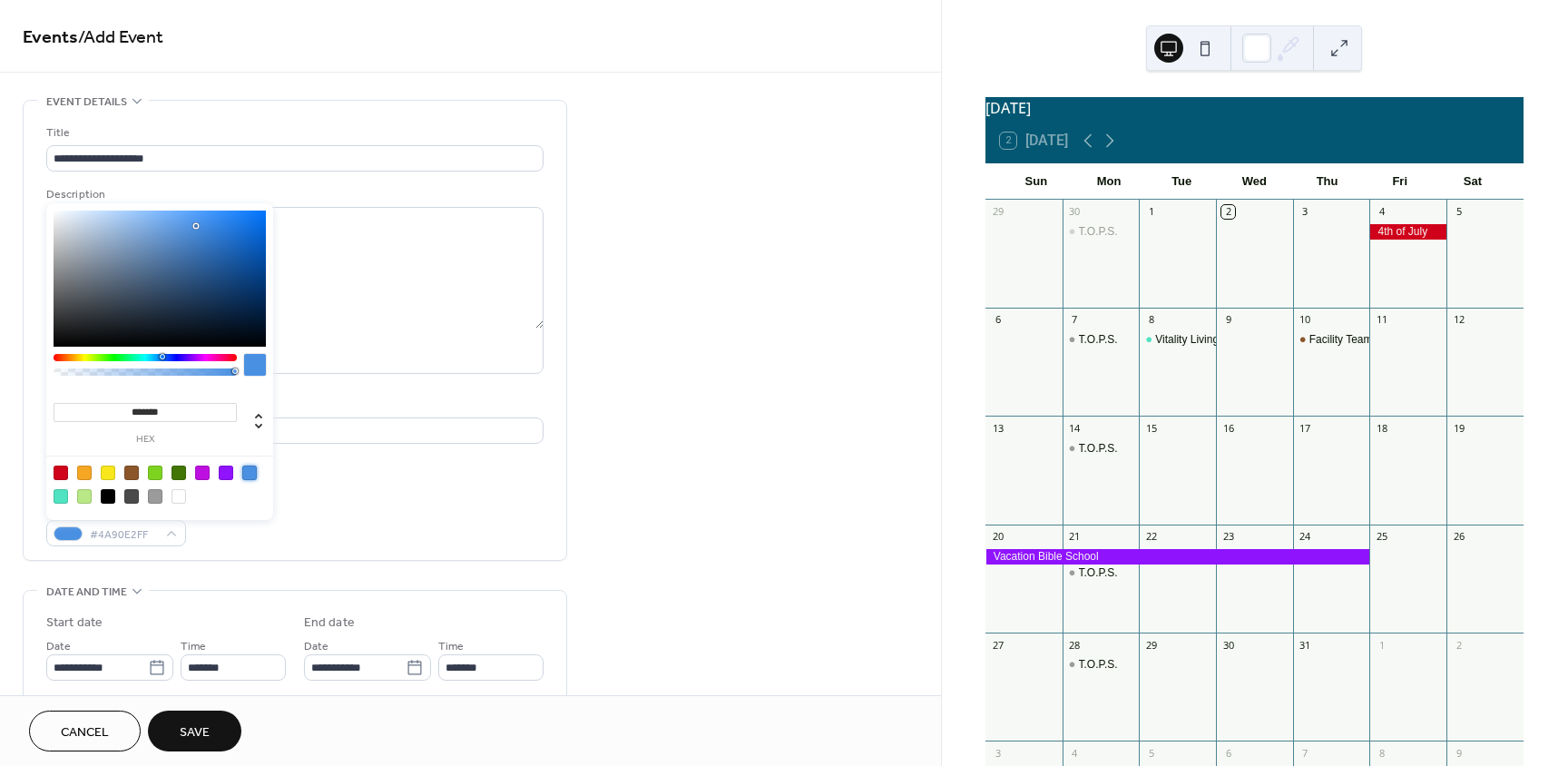 click on "Save" at bounding box center (194, 732) 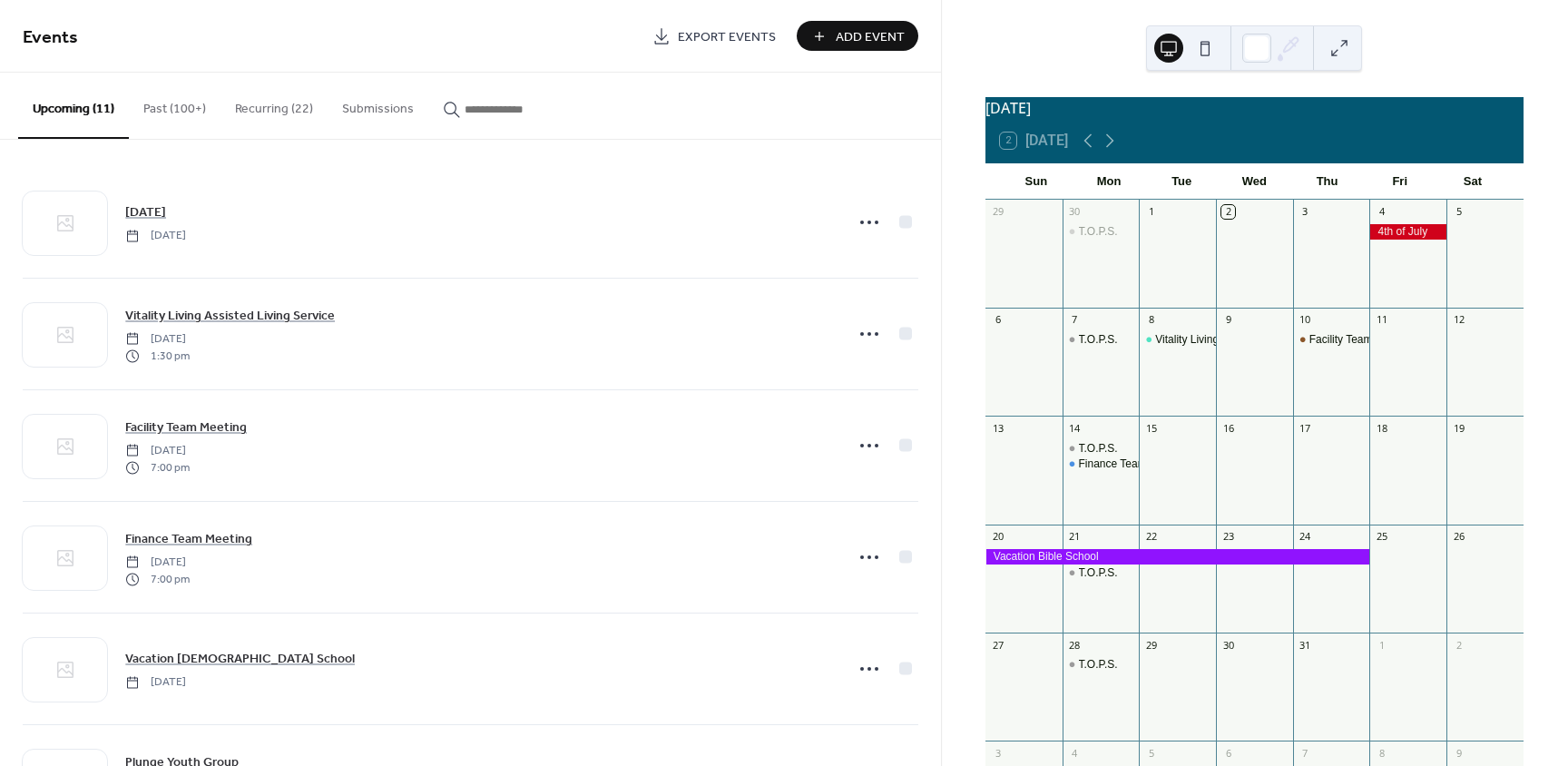 click on "Add Event" at bounding box center [858, 35] 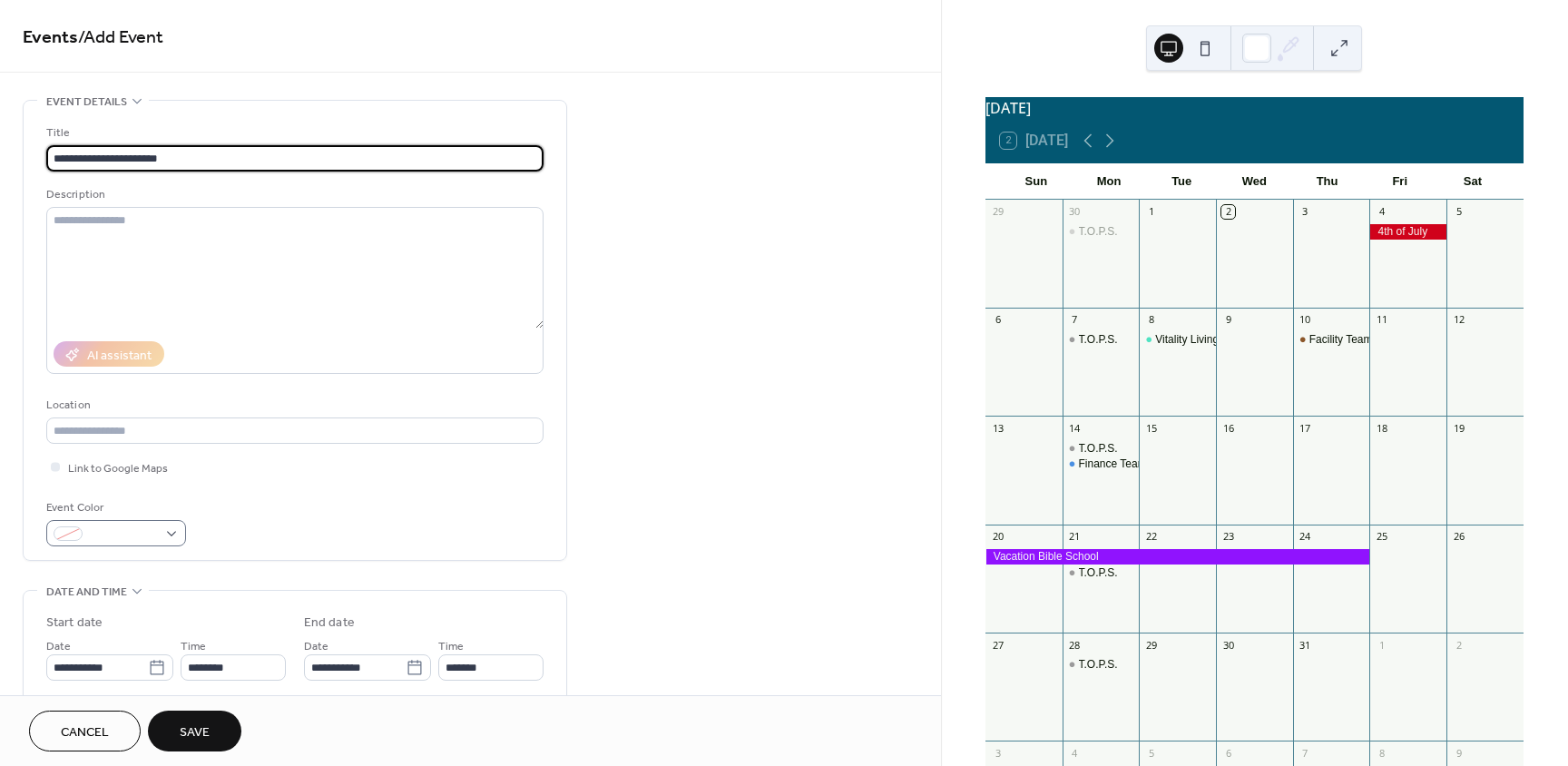 type on "**********" 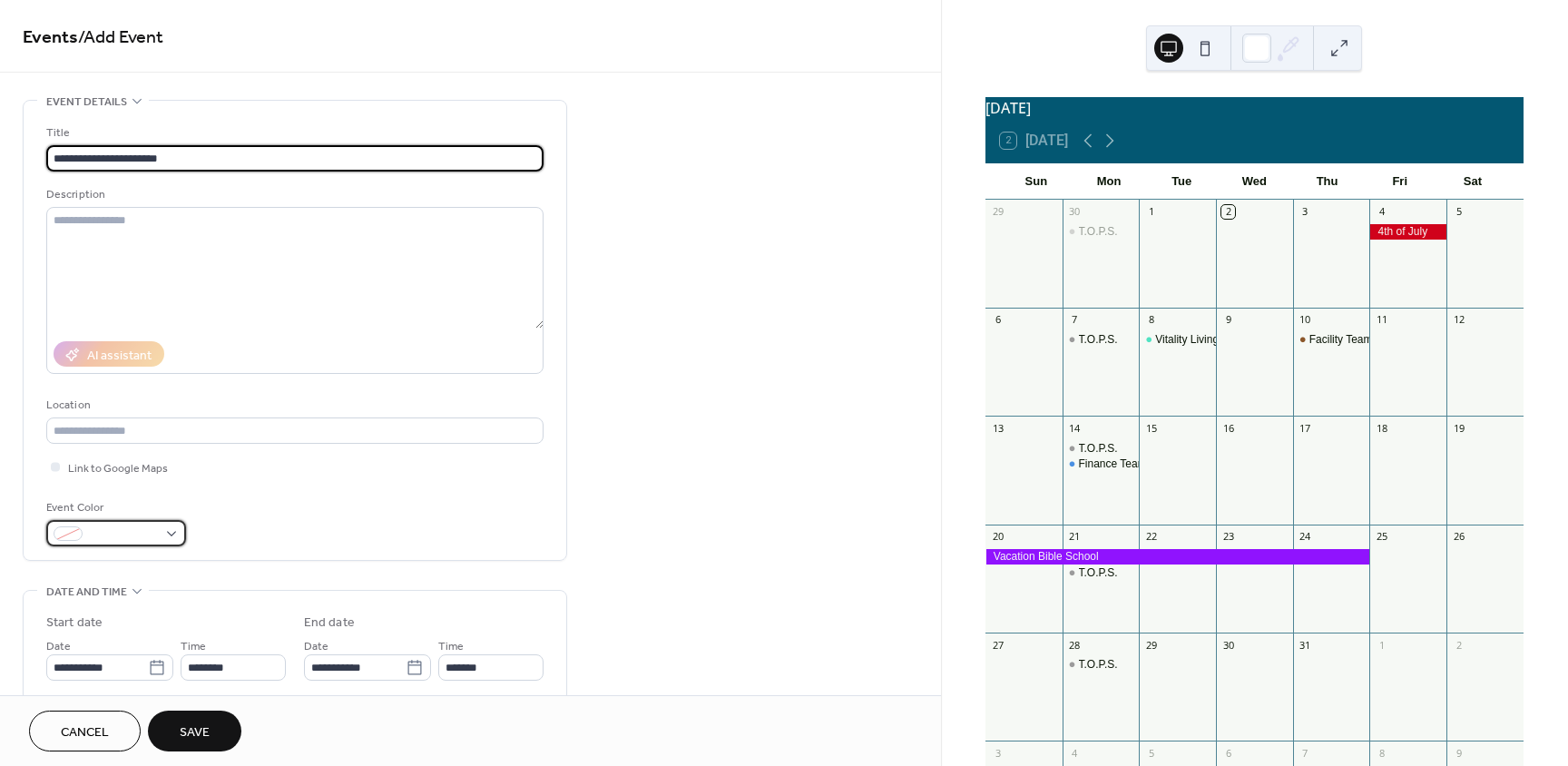 click at bounding box center [123, 535] 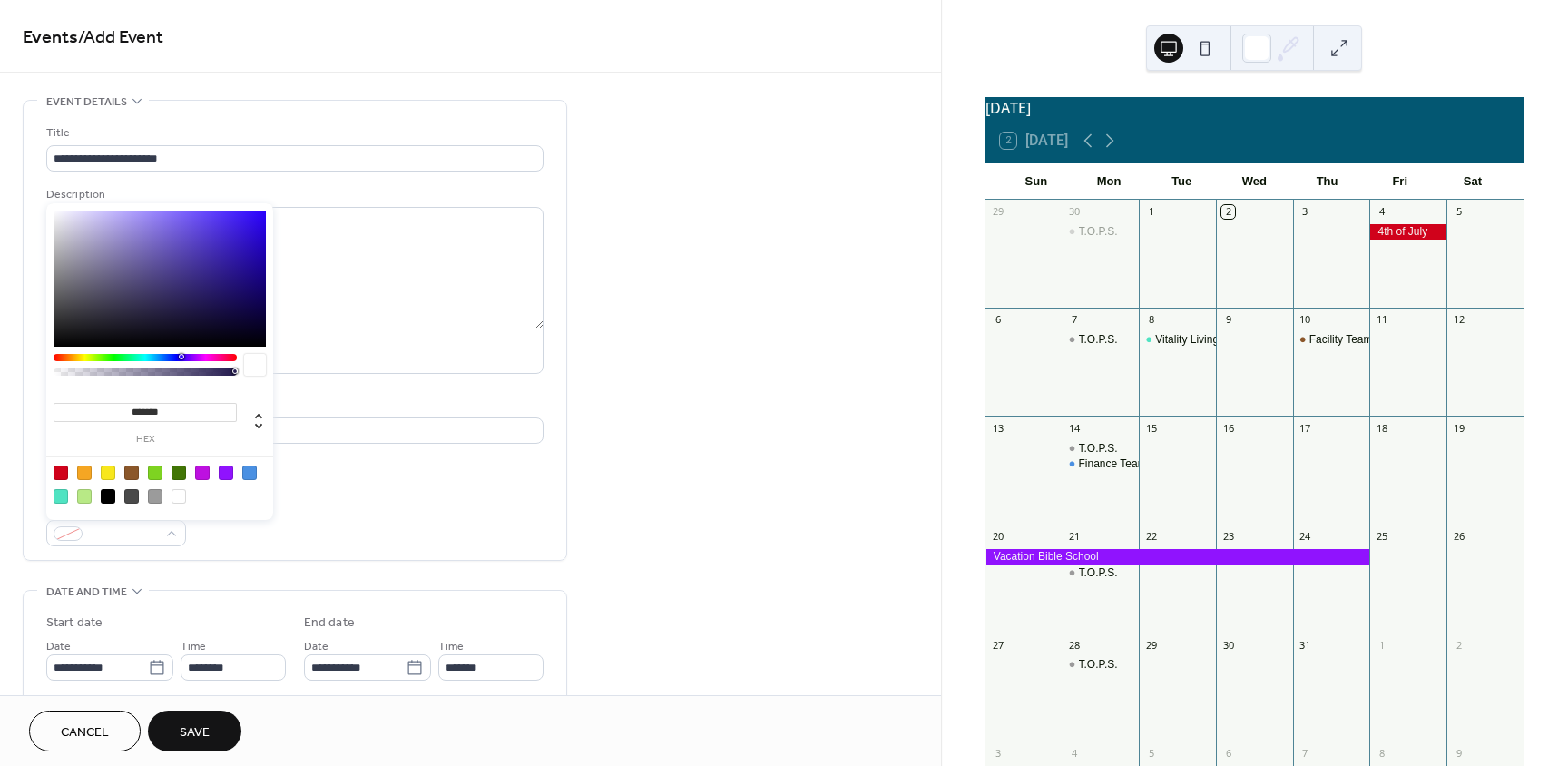 click at bounding box center [84, 496] 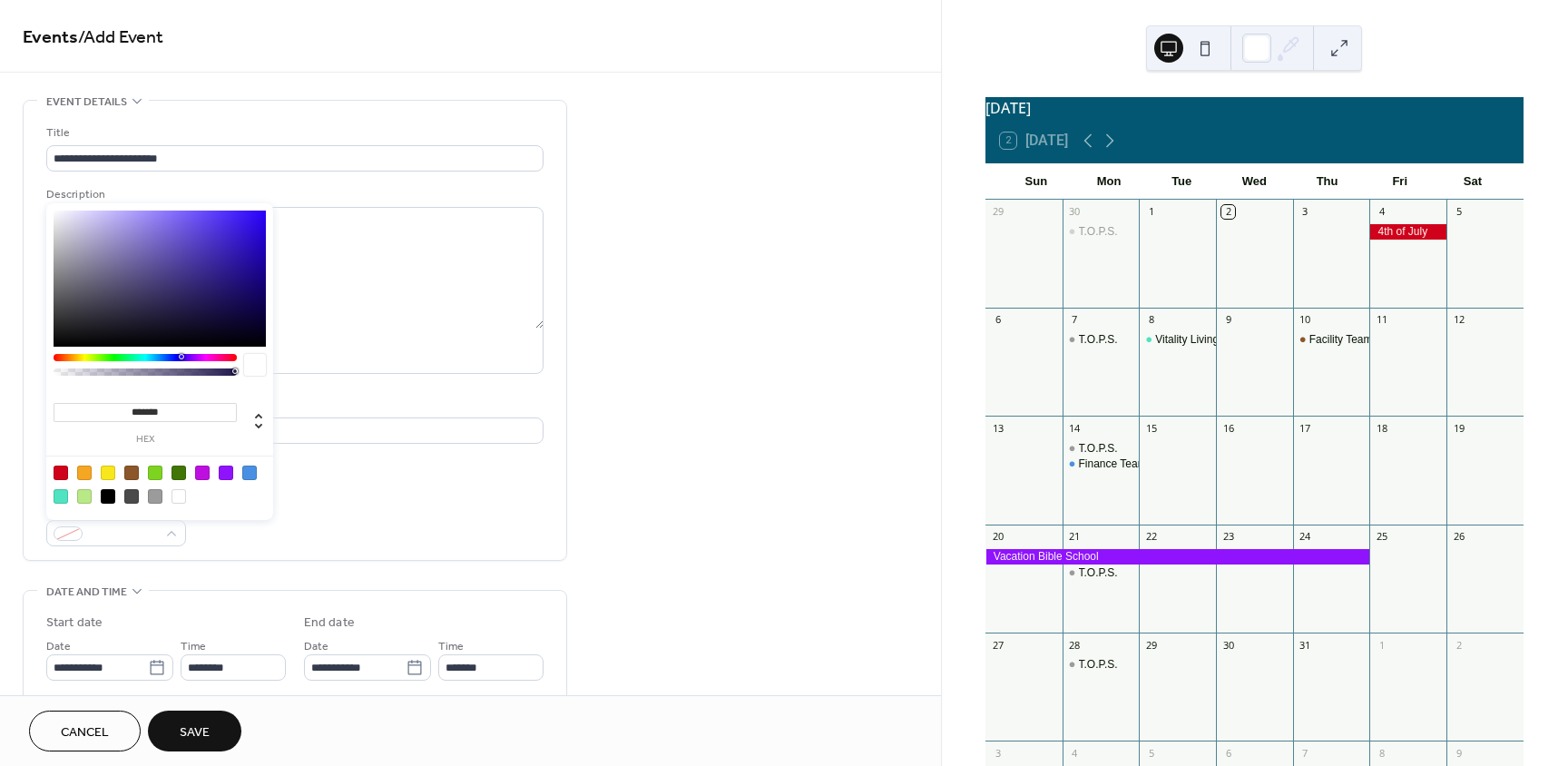 type on "*******" 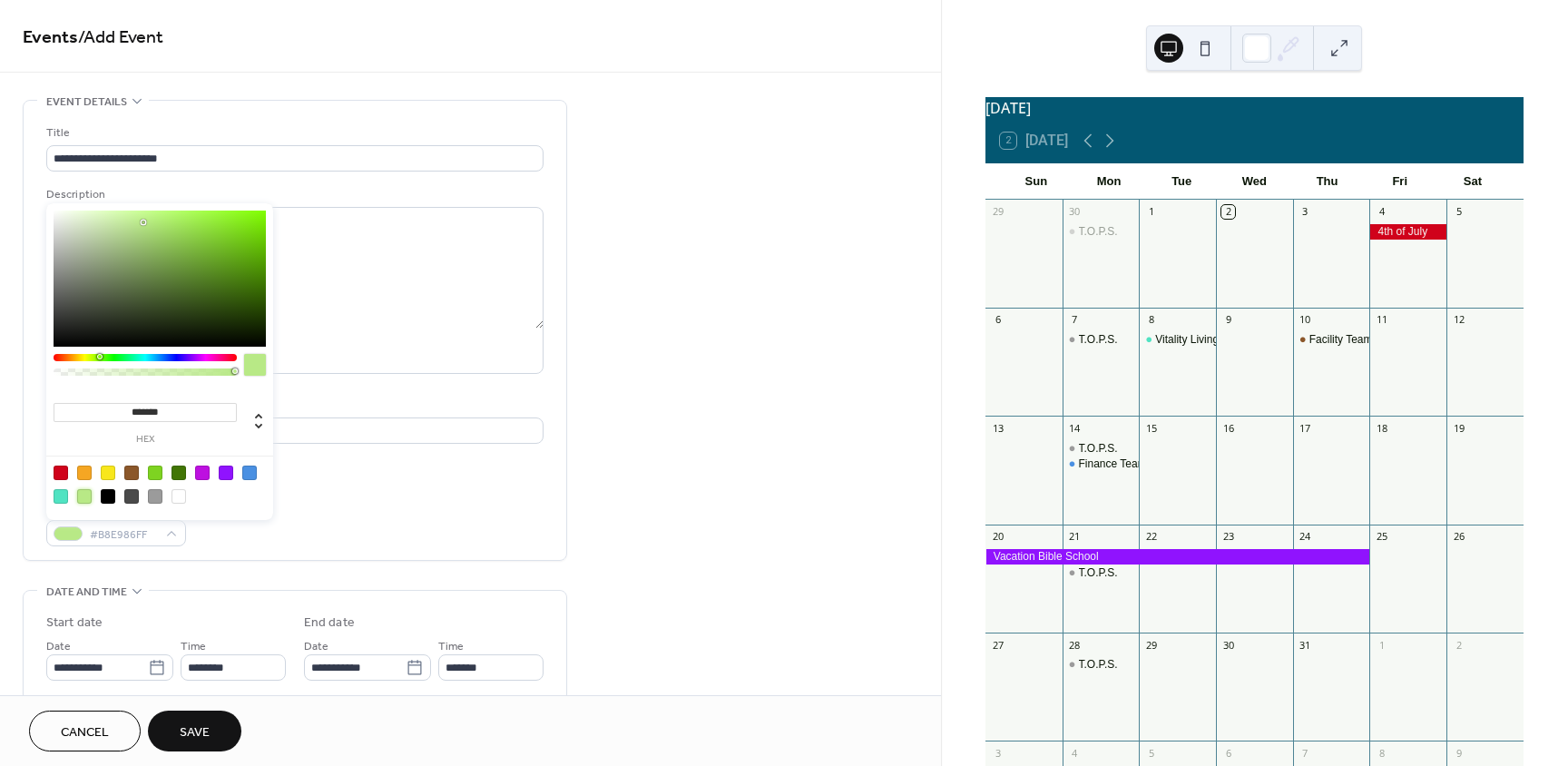 click on "**********" at bounding box center [295, 330] 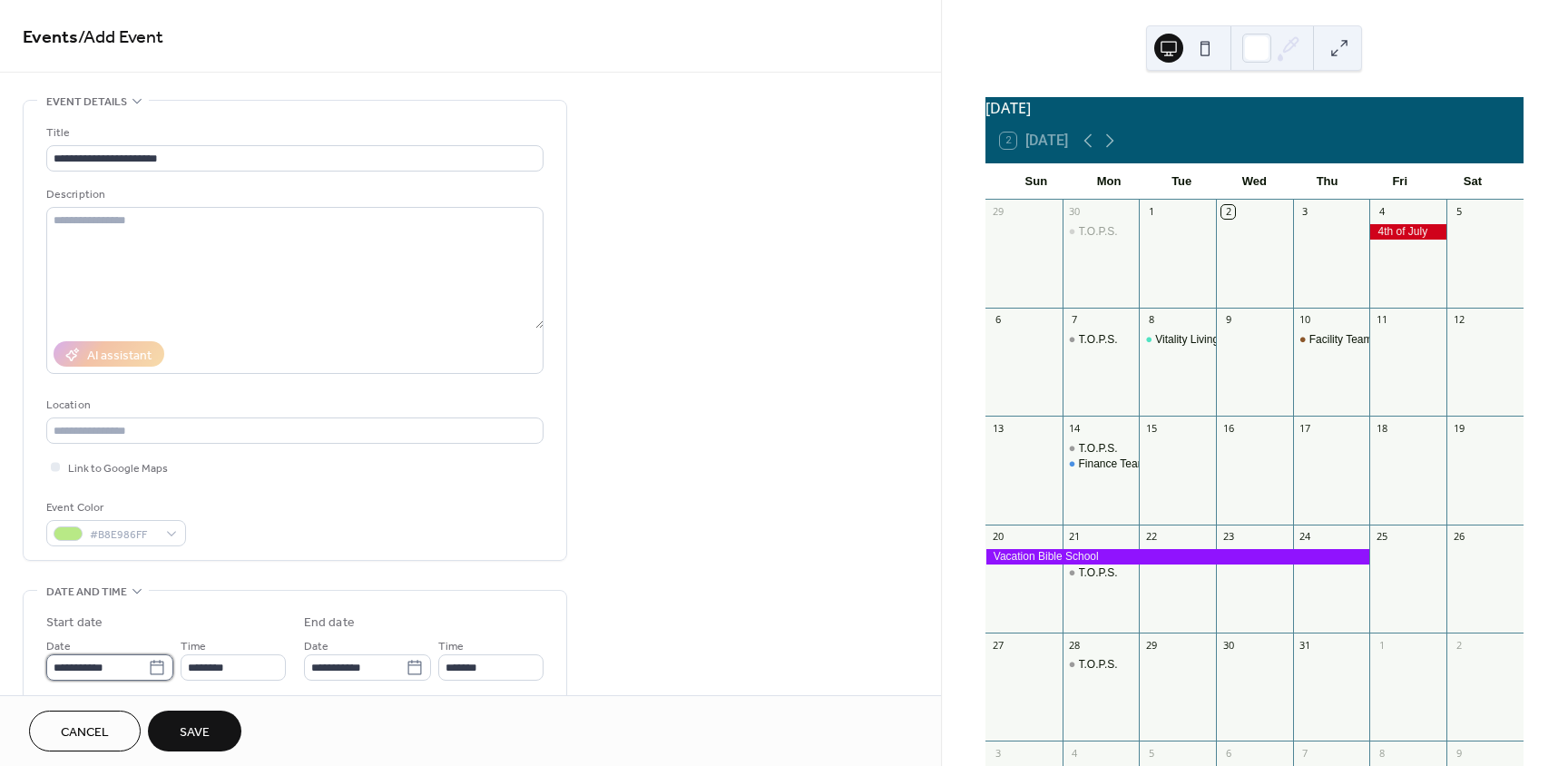 click on "**********" at bounding box center (97, 667) 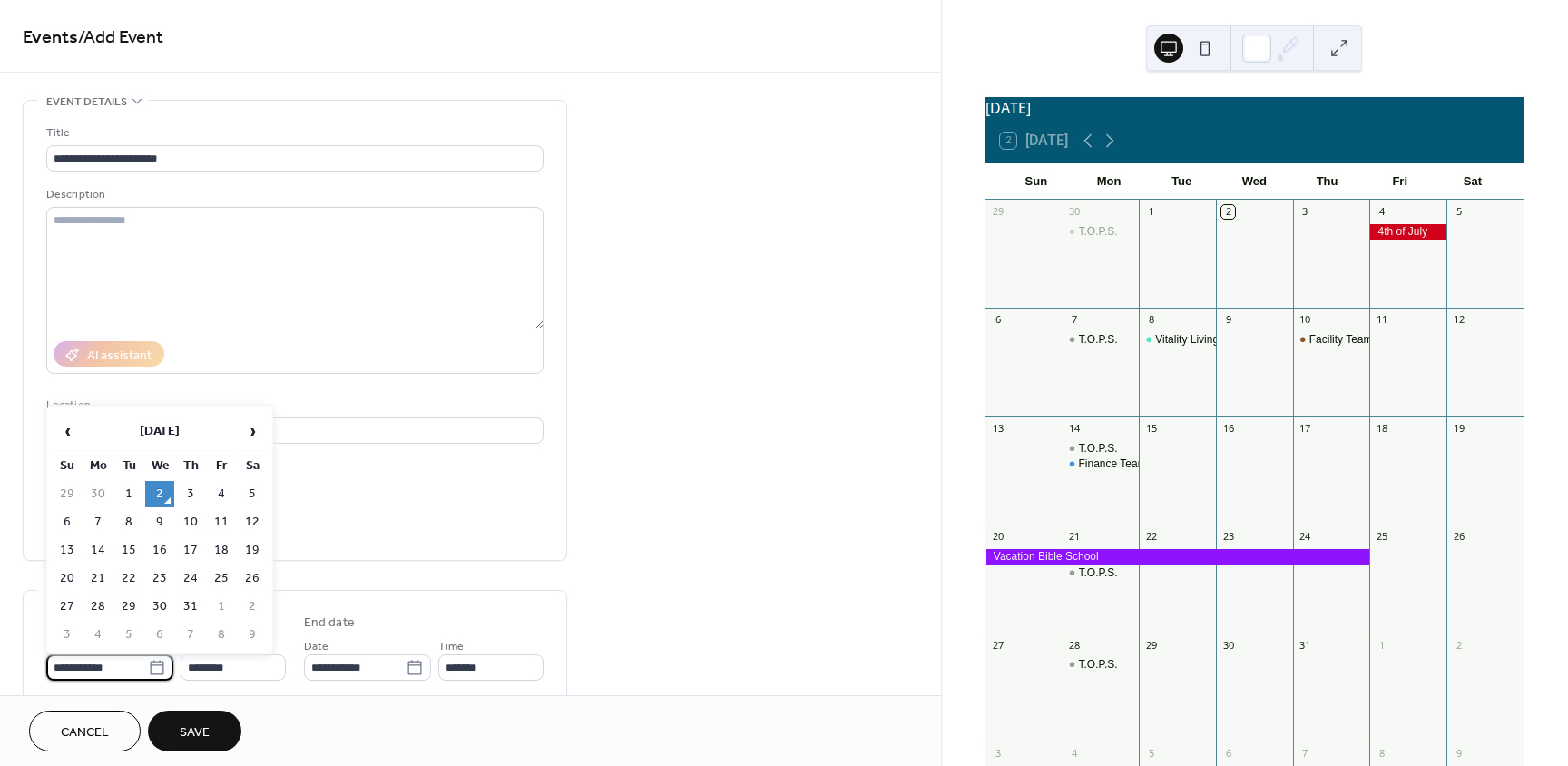 click on "28" at bounding box center (98, 606) 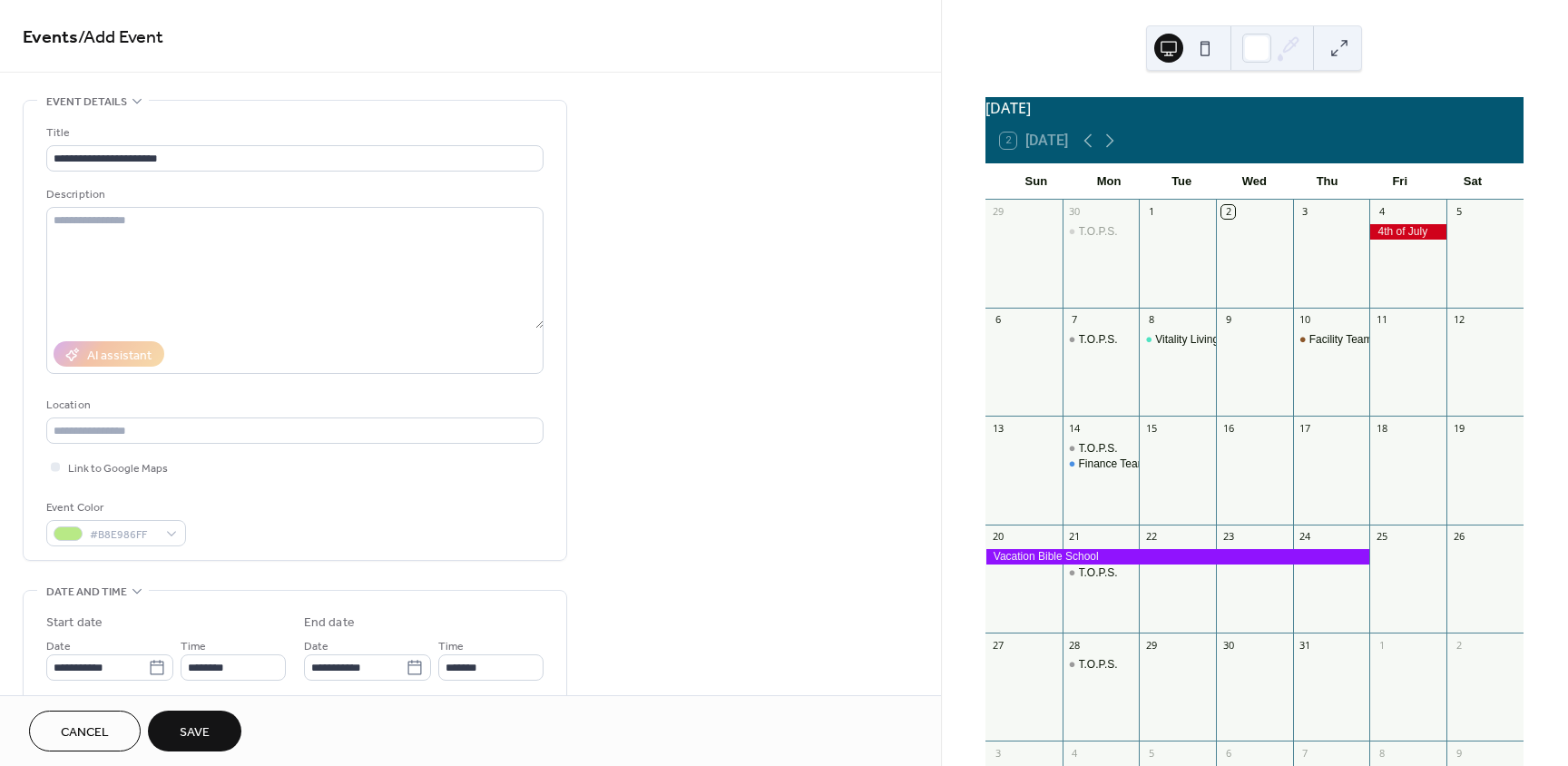 type on "**********" 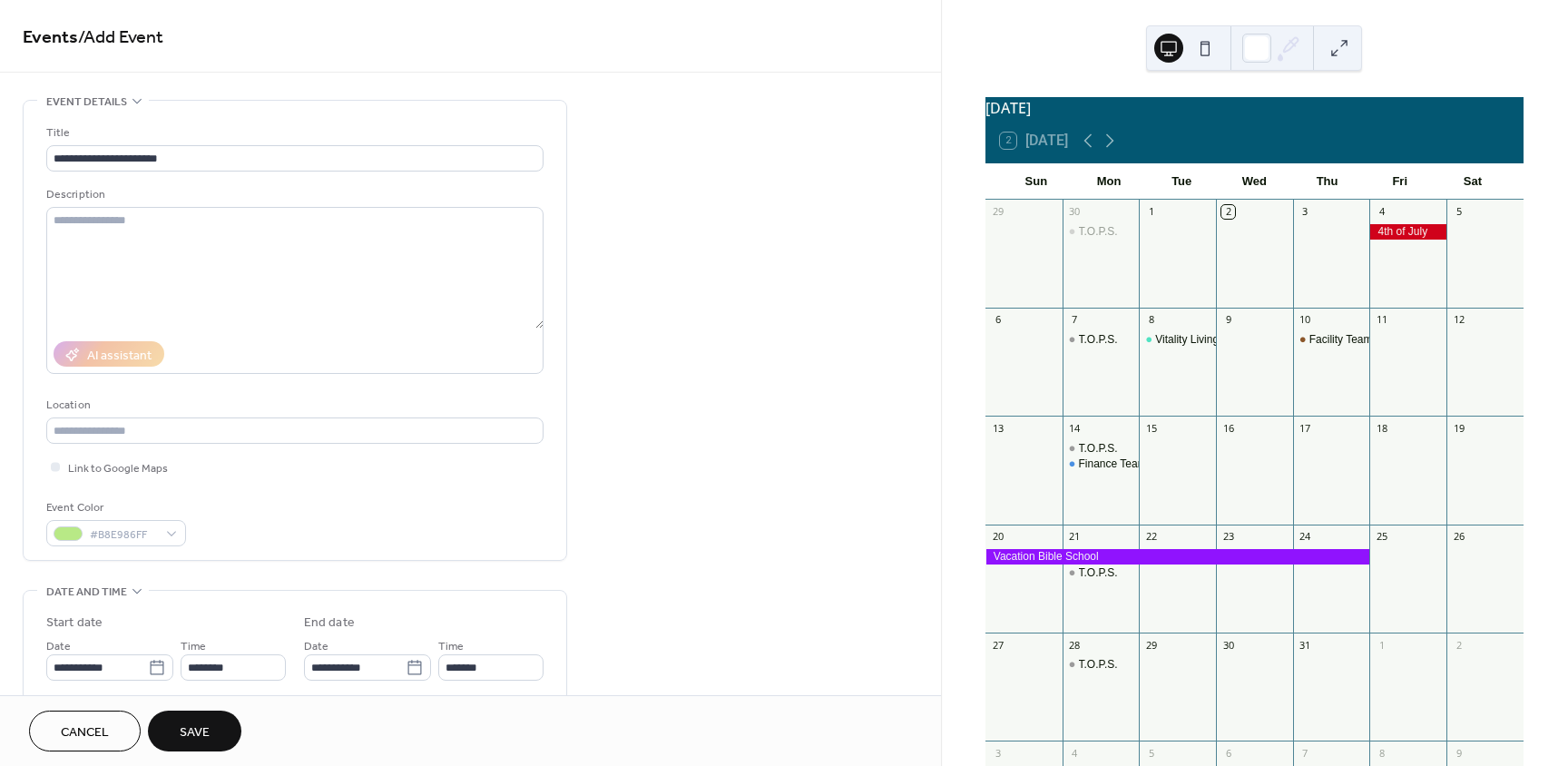 type on "**********" 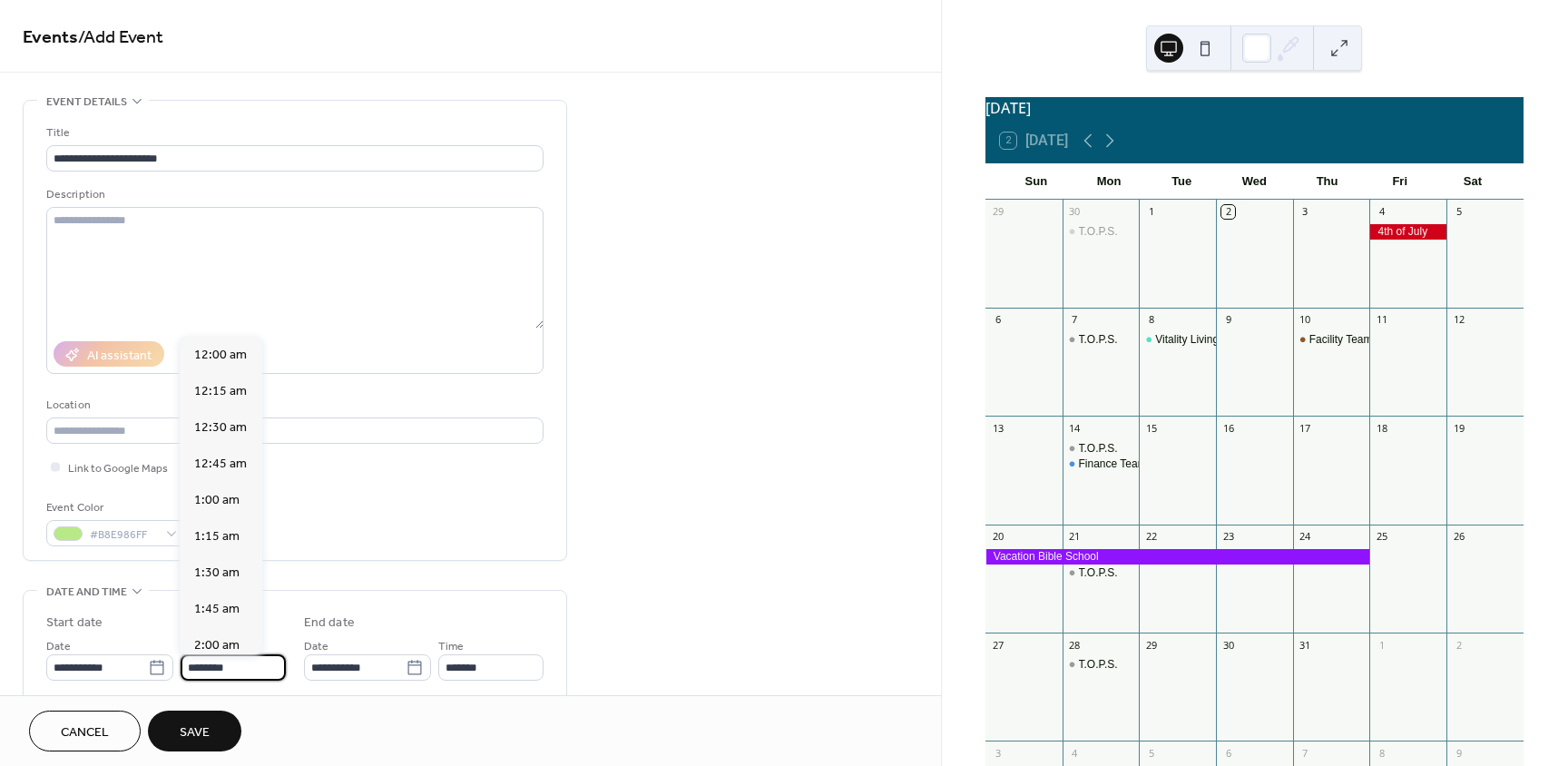 click on "********" at bounding box center [233, 667] 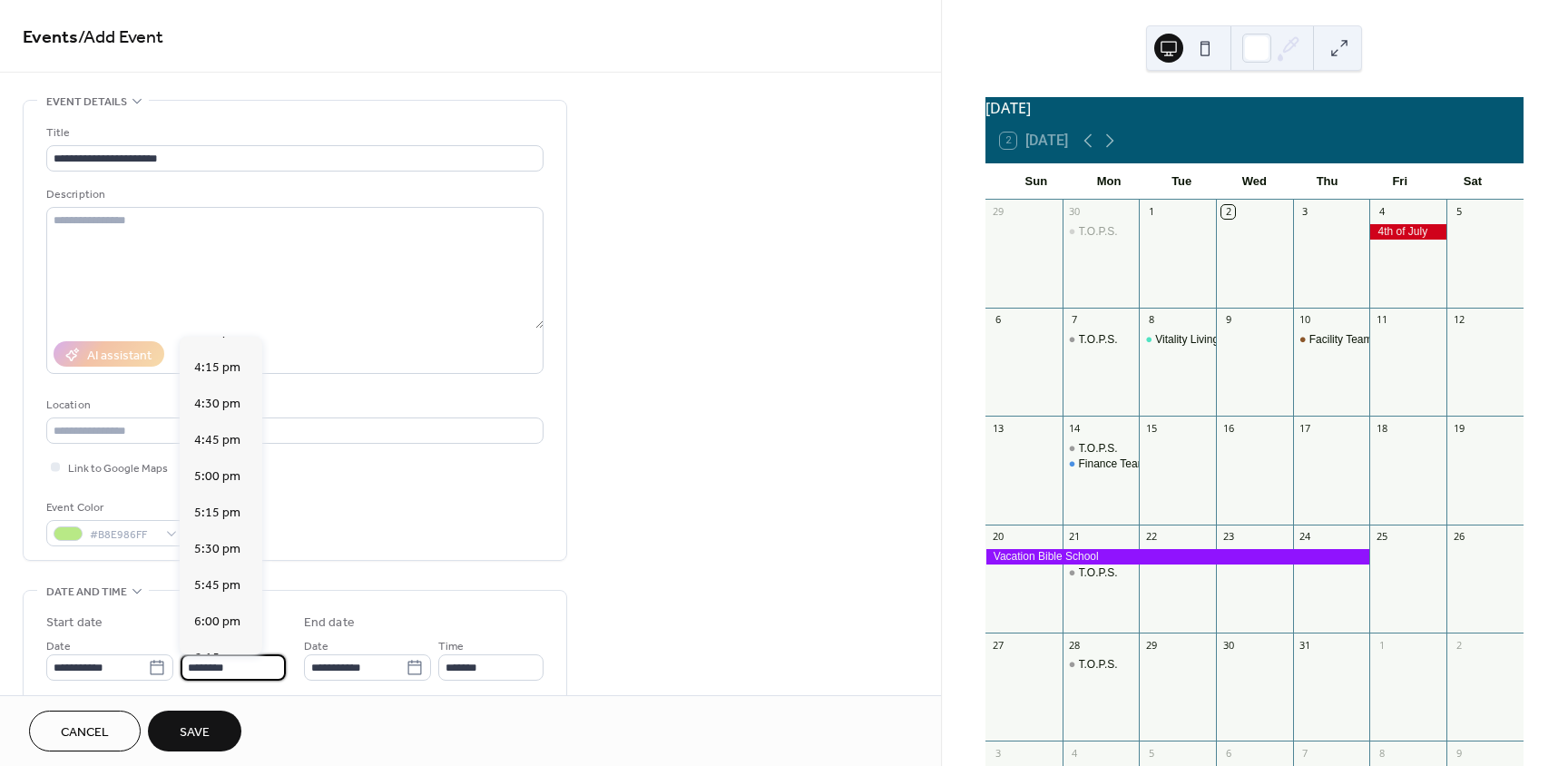 scroll, scrollTop: 2603, scrollLeft: 0, axis: vertical 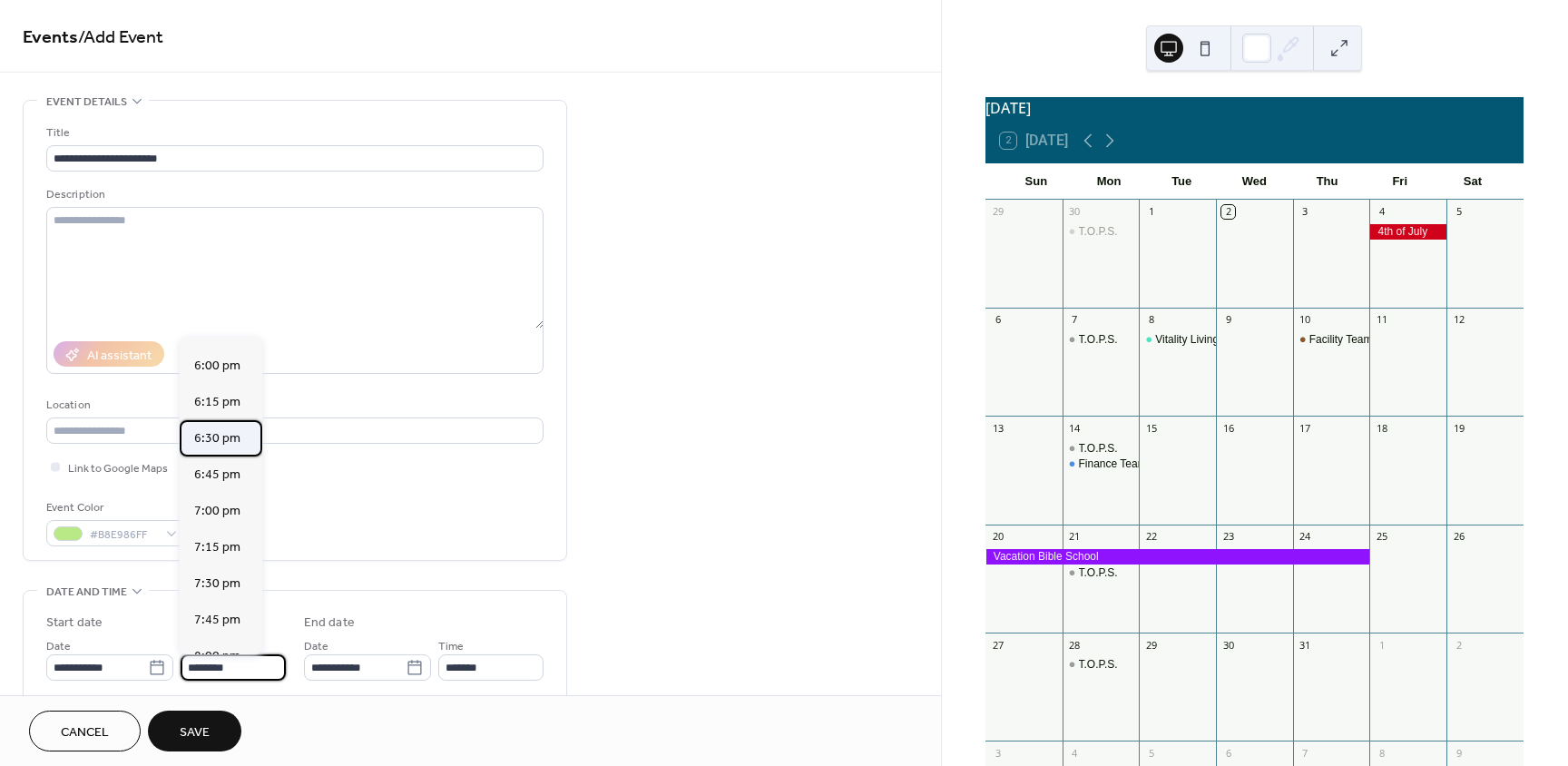 click on "6:30 pm" at bounding box center (217, 438) 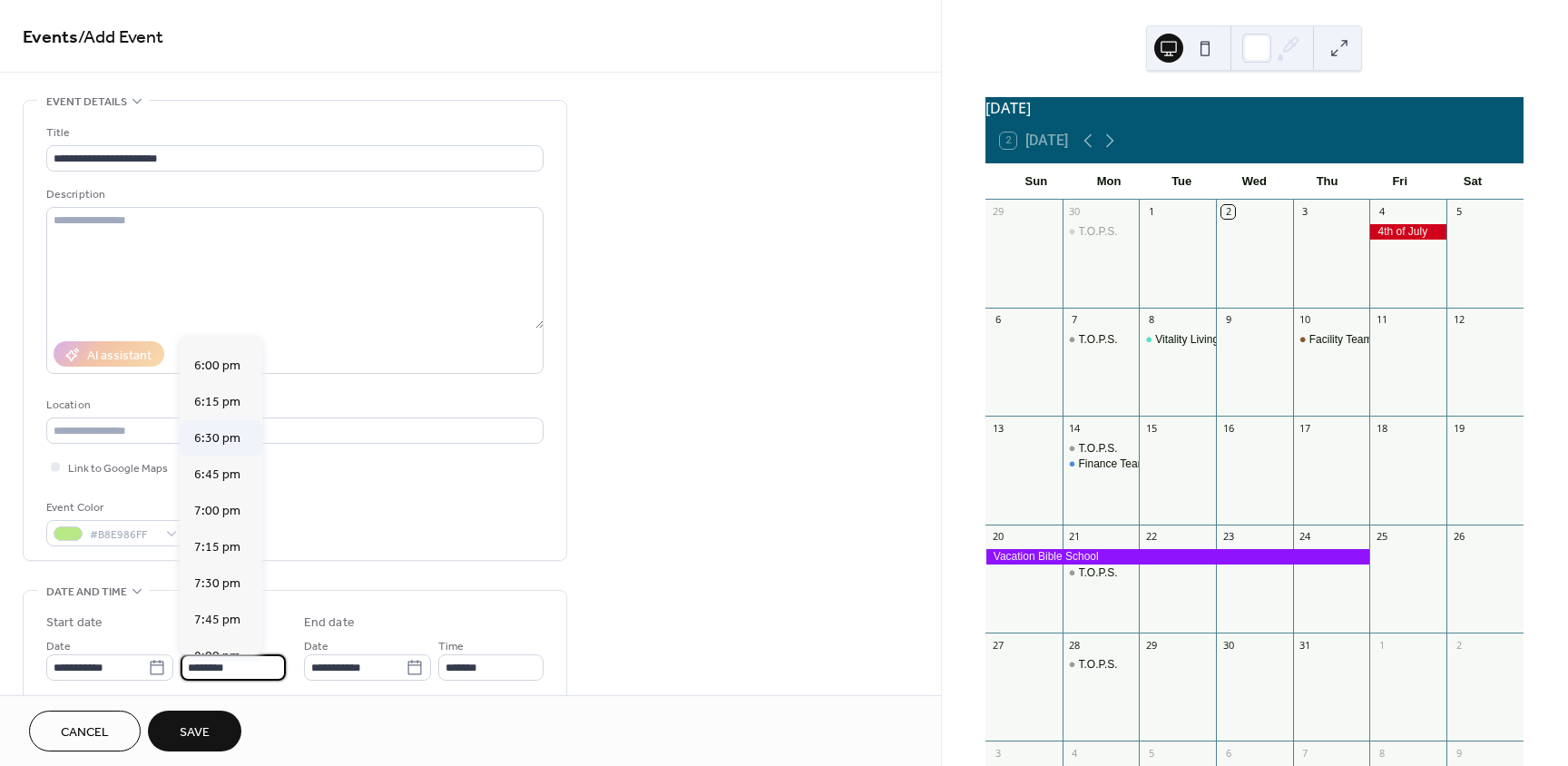 type on "*******" 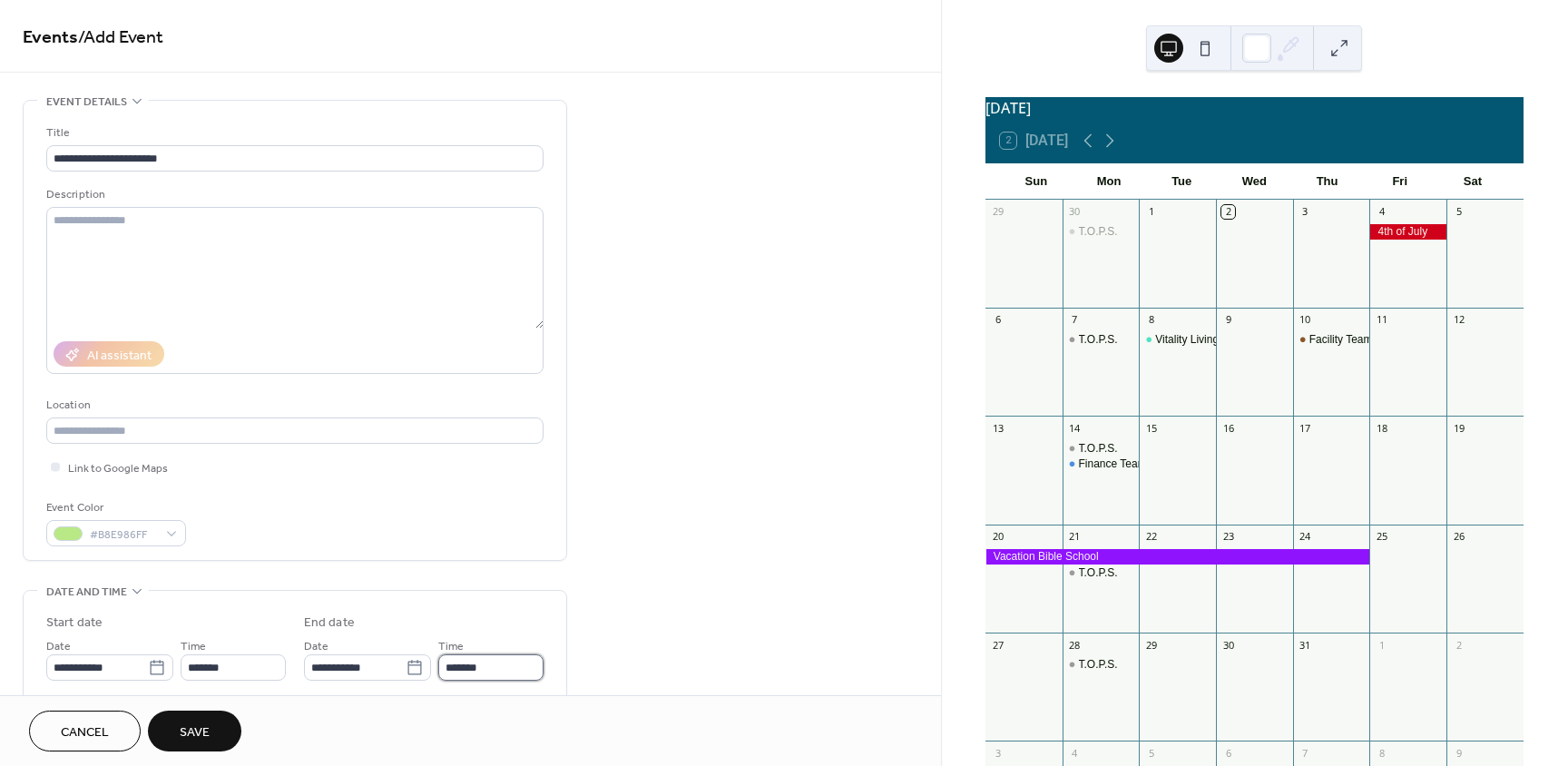 click on "*******" at bounding box center (491, 667) 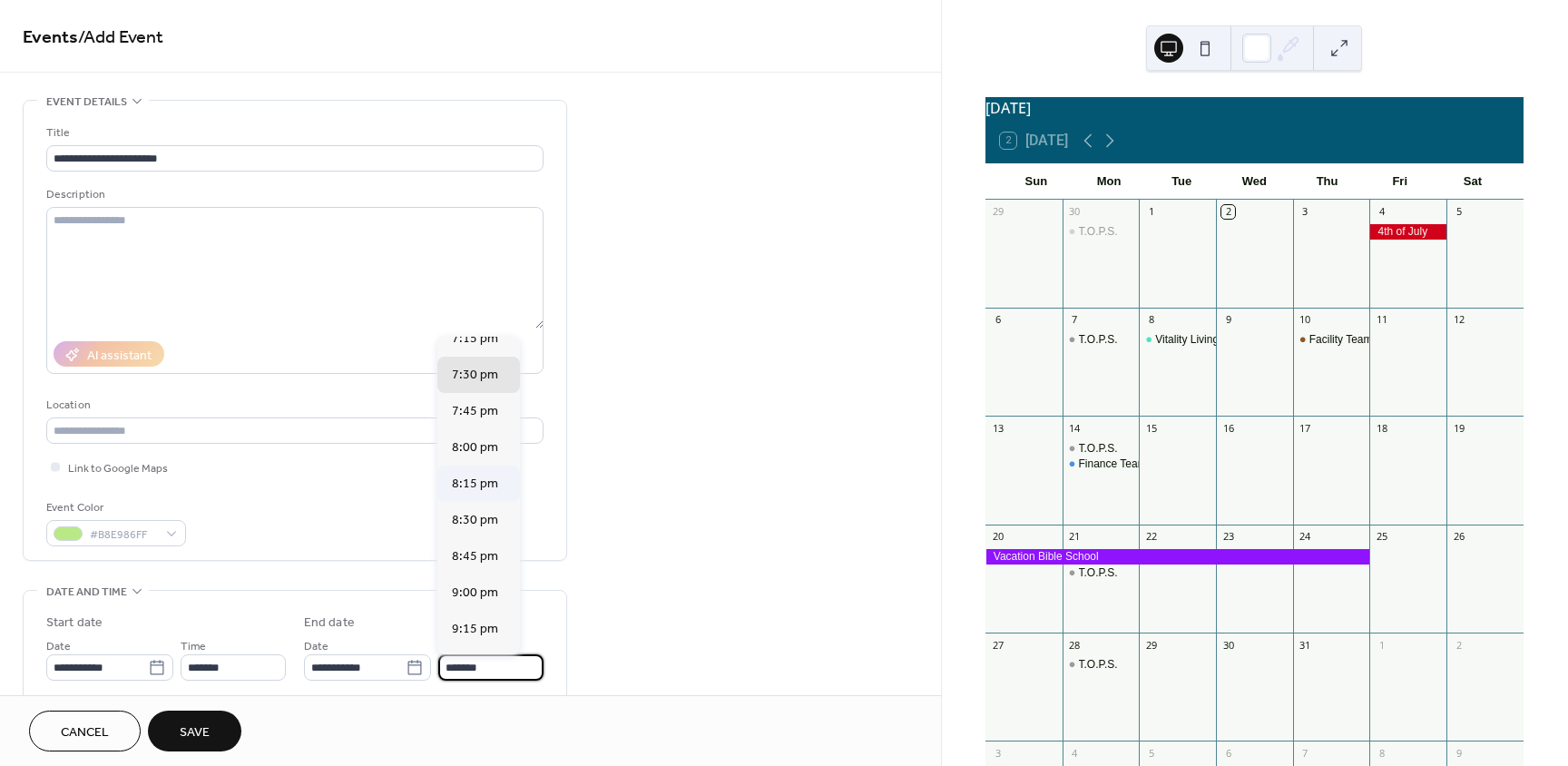 scroll, scrollTop: 91, scrollLeft: 0, axis: vertical 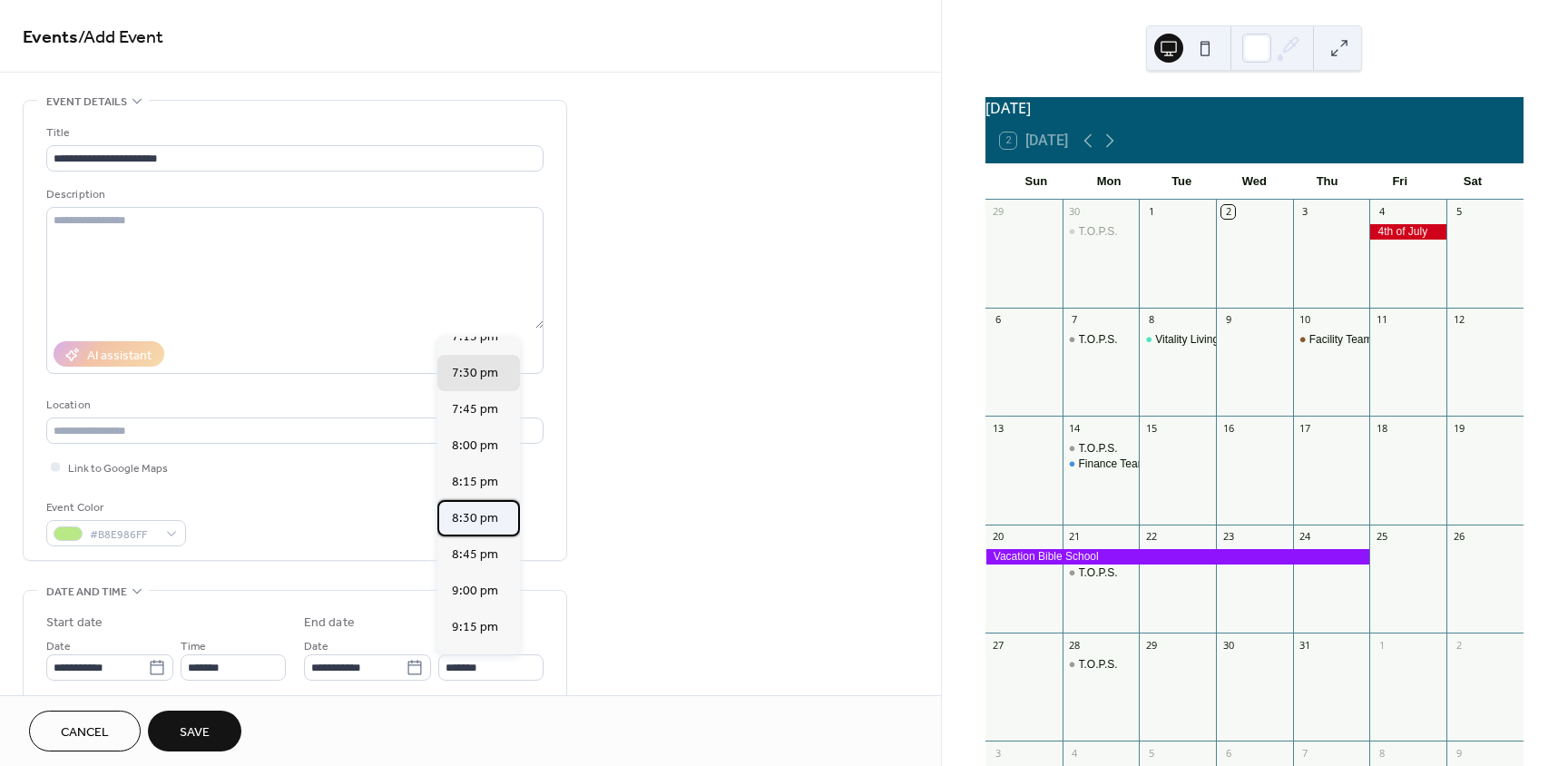 click on "8:30 pm" at bounding box center (475, 518) 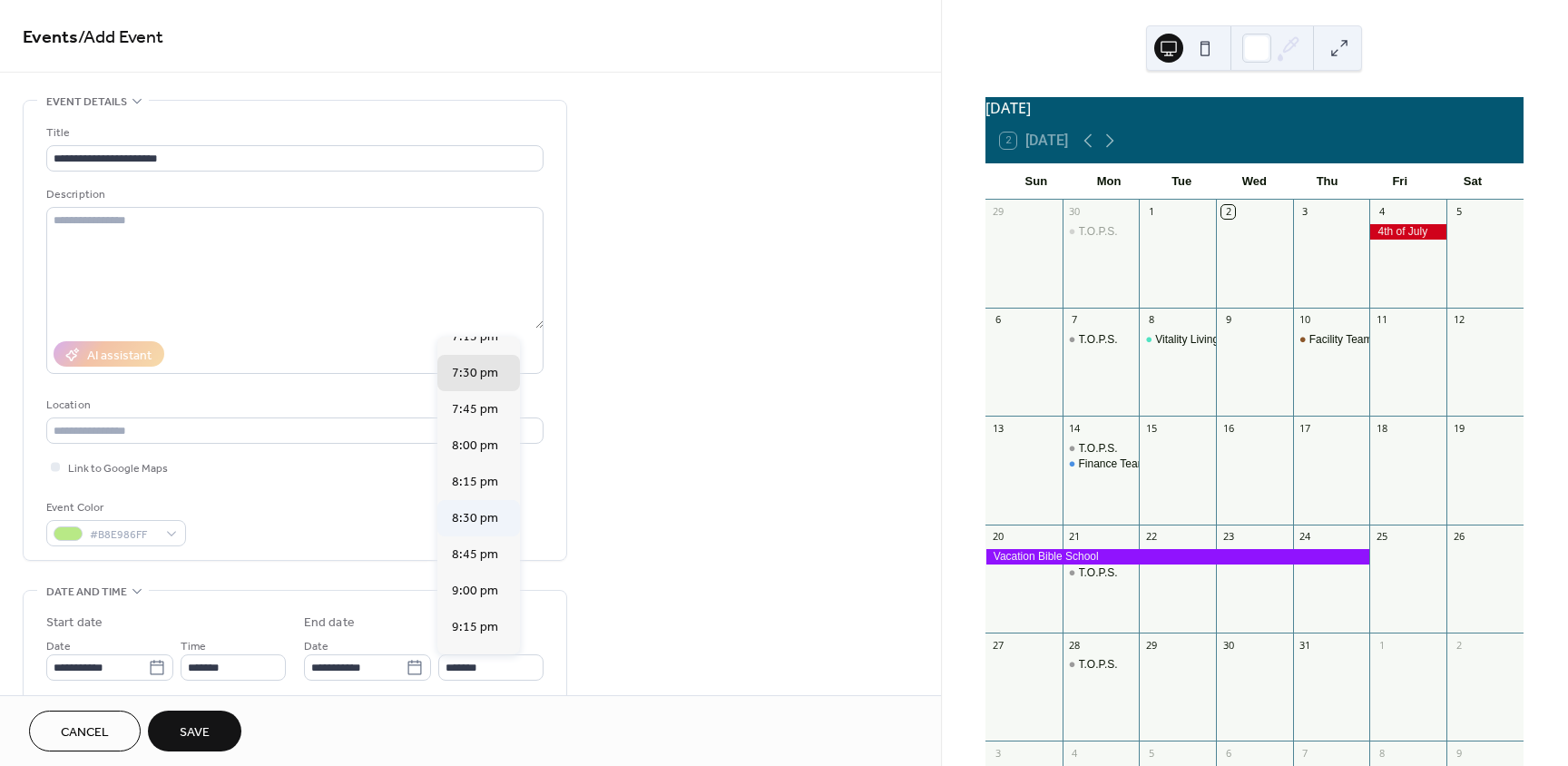 type on "*******" 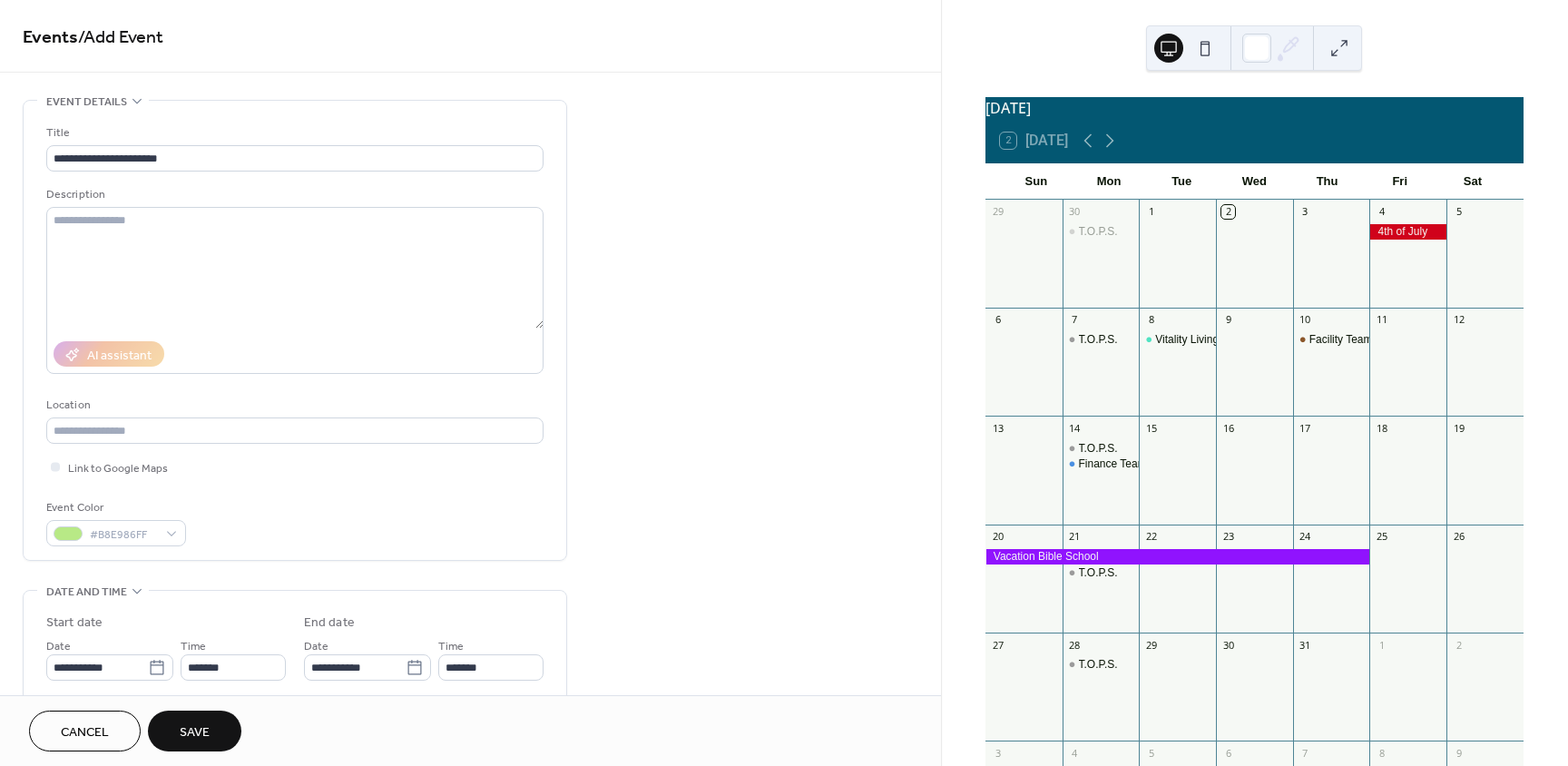 click on "Save" at bounding box center (194, 732) 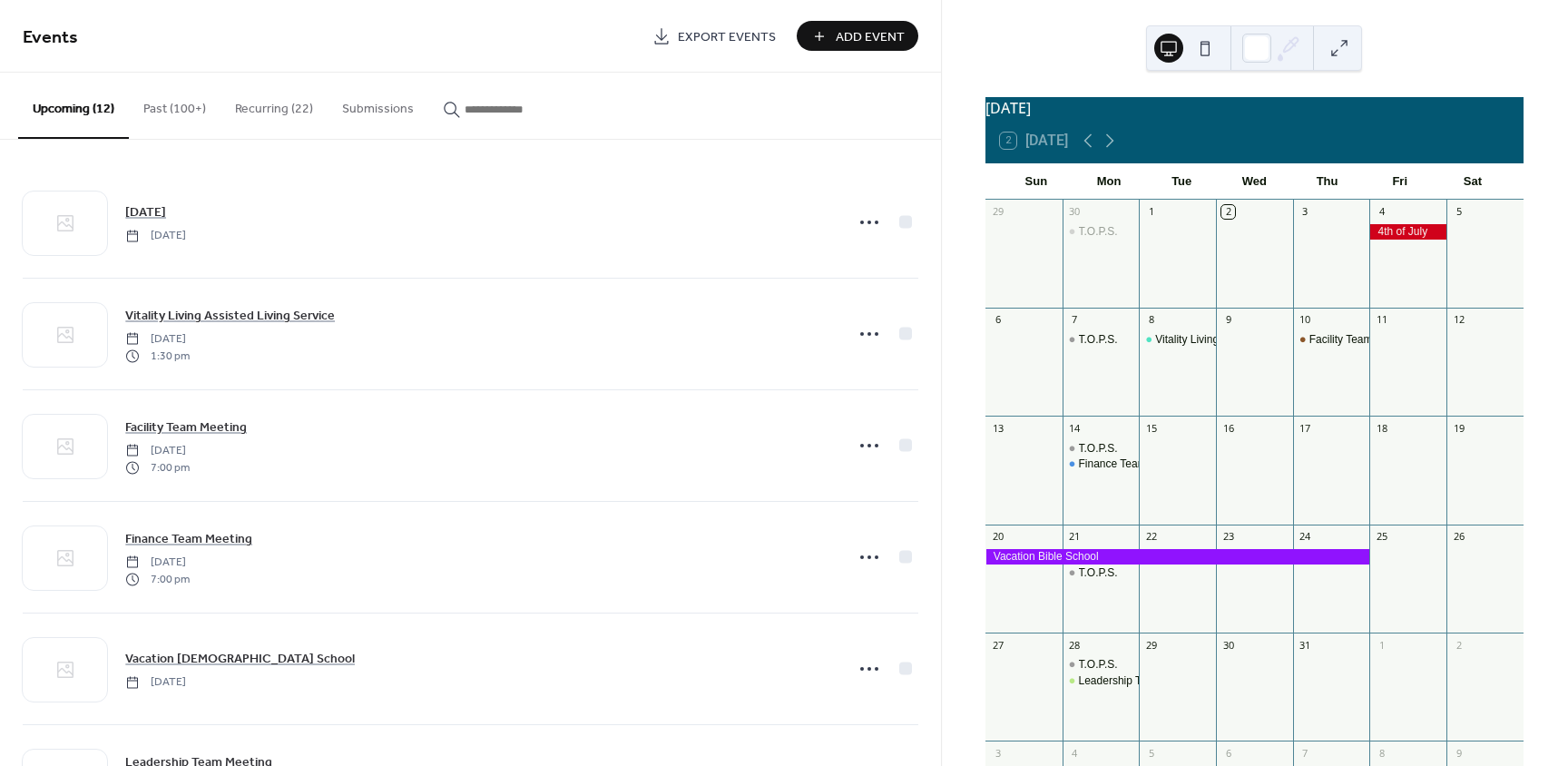 click on "Add Event" at bounding box center [870, 37] 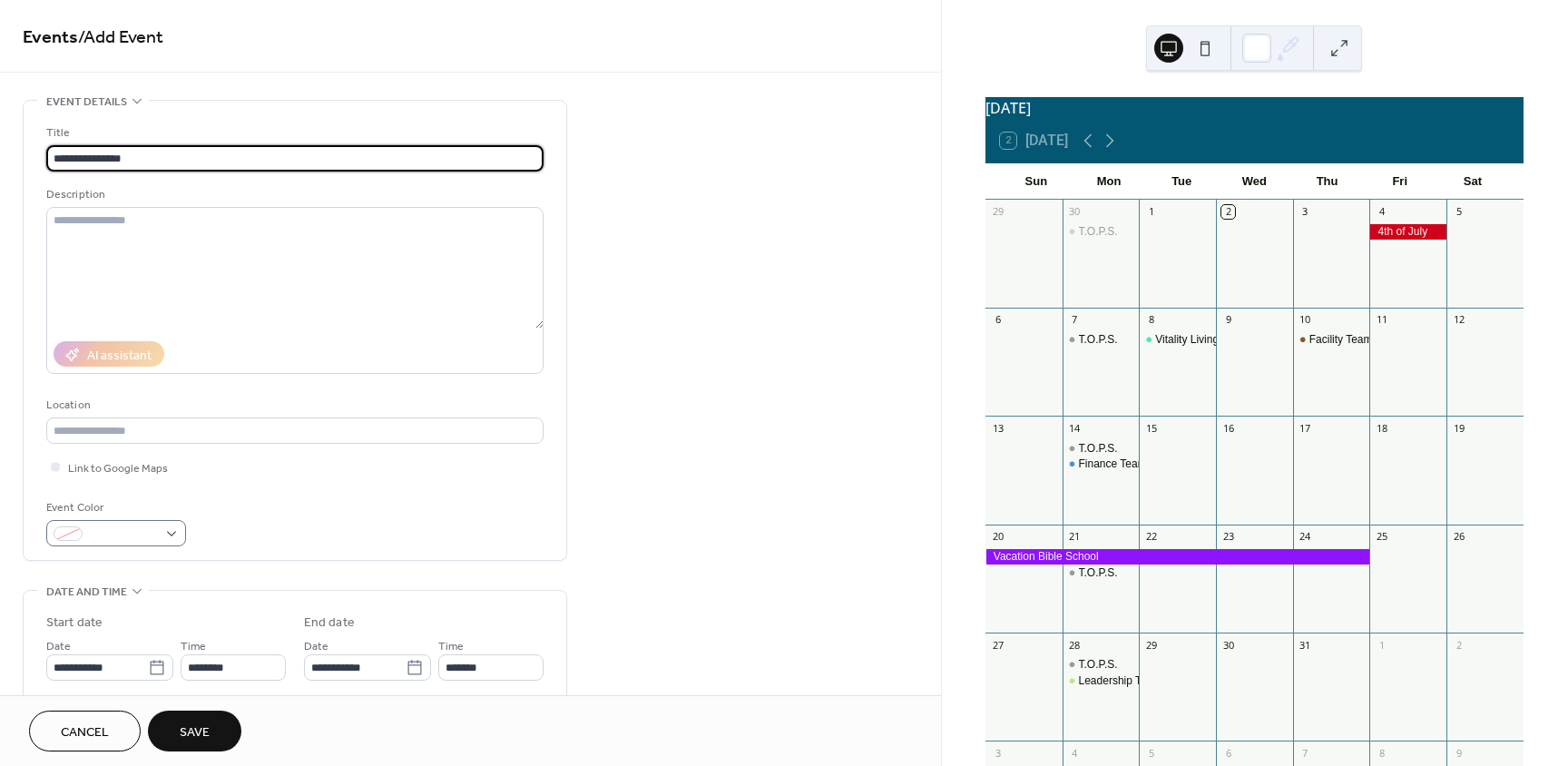 type on "**********" 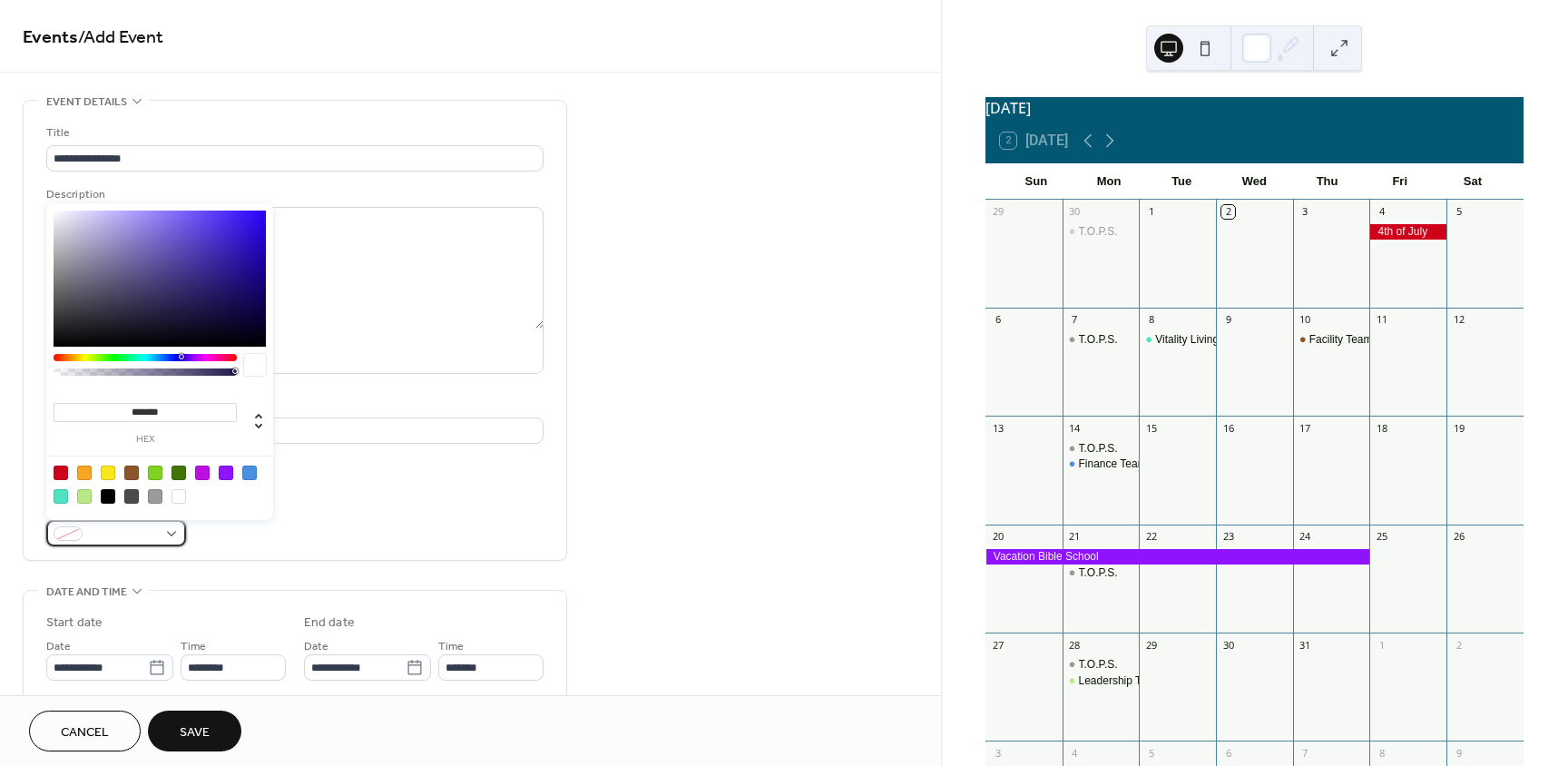 click at bounding box center [116, 533] 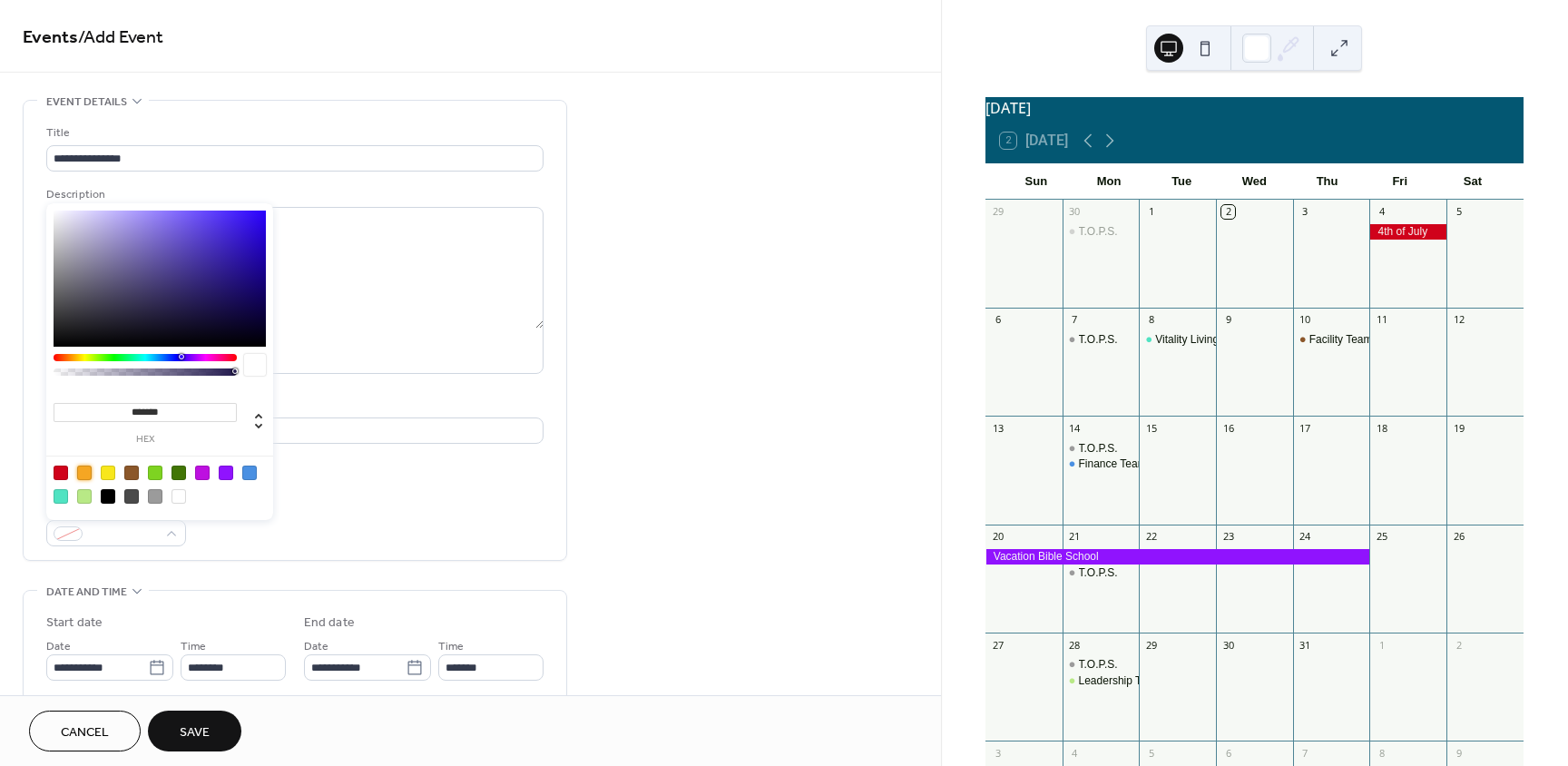 click at bounding box center [84, 473] 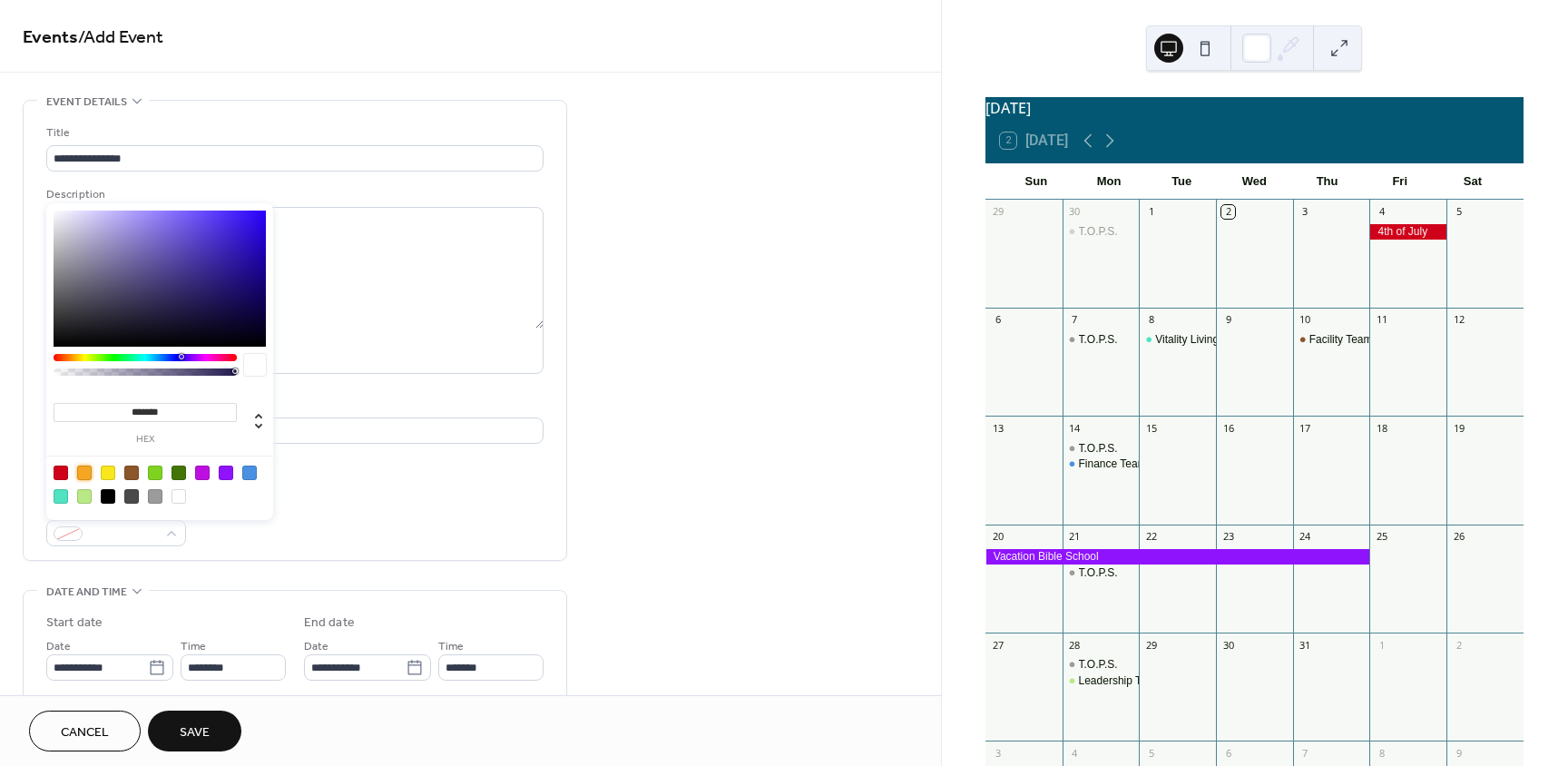 type on "*******" 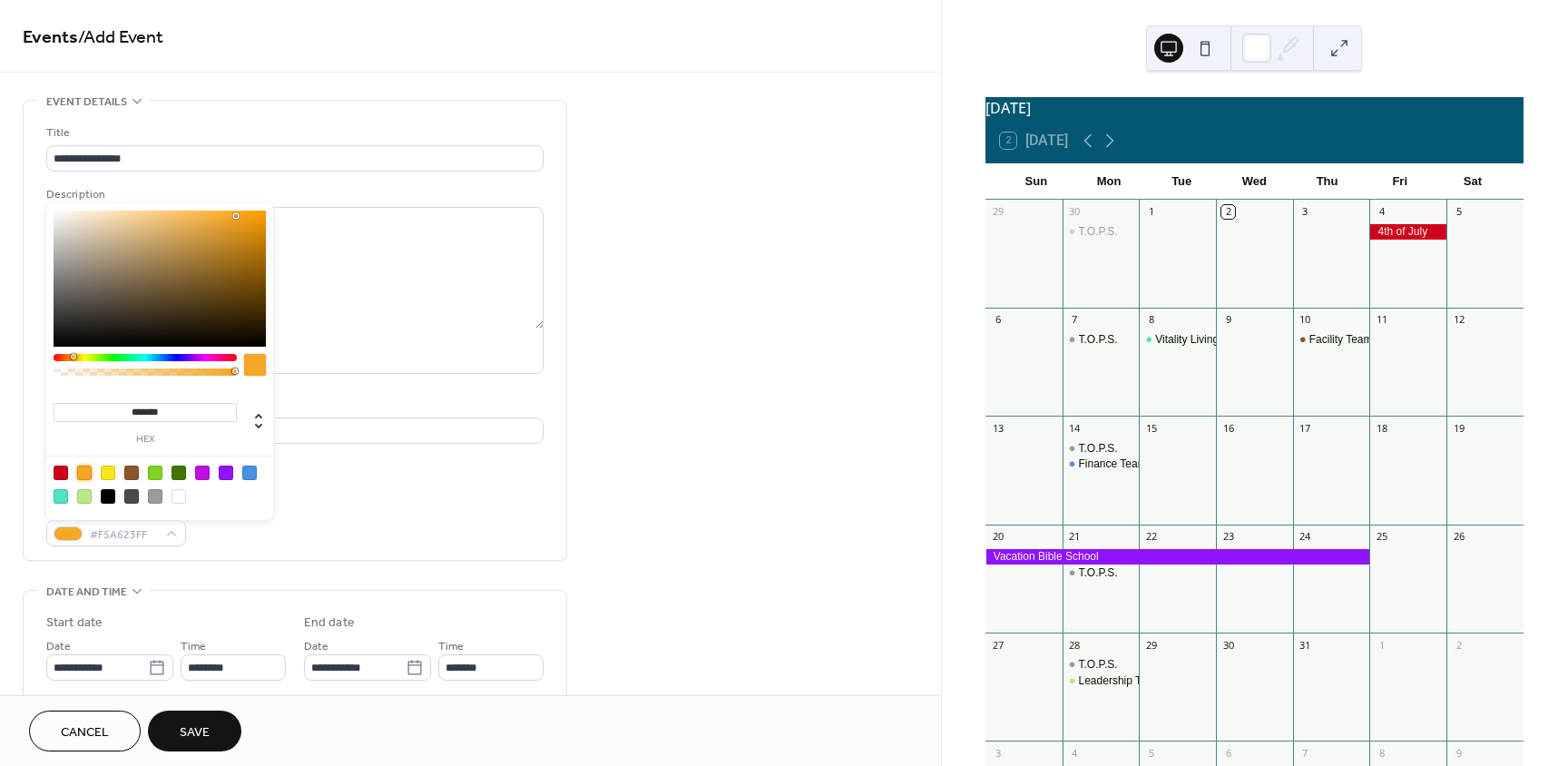 click on "**********" at bounding box center [295, 330] 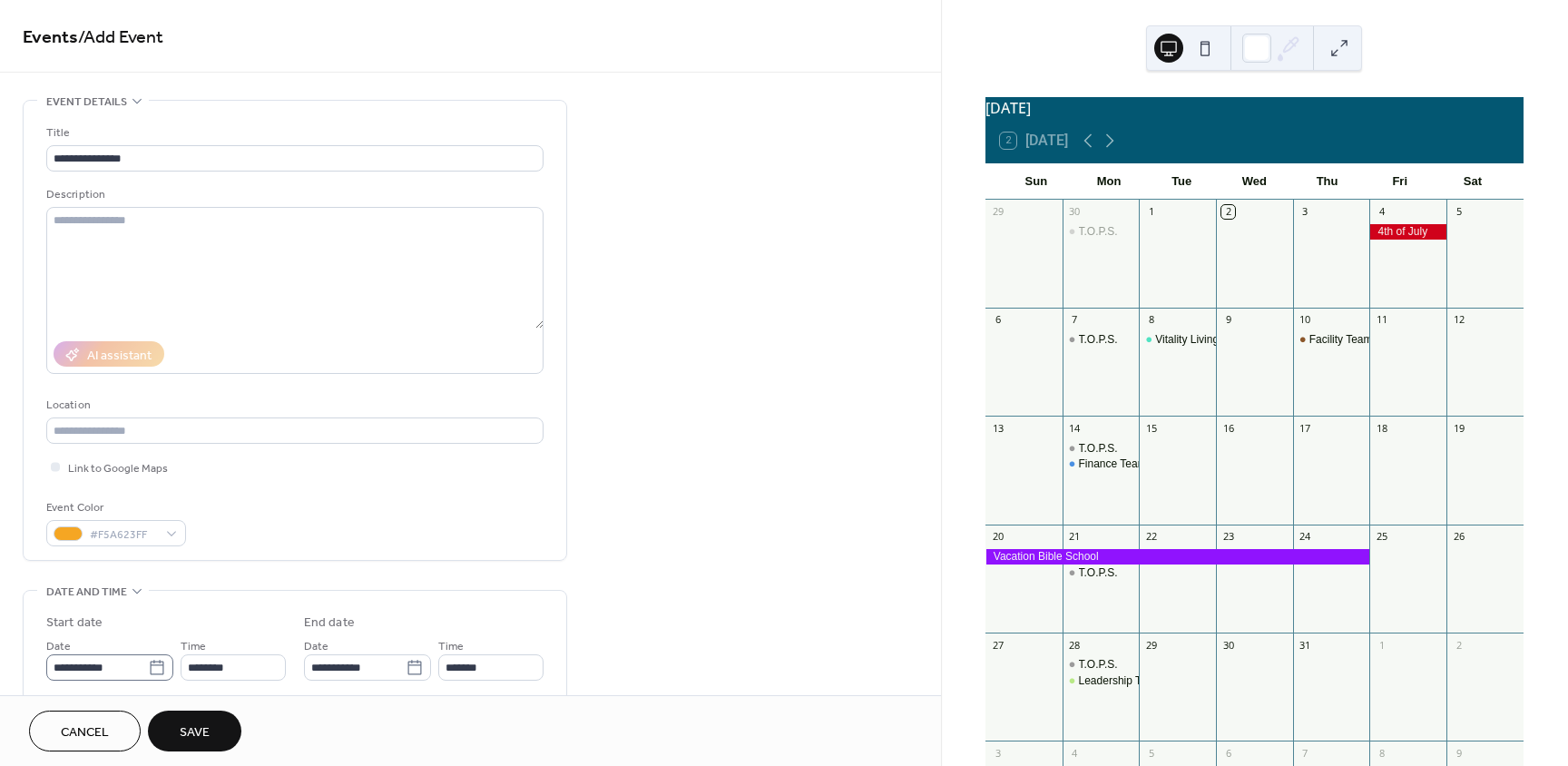 click 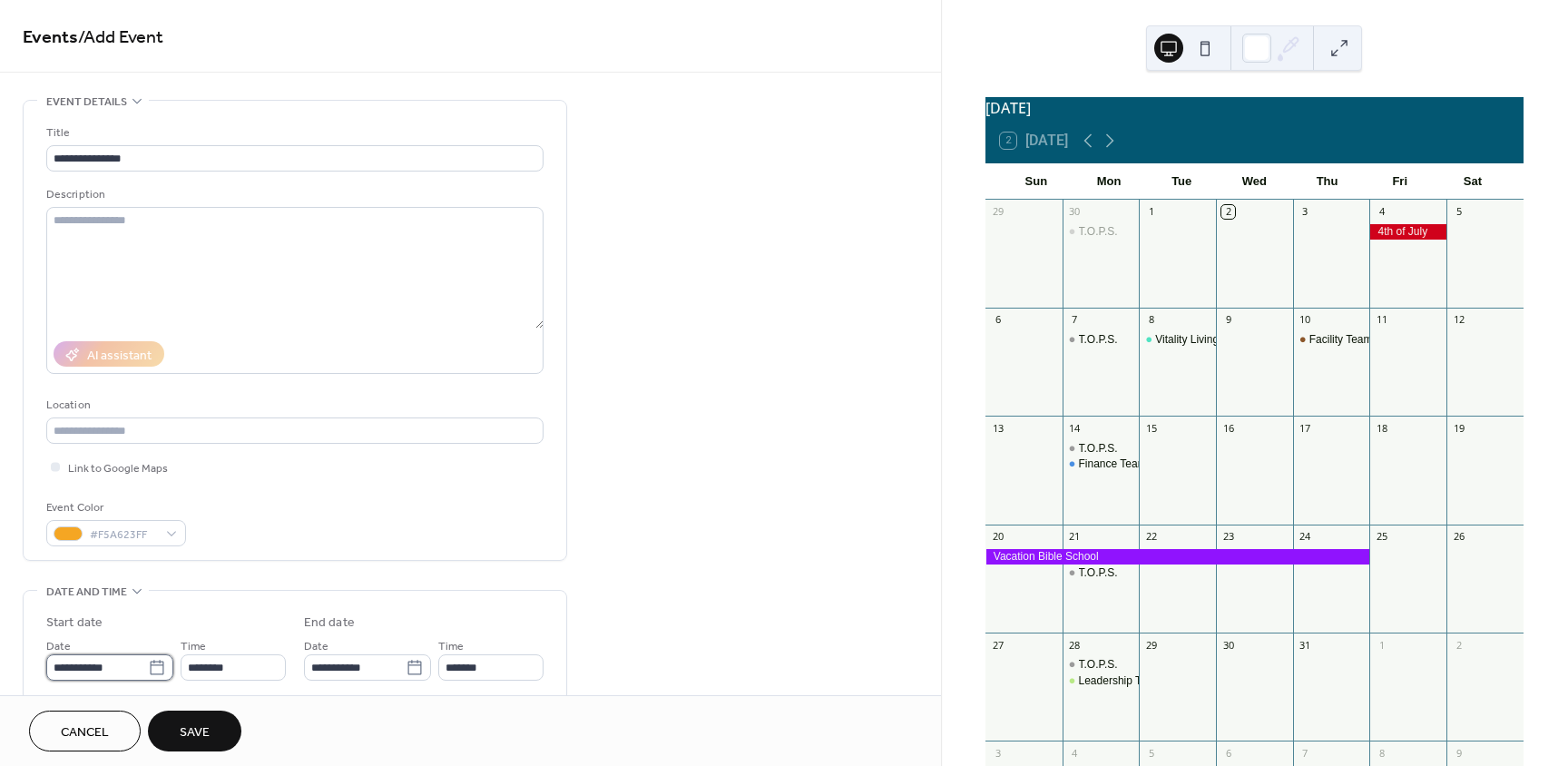 click on "**********" at bounding box center [97, 667] 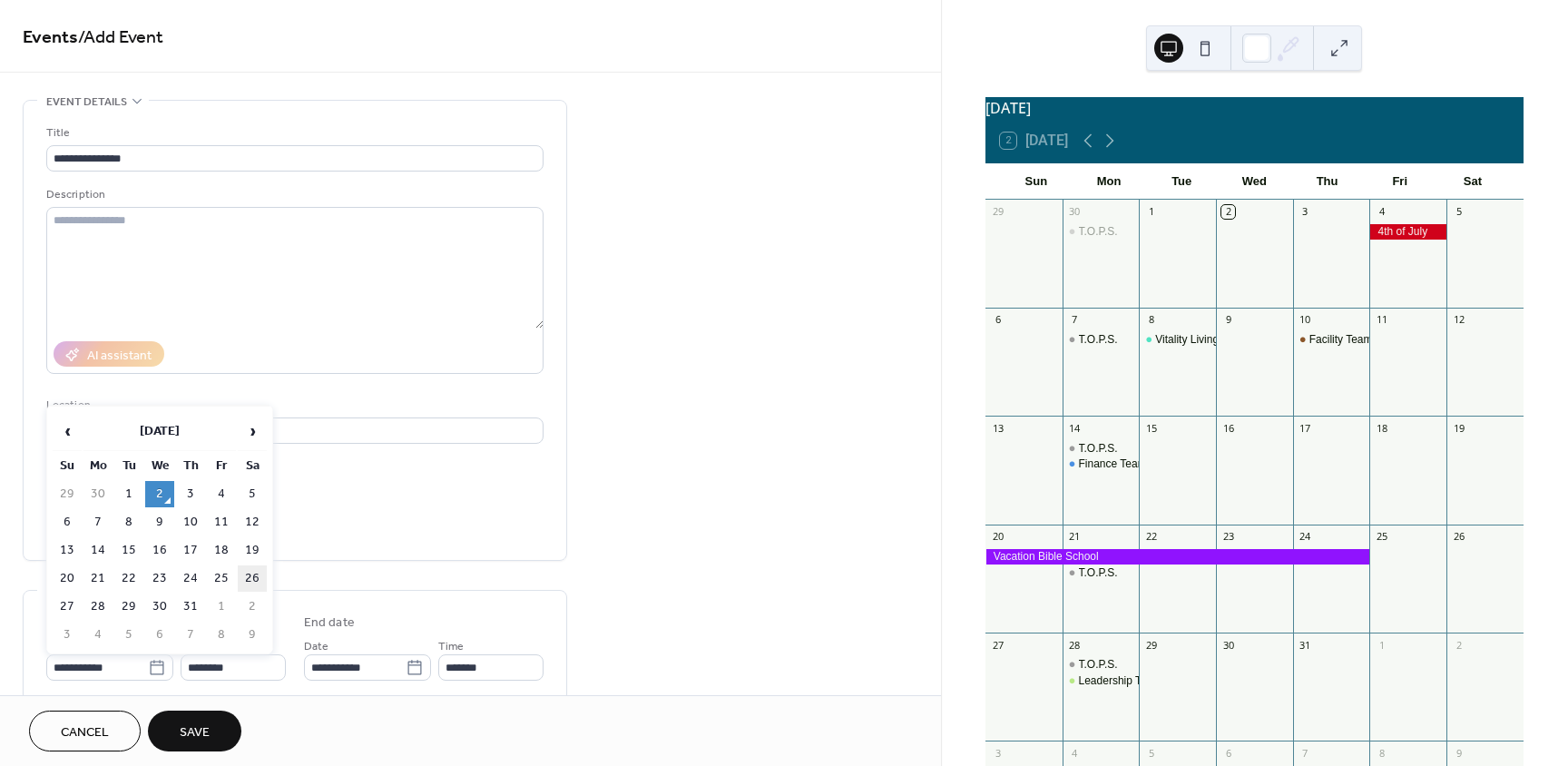 click on "26" at bounding box center [252, 578] 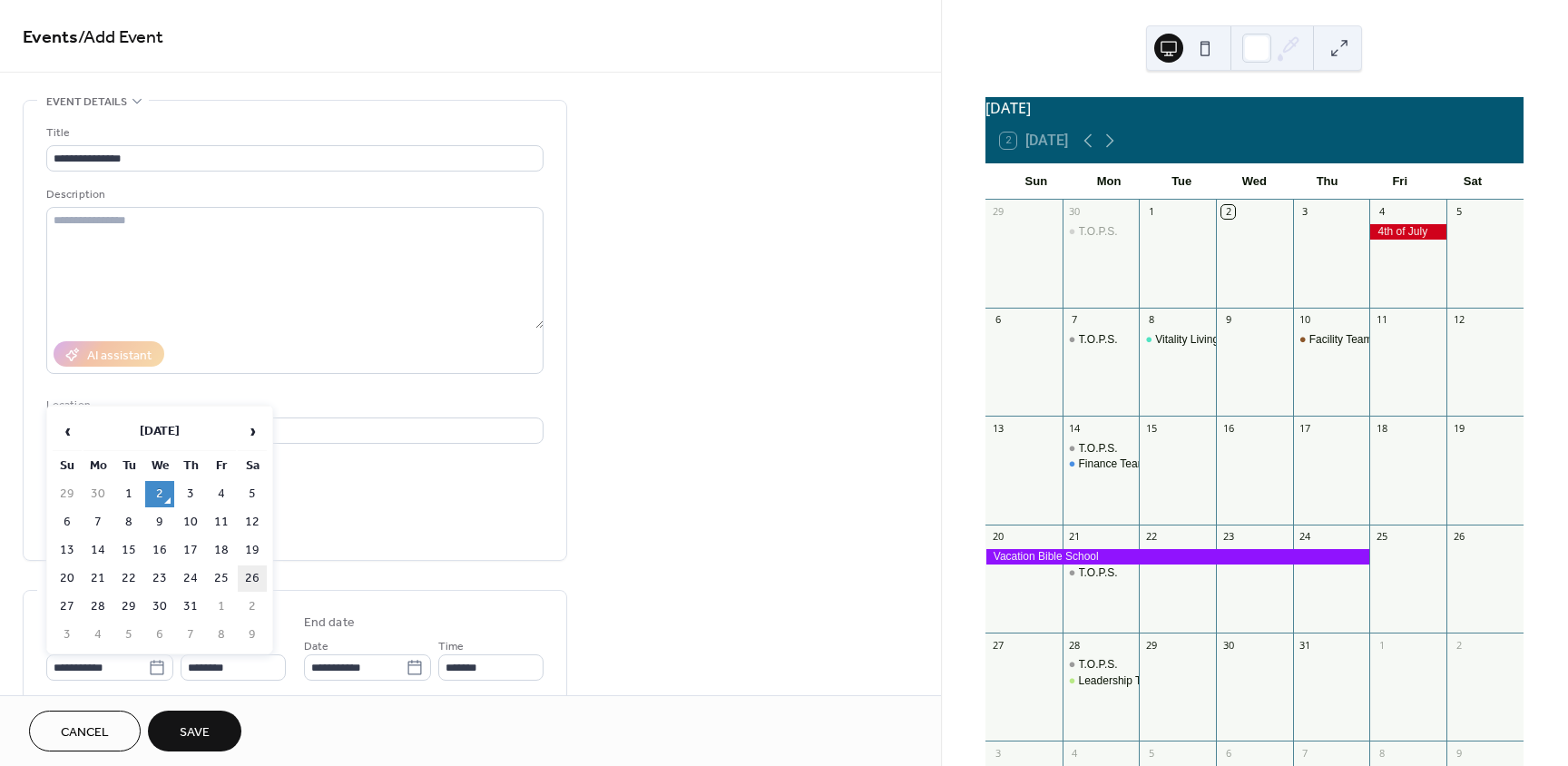 type on "**********" 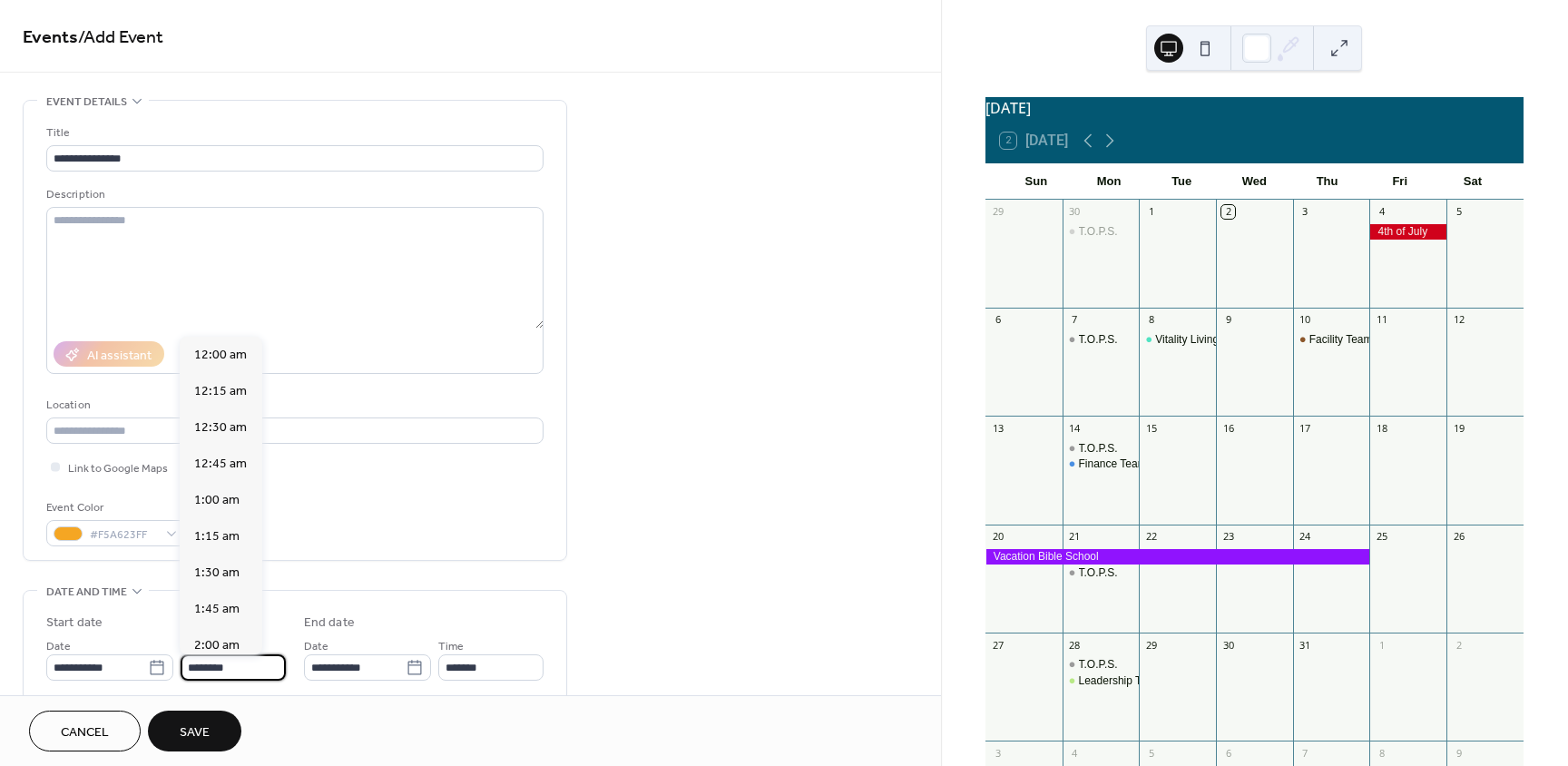 click on "********" at bounding box center [233, 667] 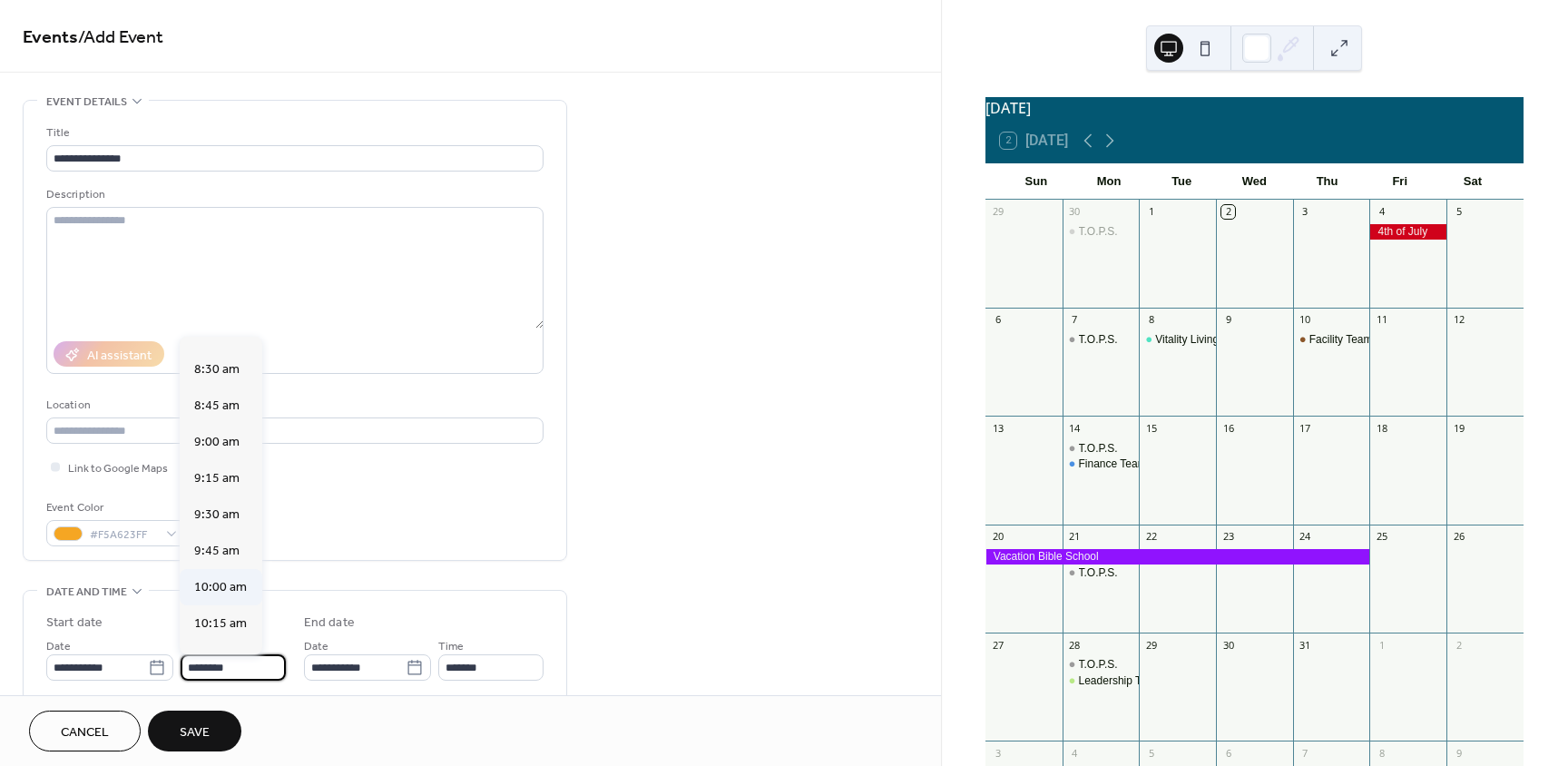 scroll, scrollTop: 1151, scrollLeft: 0, axis: vertical 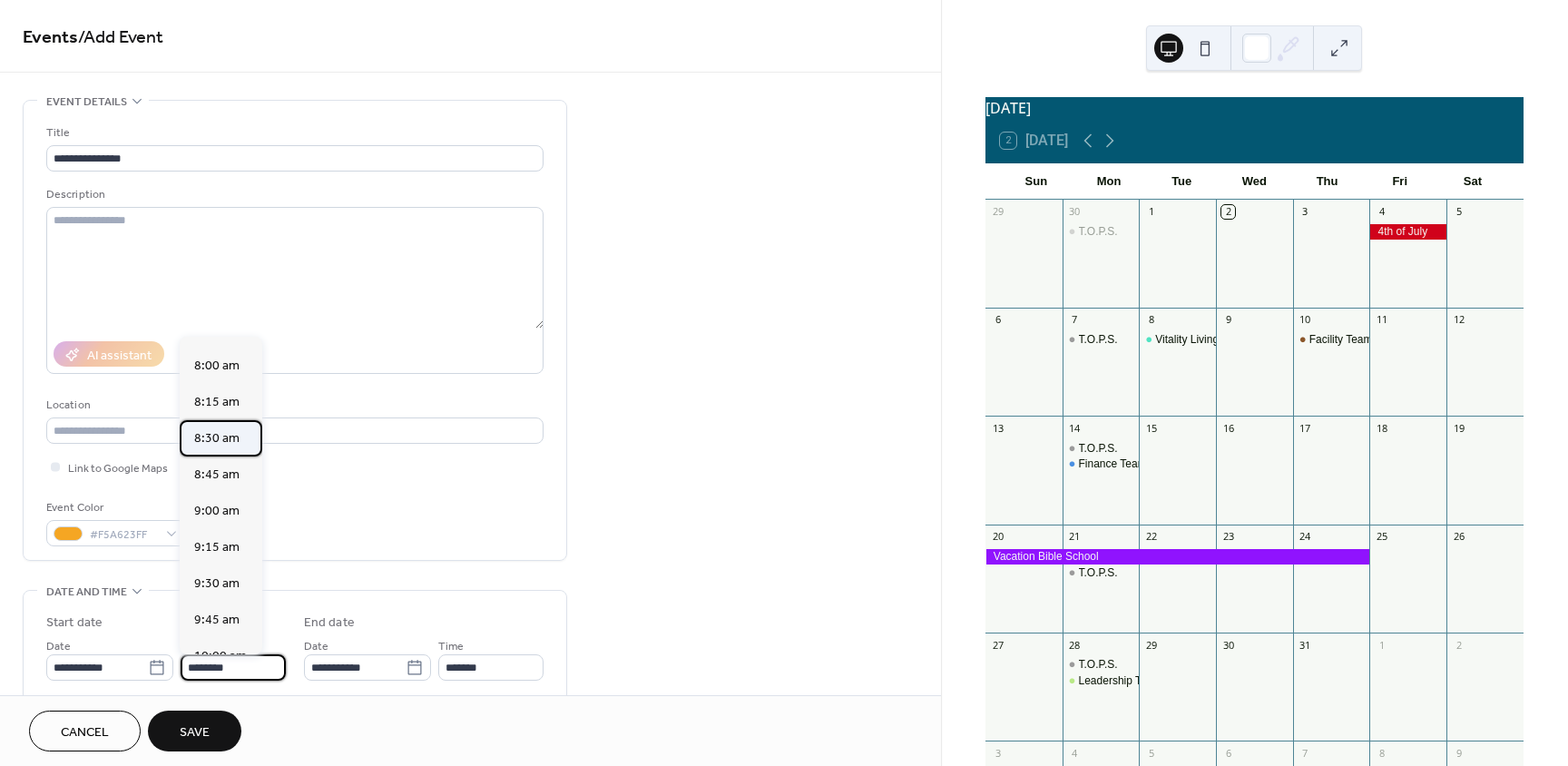 click on "8:30 am" at bounding box center (217, 438) 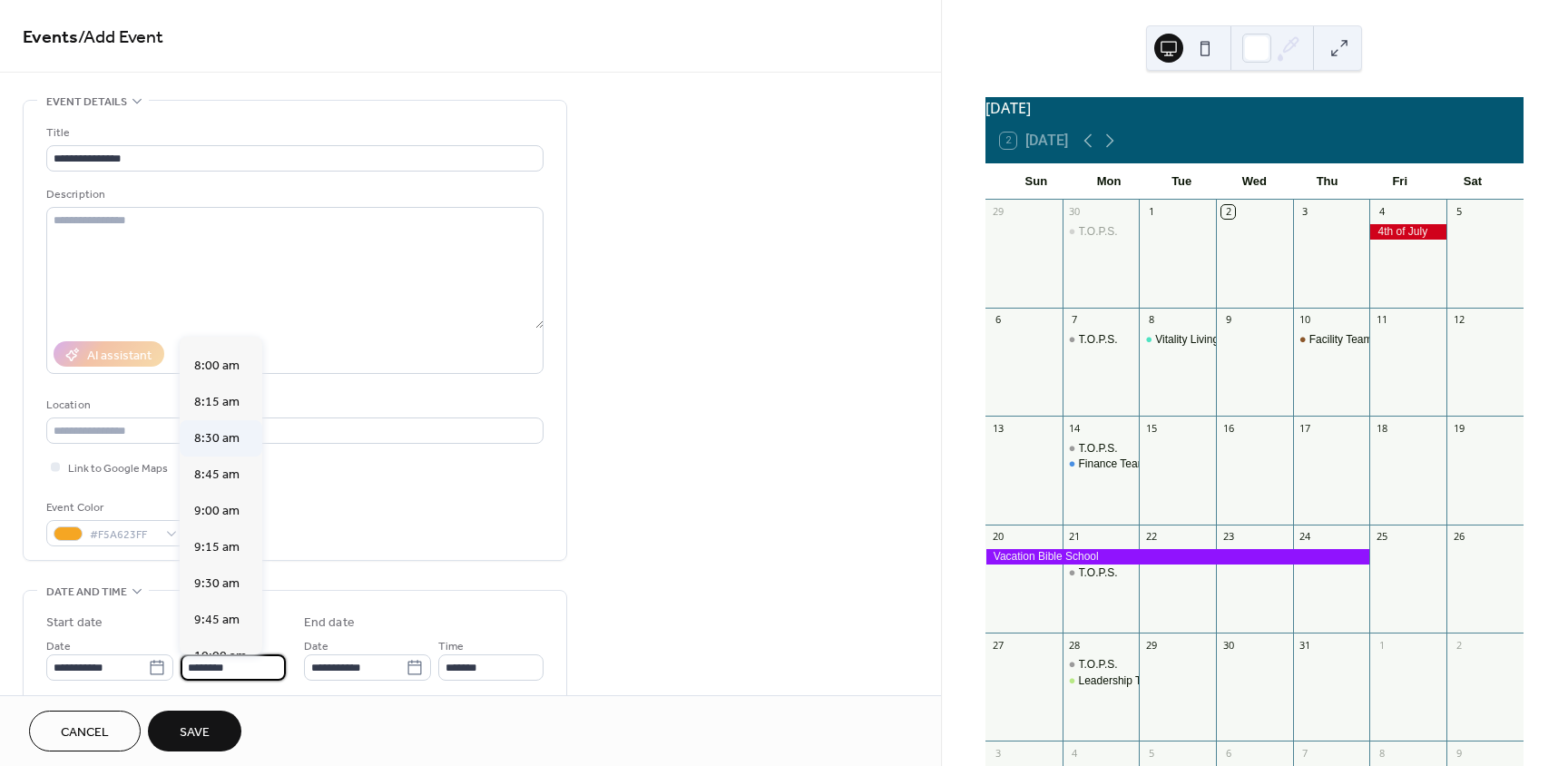 type on "*******" 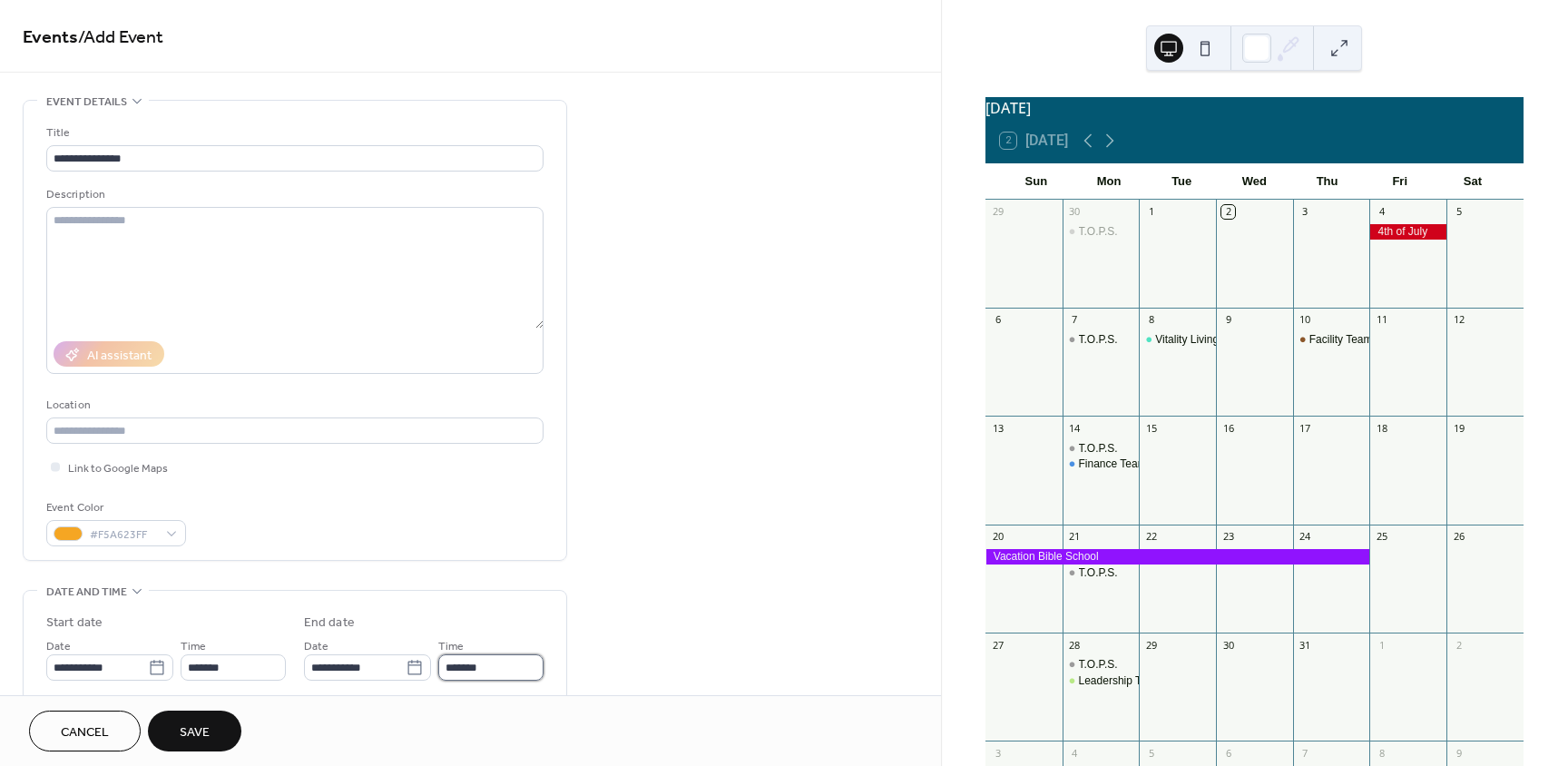 click on "*******" at bounding box center (491, 667) 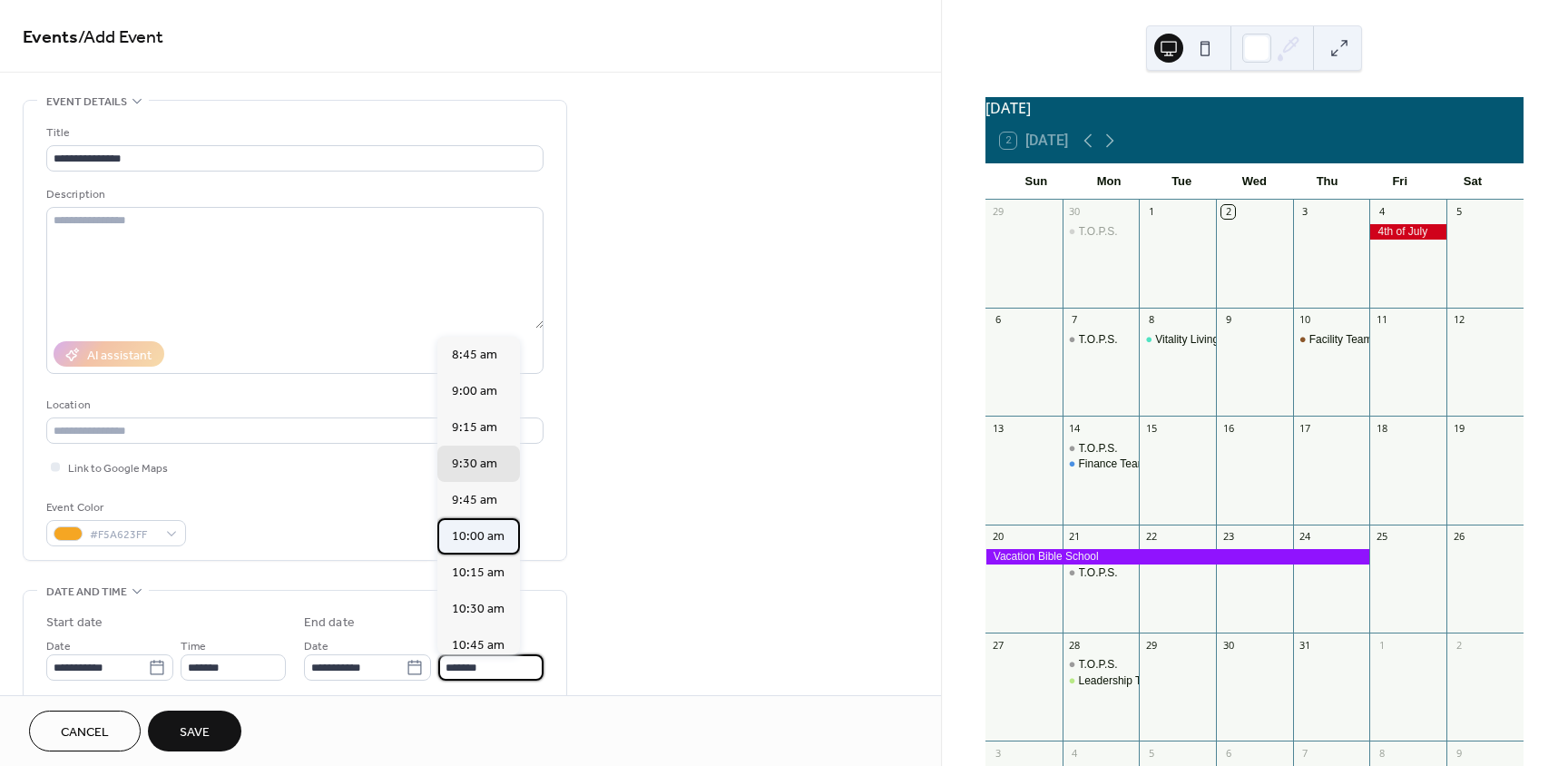 click on "10:00 am" at bounding box center (478, 536) 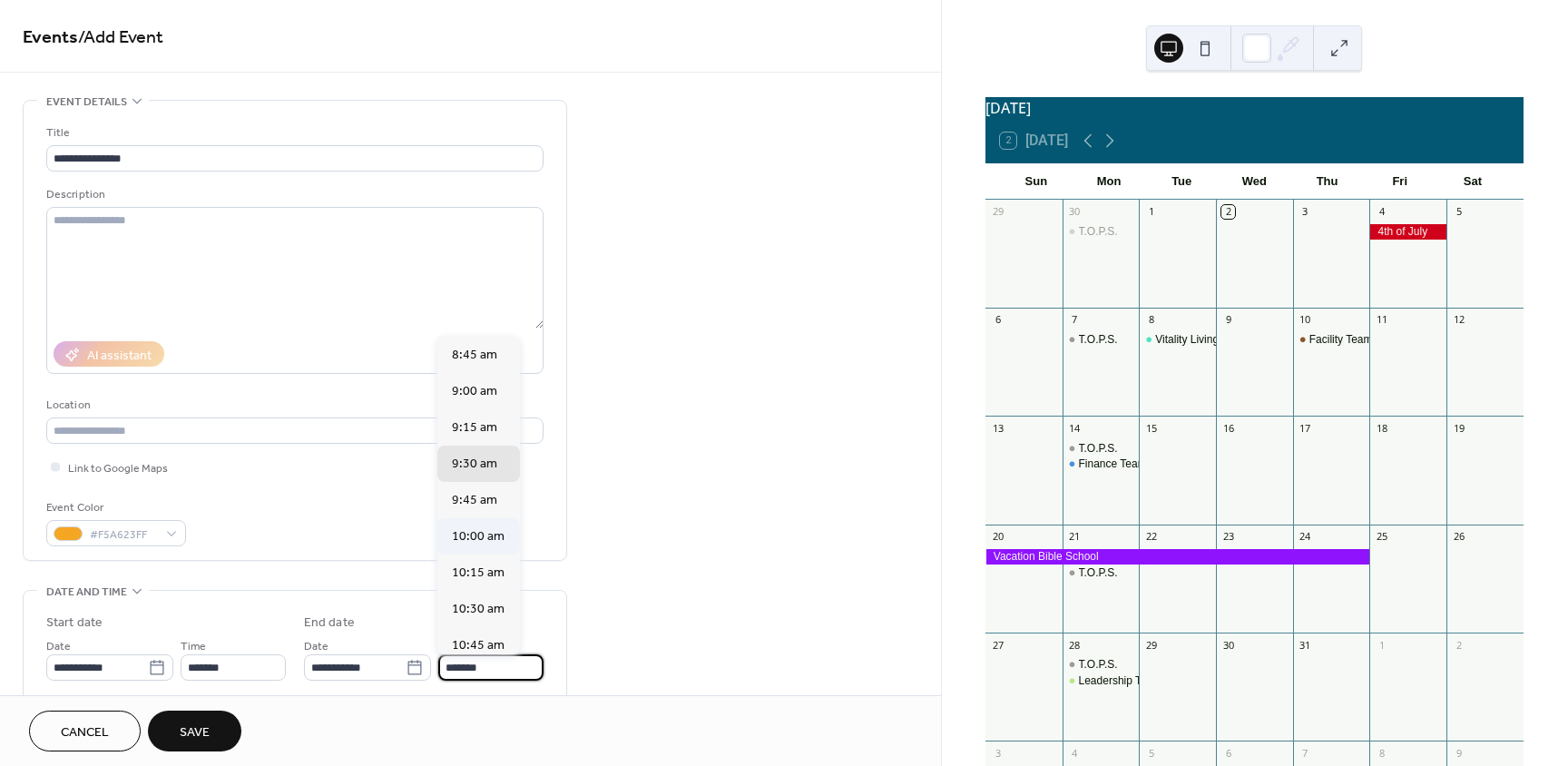 type on "********" 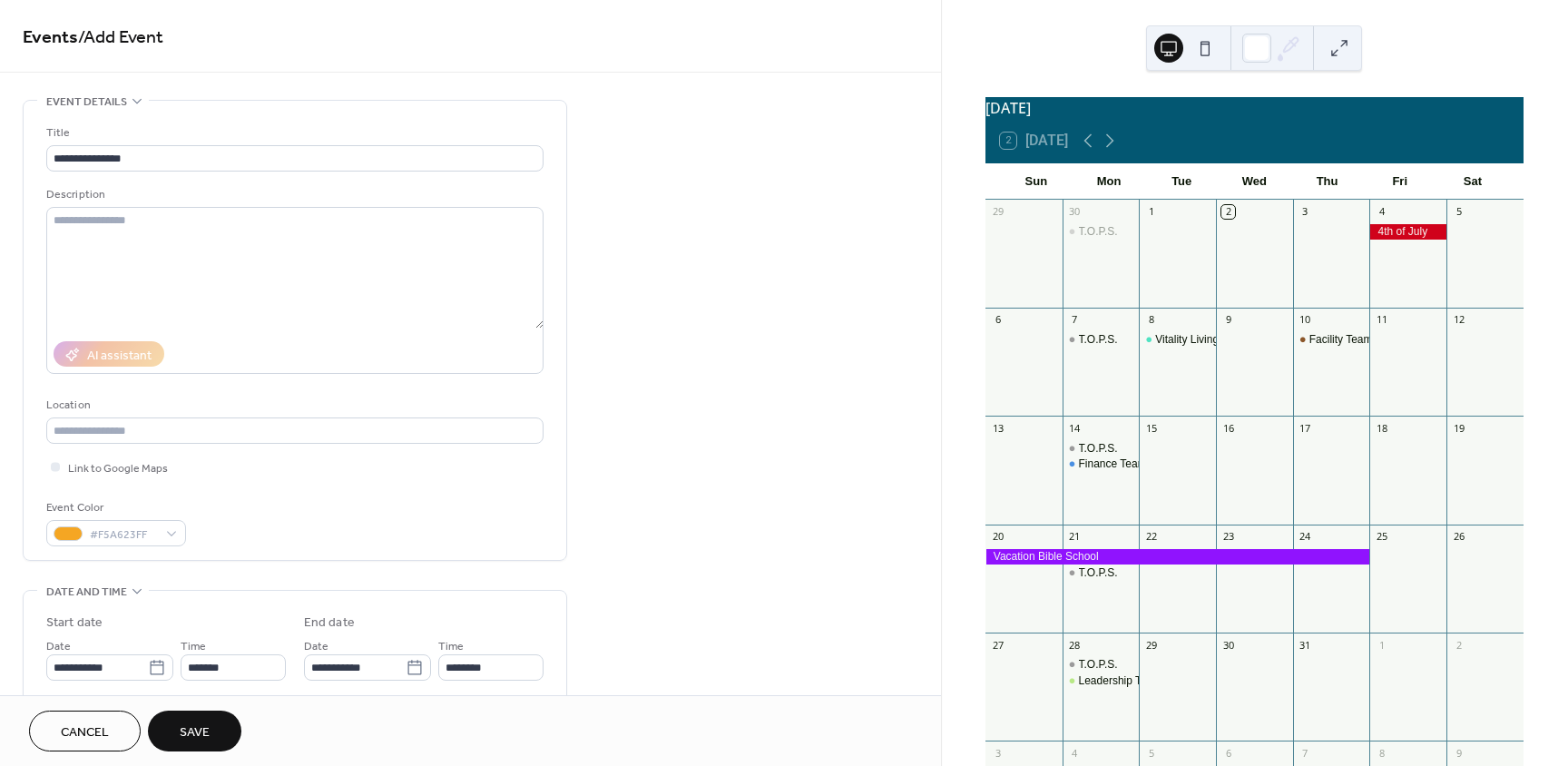 click on "Save" at bounding box center [194, 732] 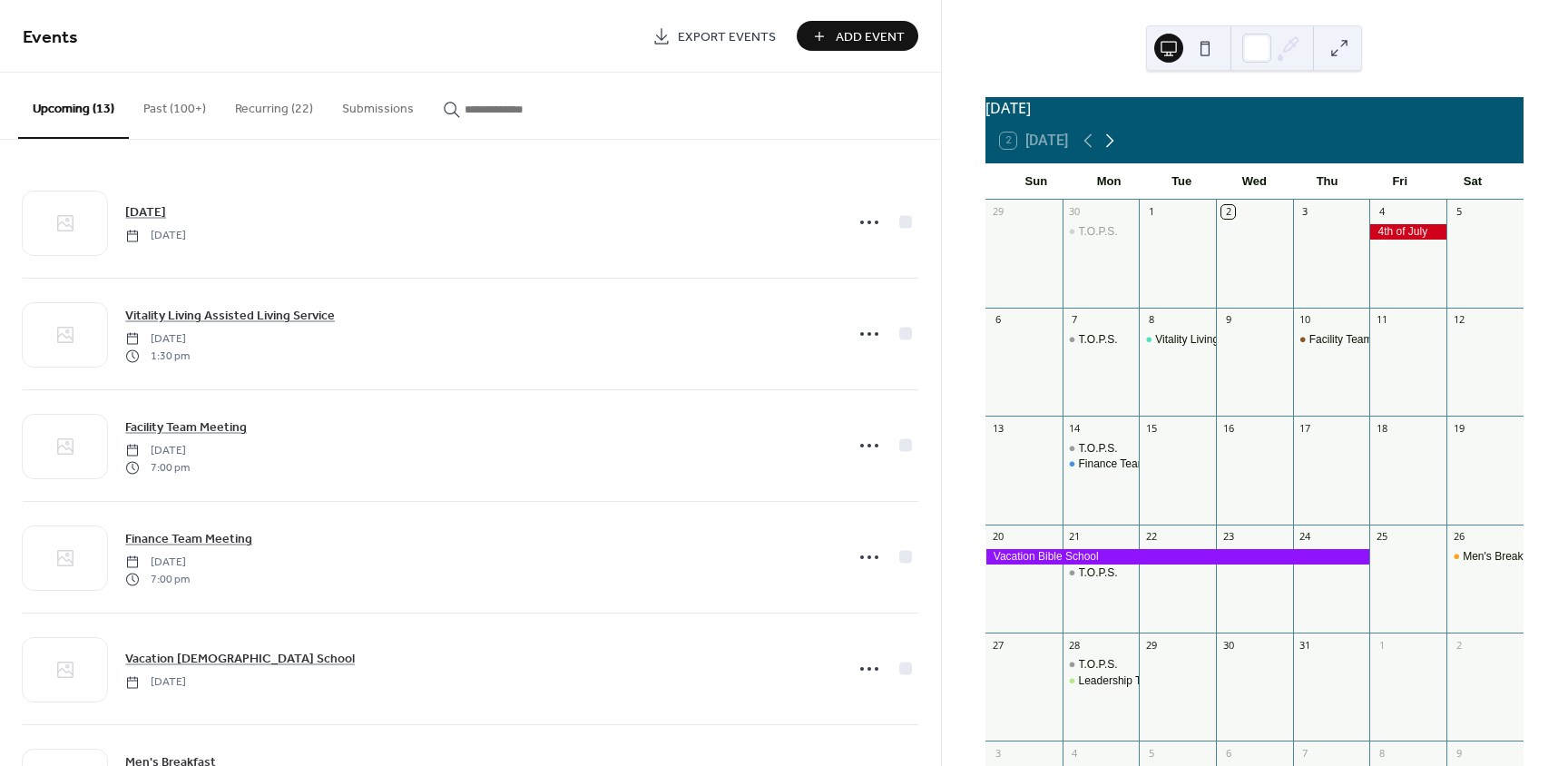 click 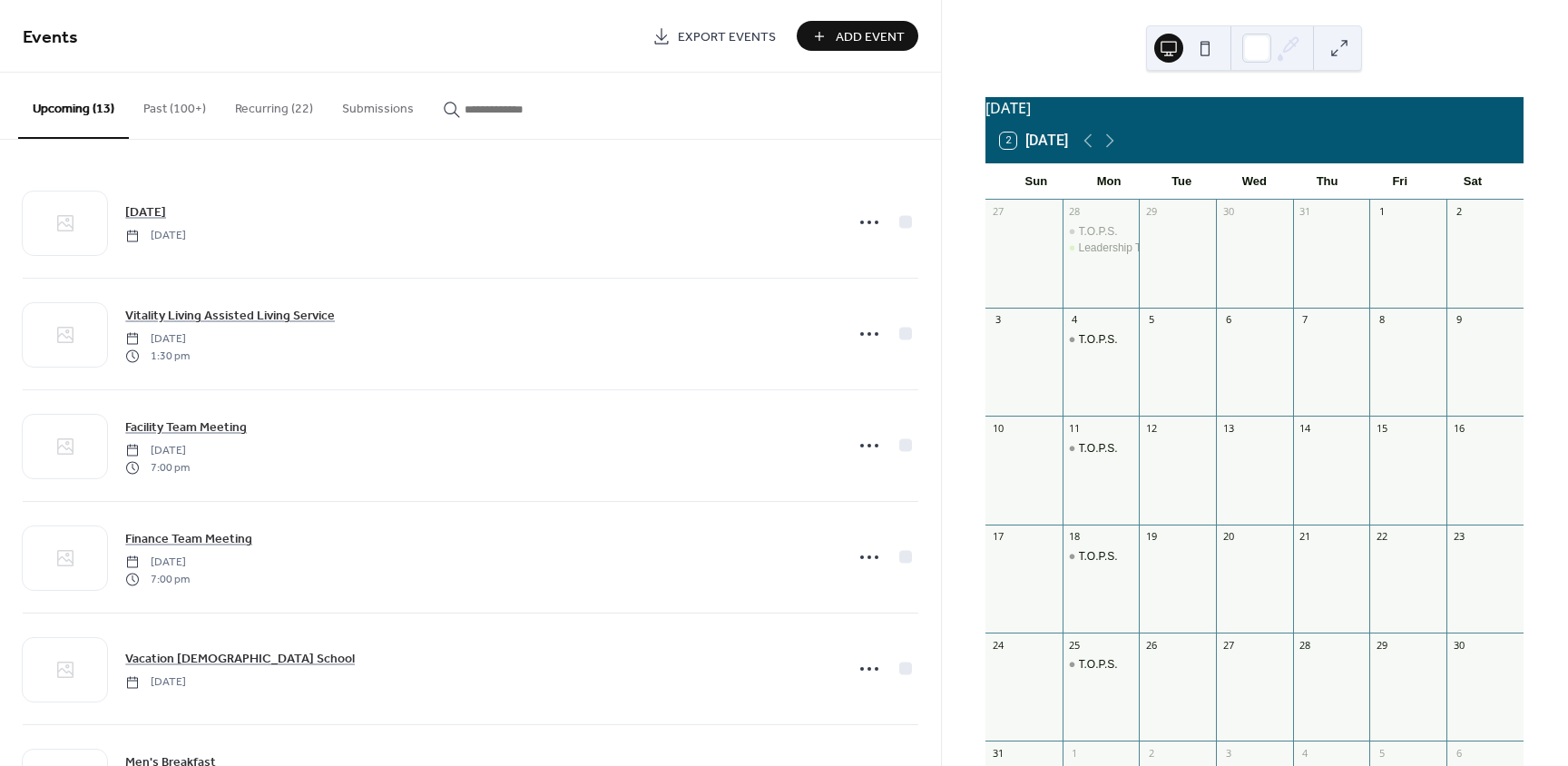 click on "Add Event" at bounding box center (870, 37) 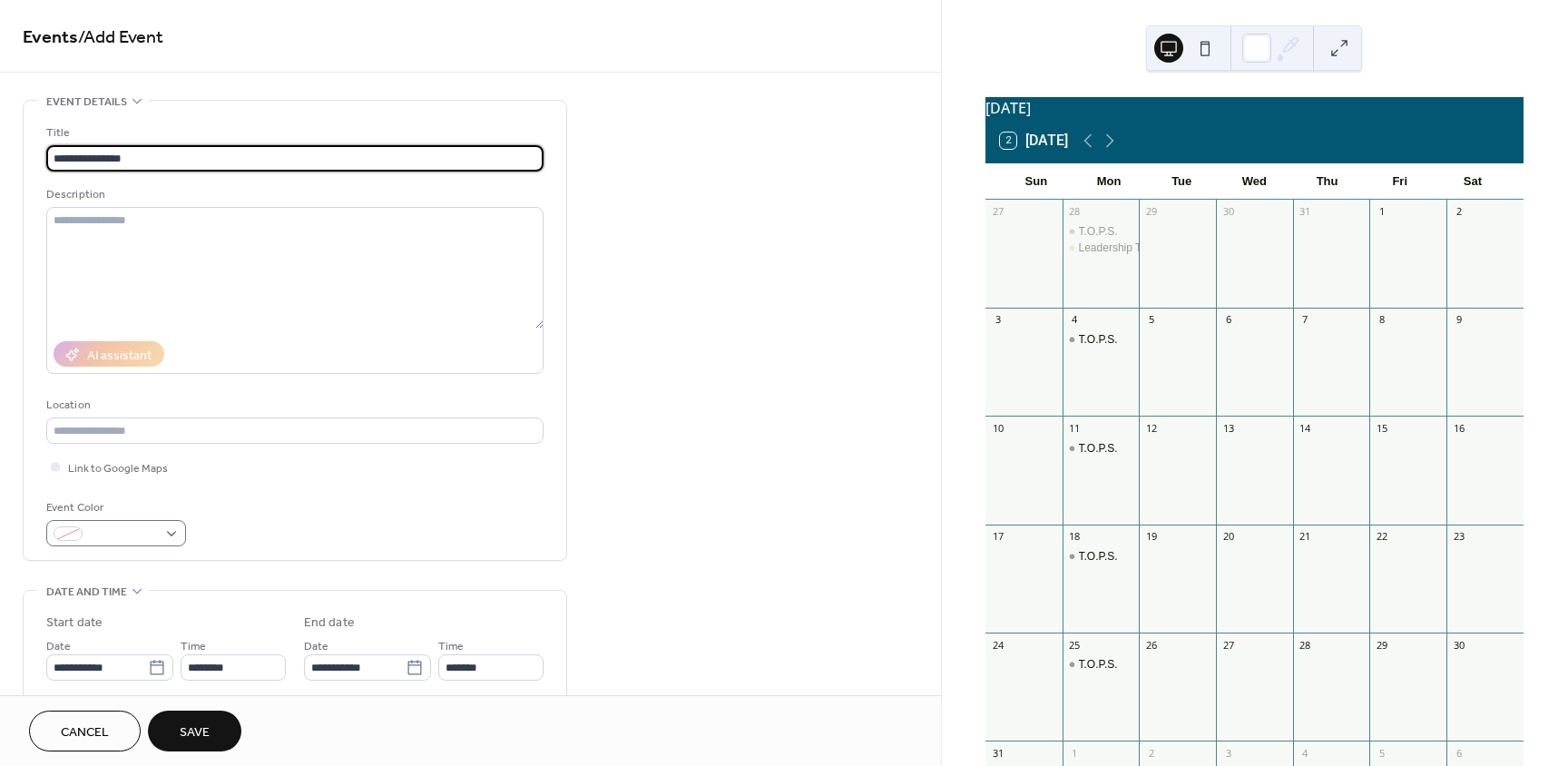 type on "**********" 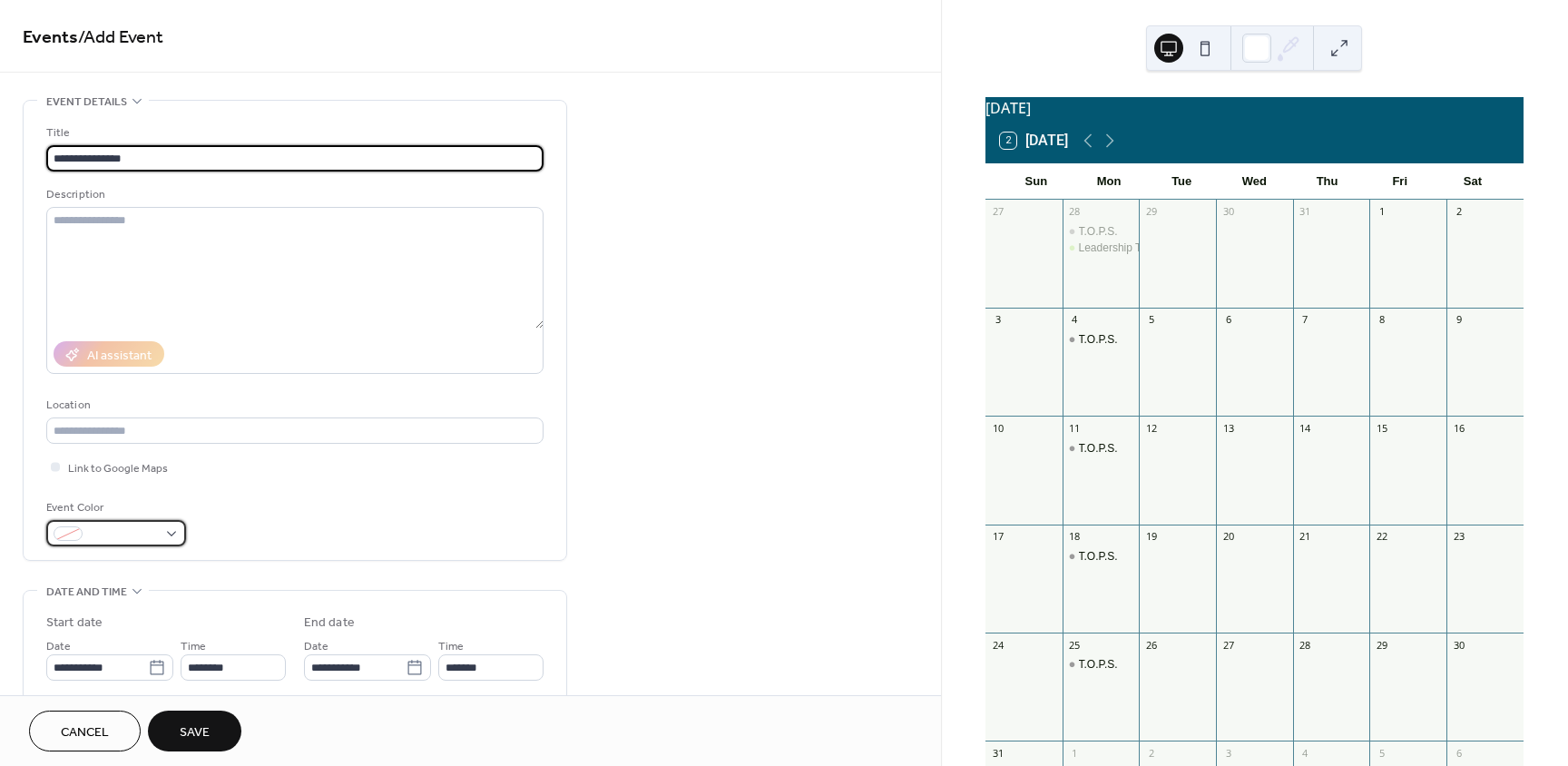 click at bounding box center (123, 535) 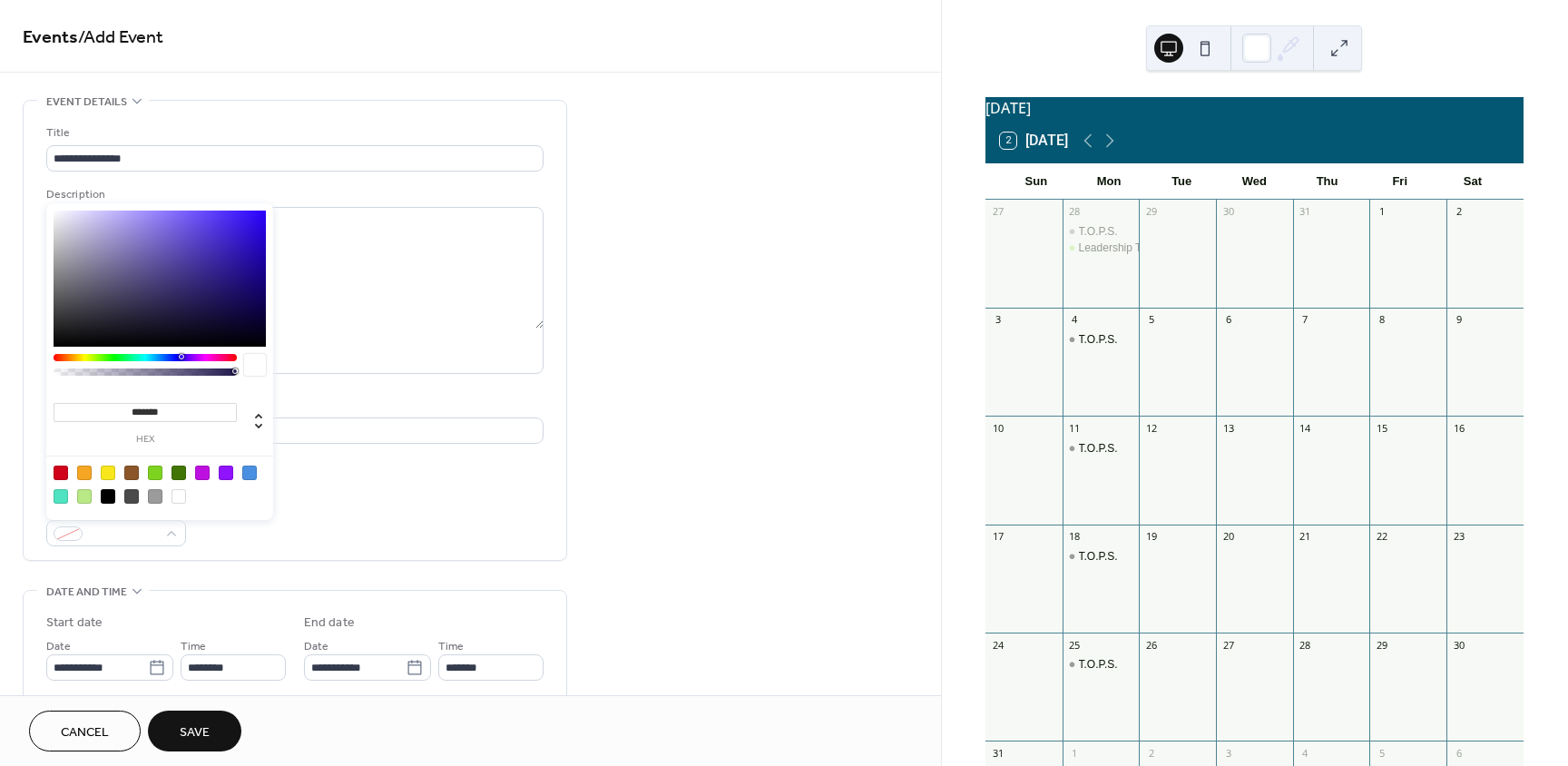 click at bounding box center [84, 473] 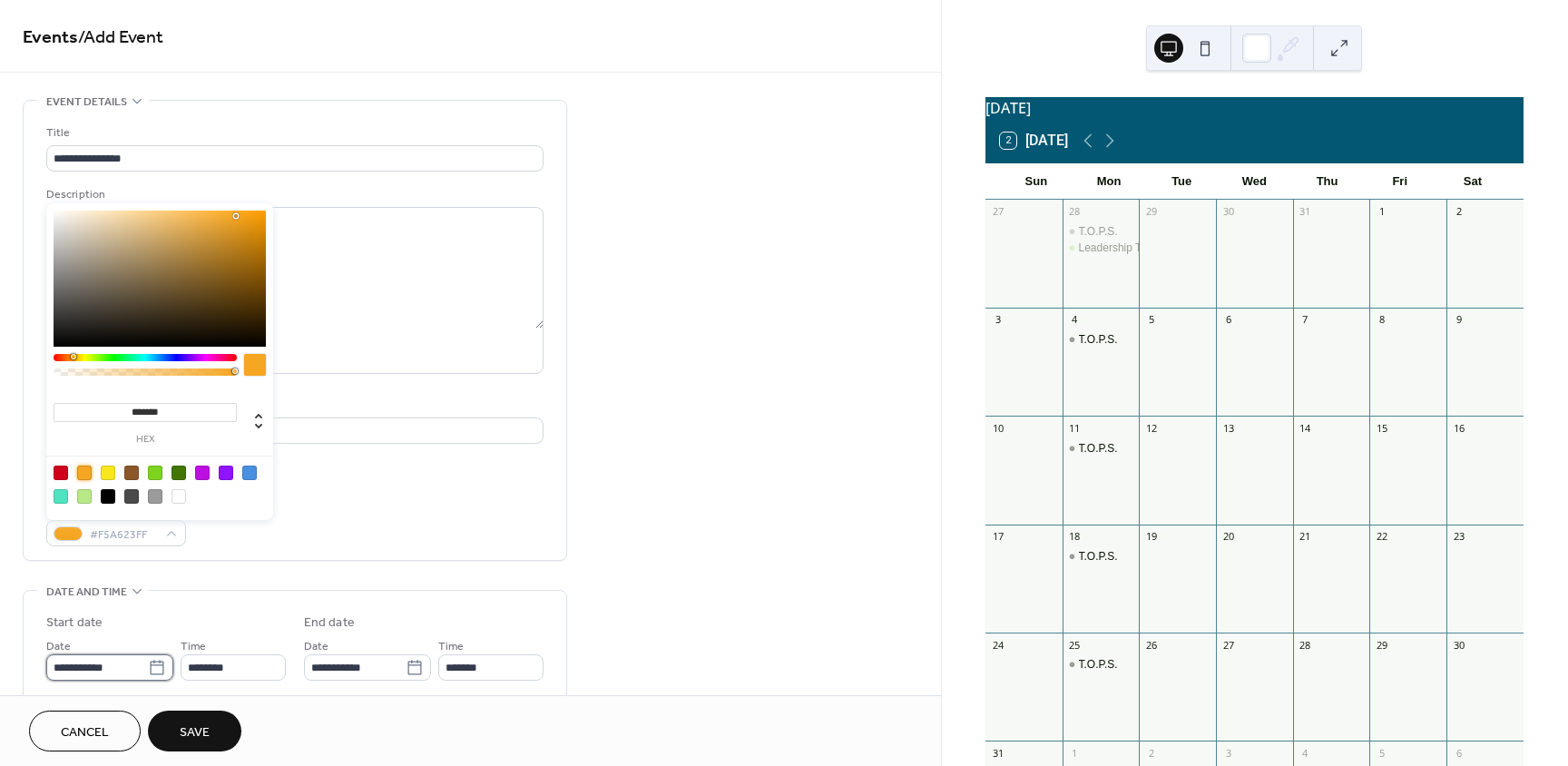 click on "**********" at bounding box center [97, 667] 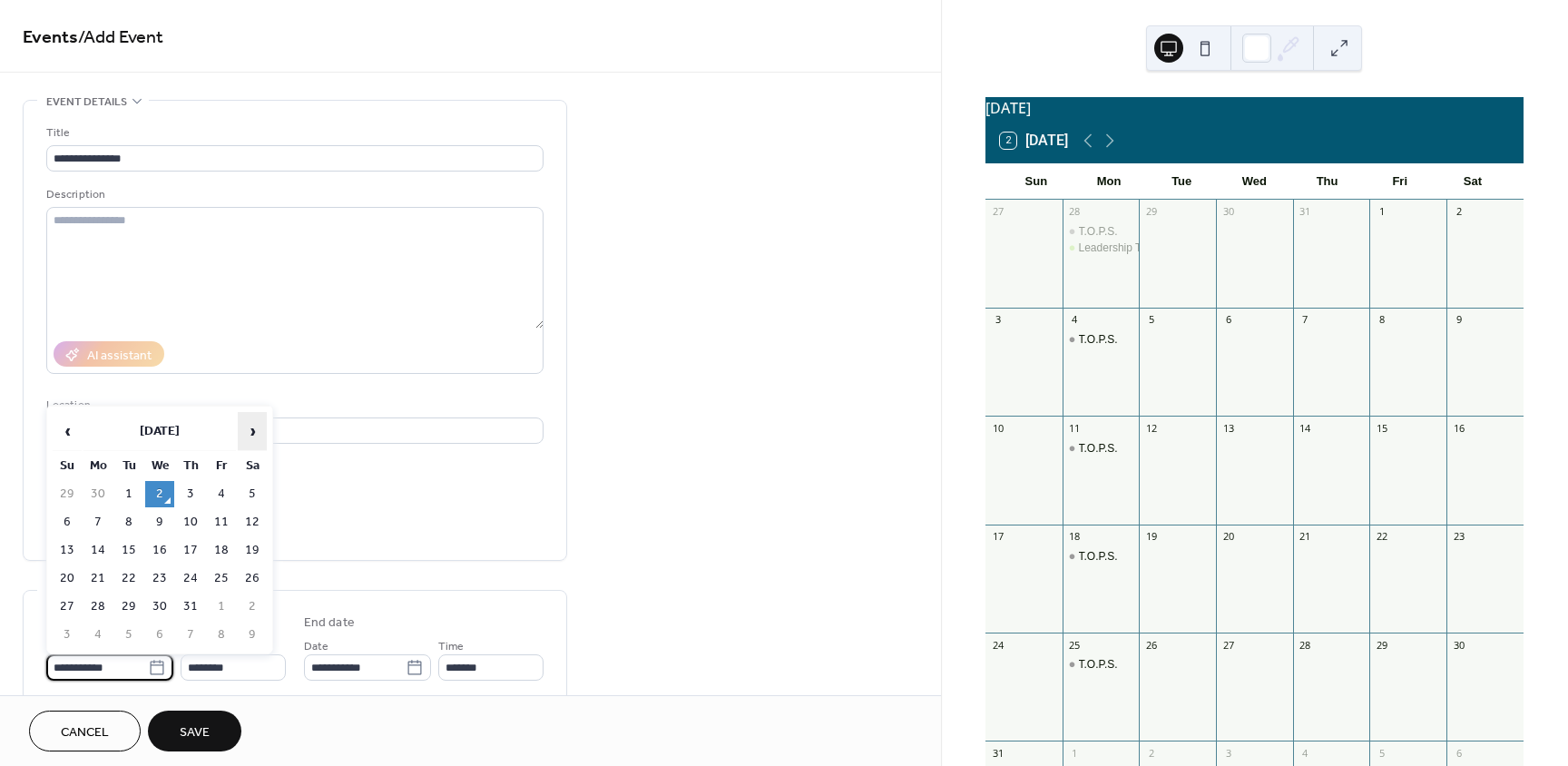 click on "›" at bounding box center [252, 431] 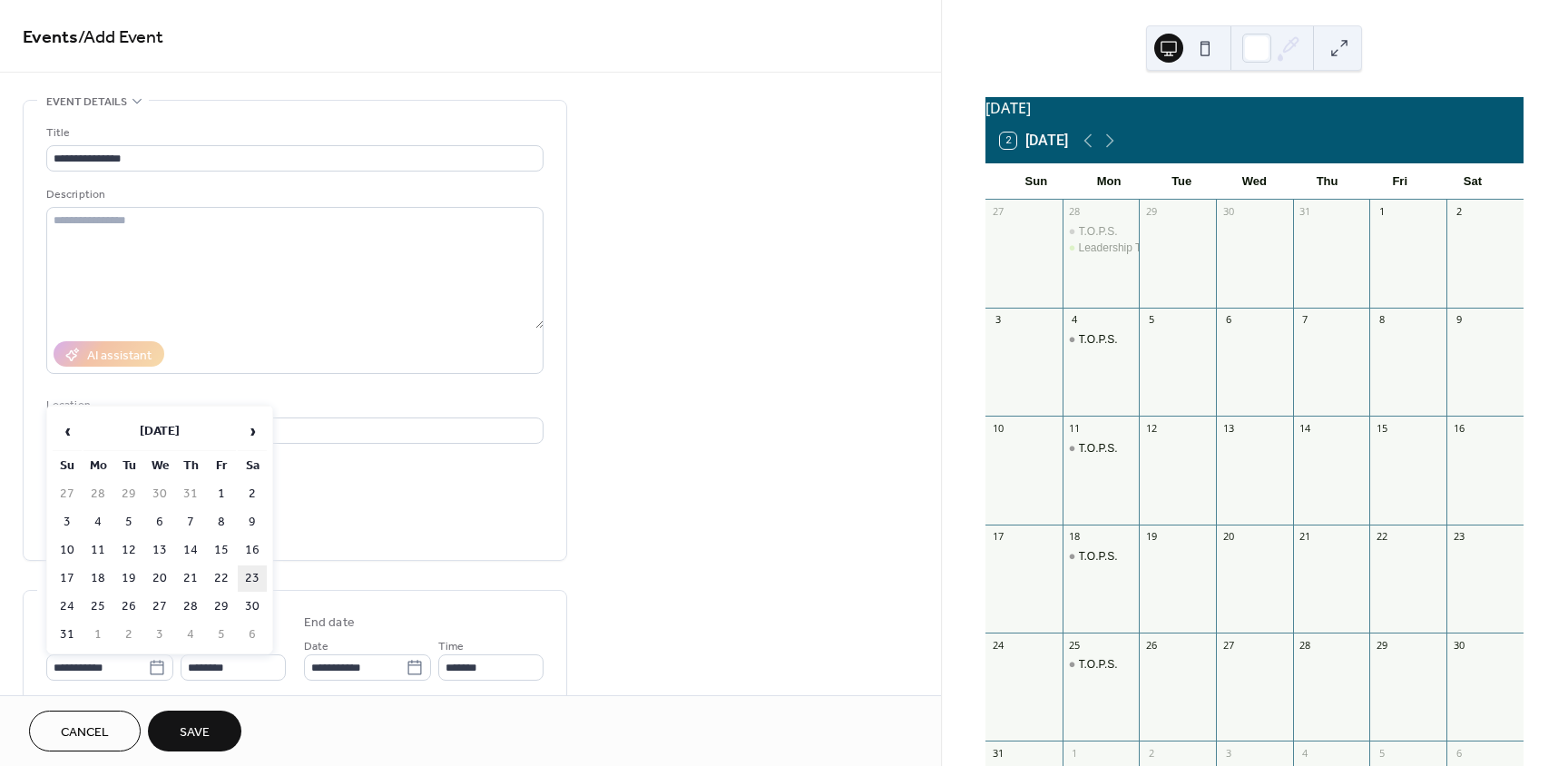 click on "23" at bounding box center [252, 578] 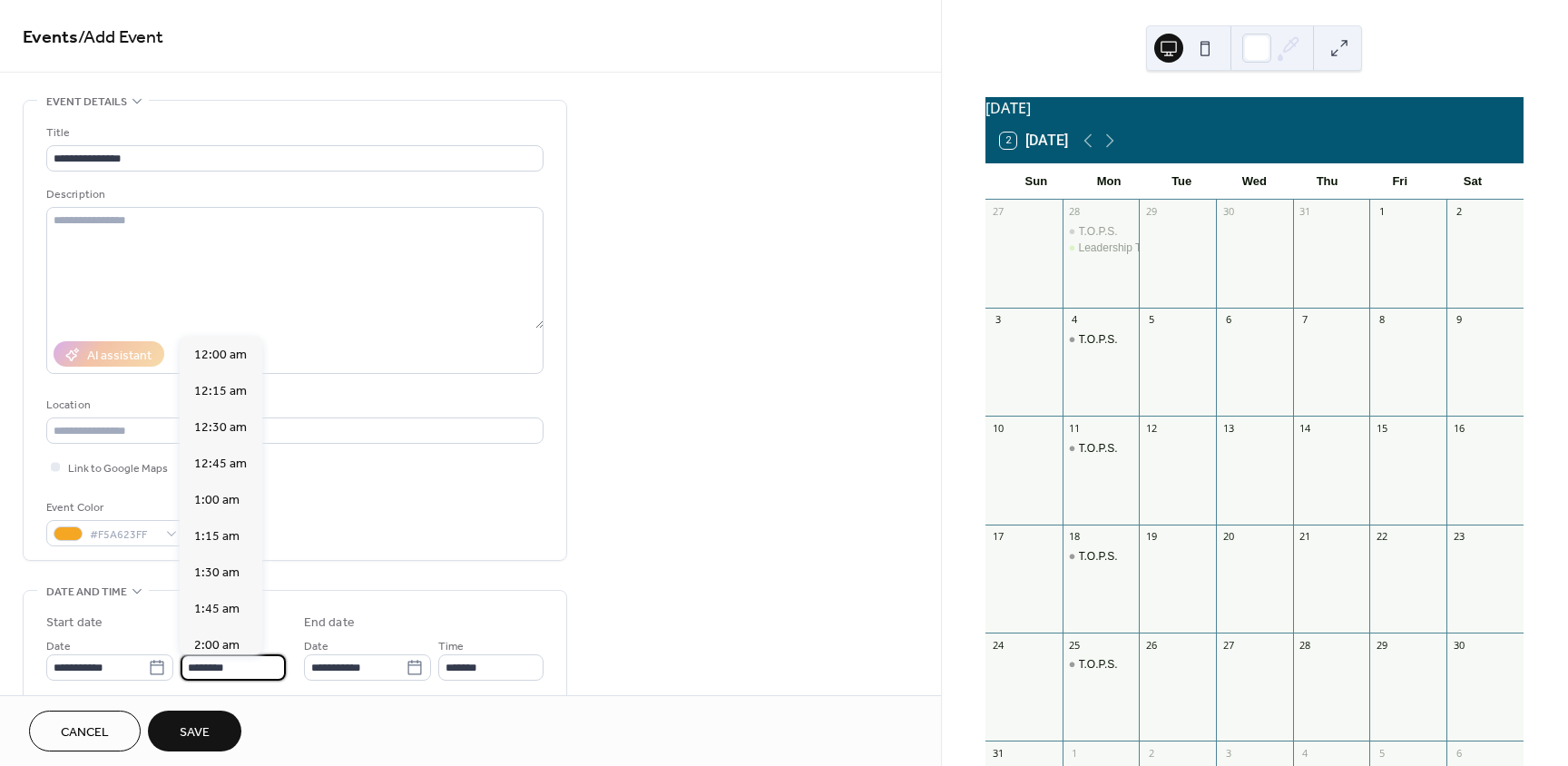 click on "********" at bounding box center [233, 667] 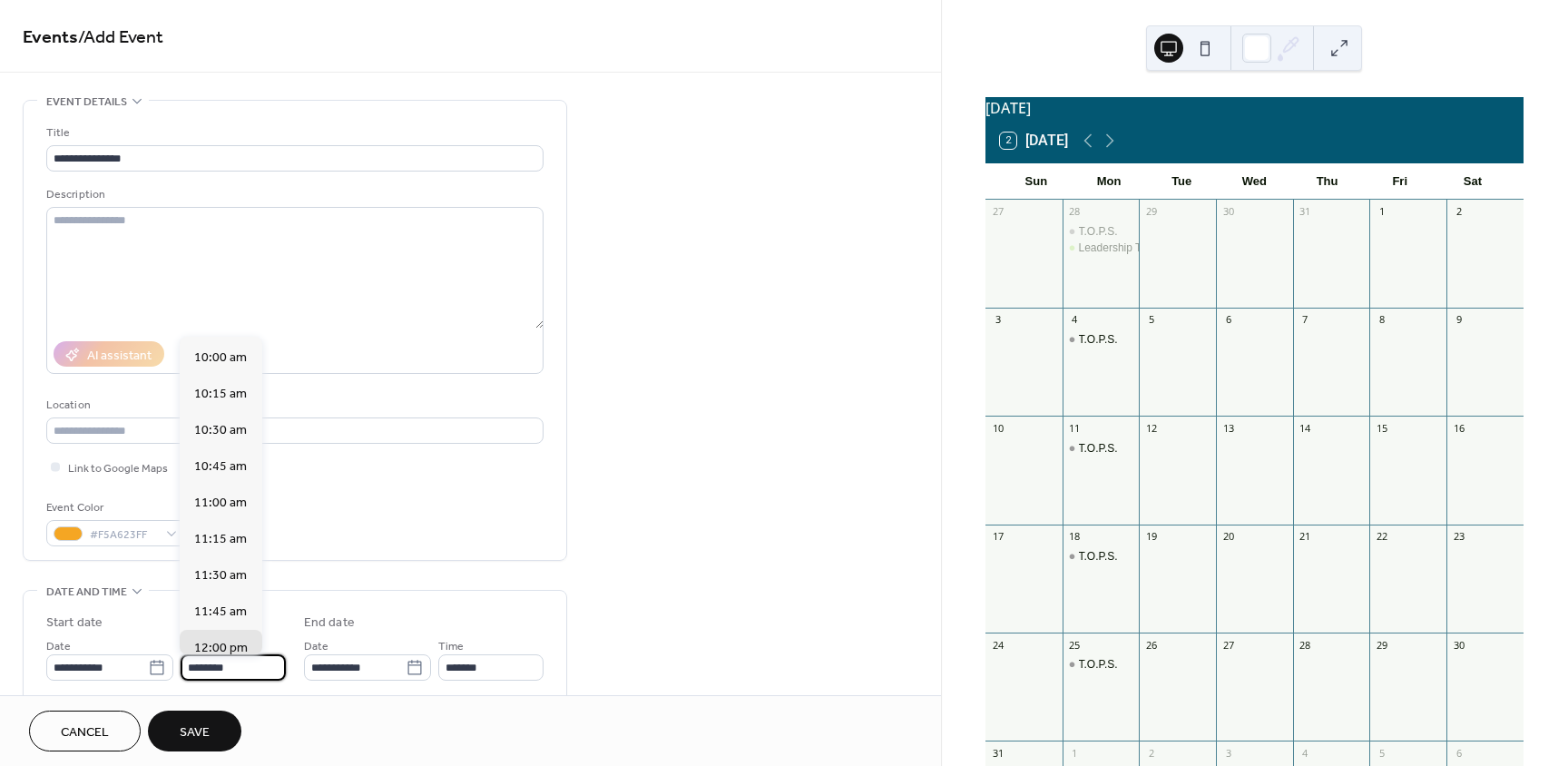 scroll, scrollTop: 1242, scrollLeft: 0, axis: vertical 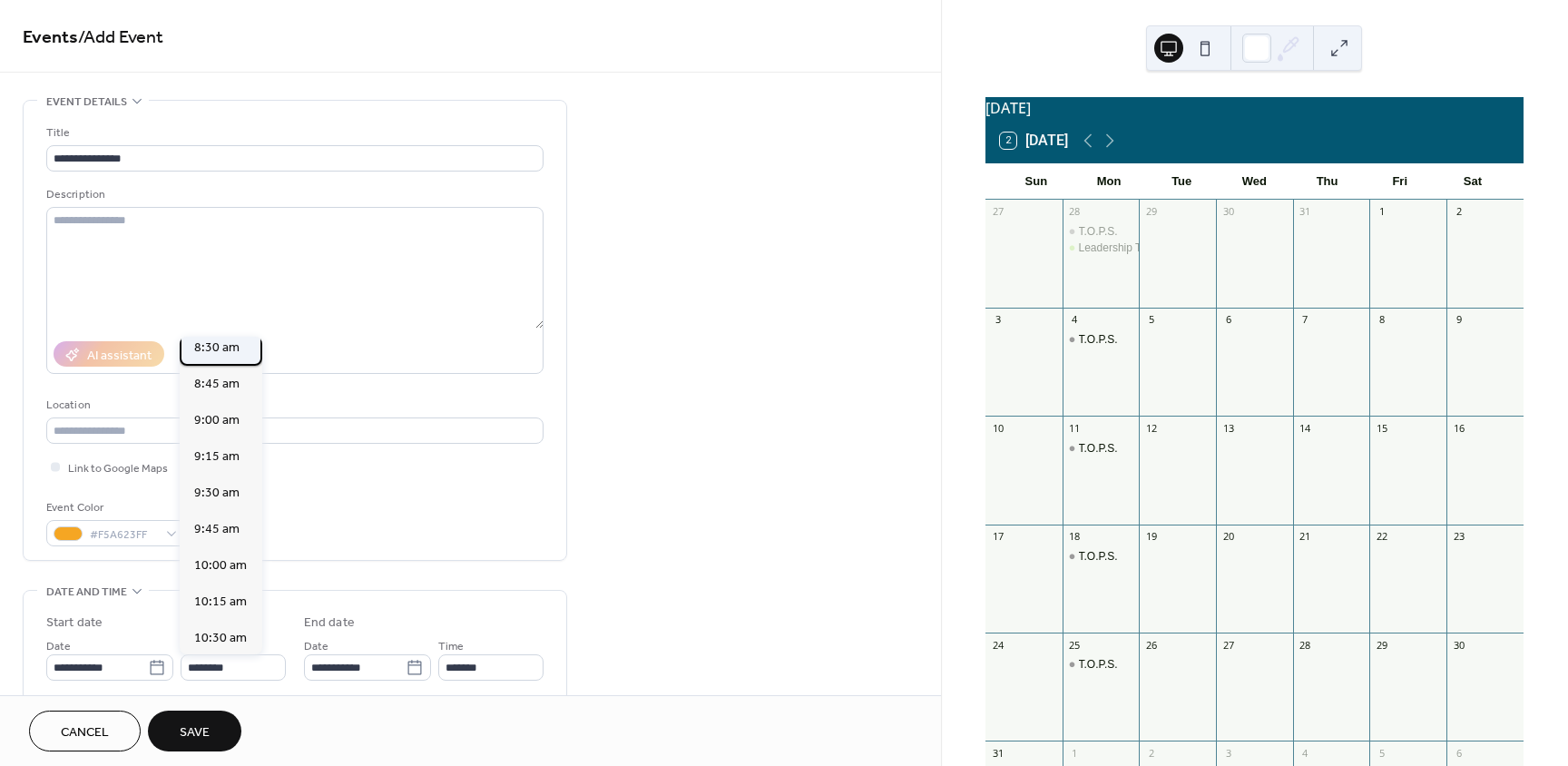 click on "8:30 am" at bounding box center [217, 348] 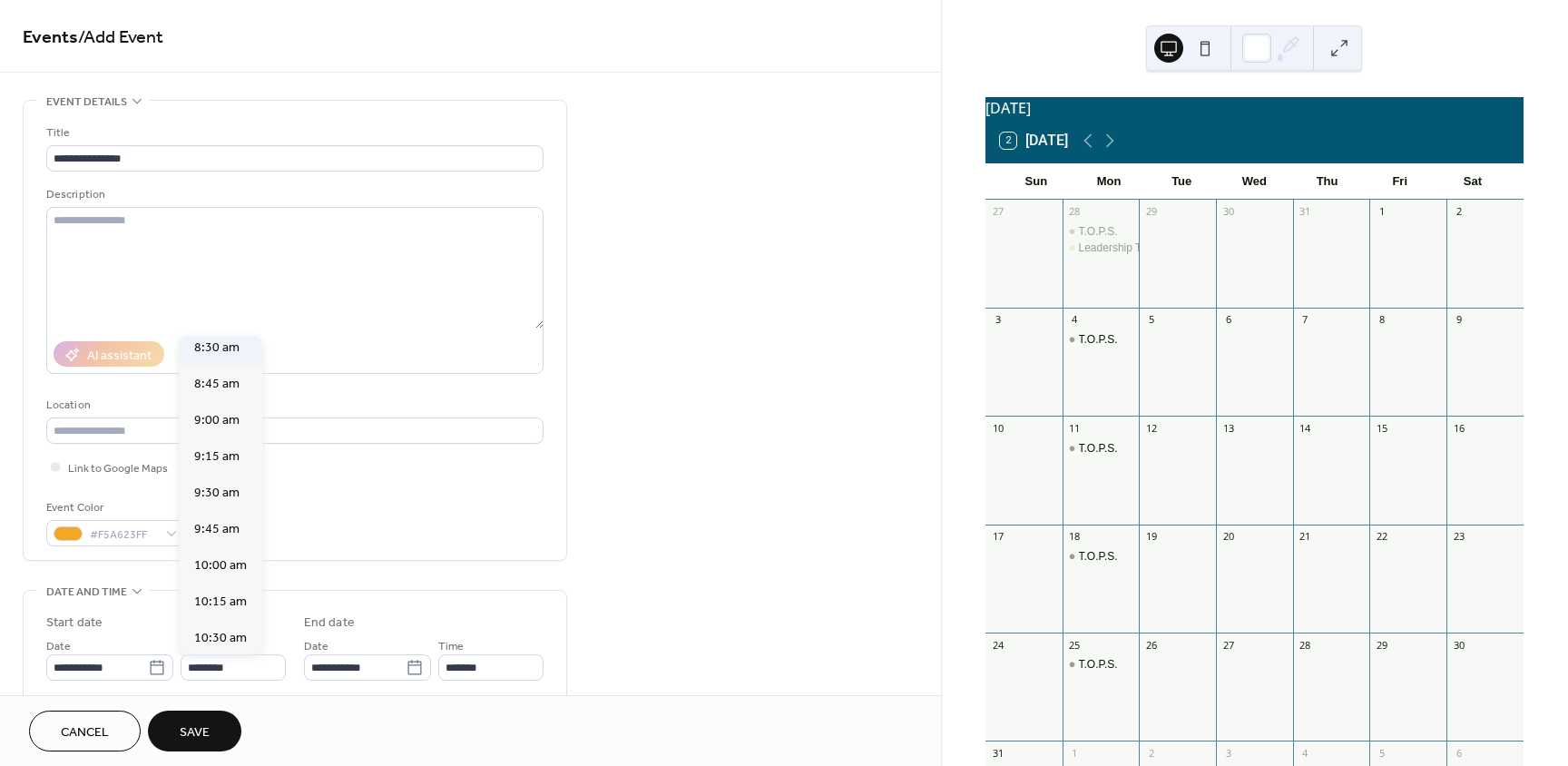 type on "*******" 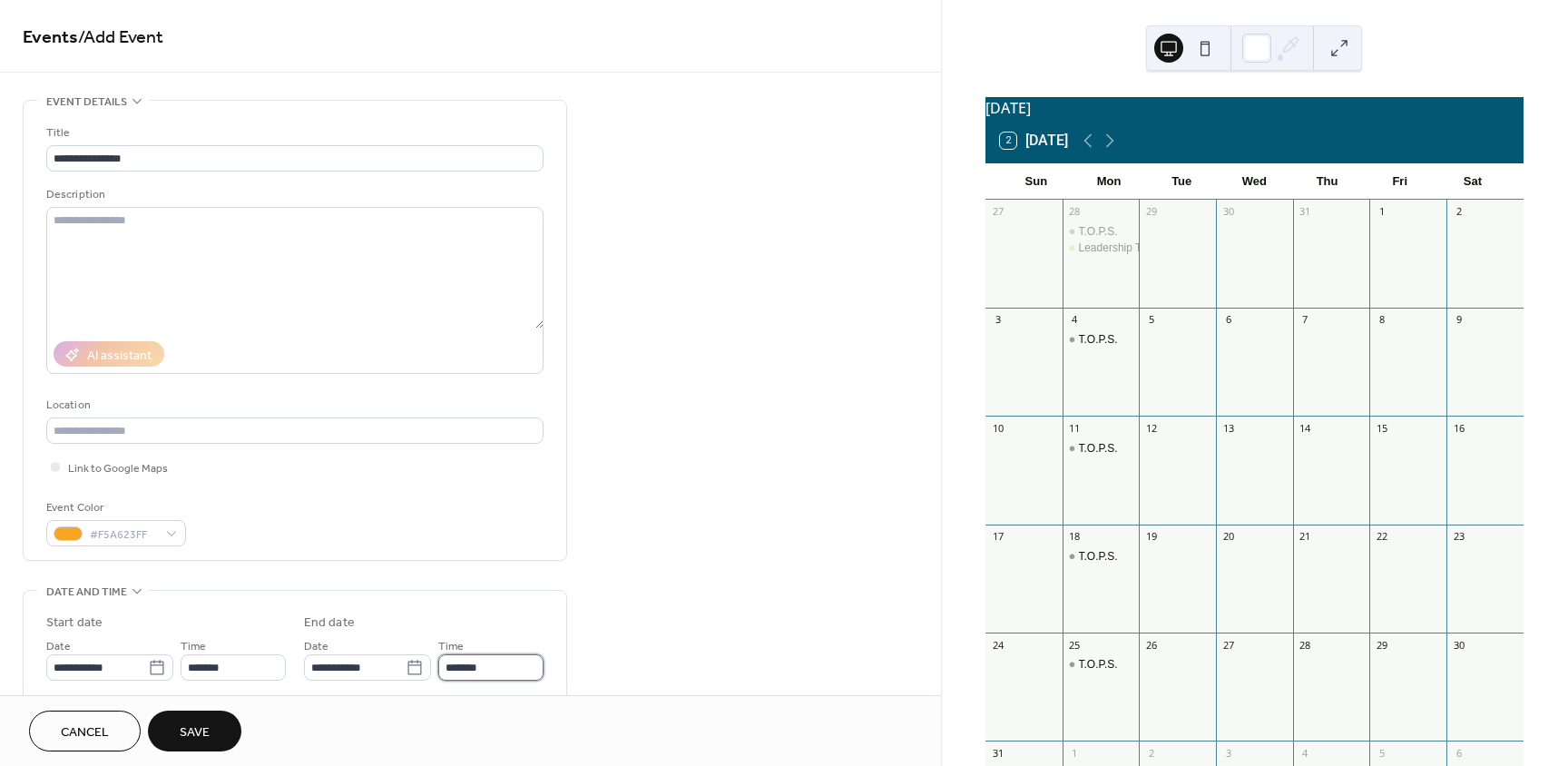 click on "*******" at bounding box center [491, 667] 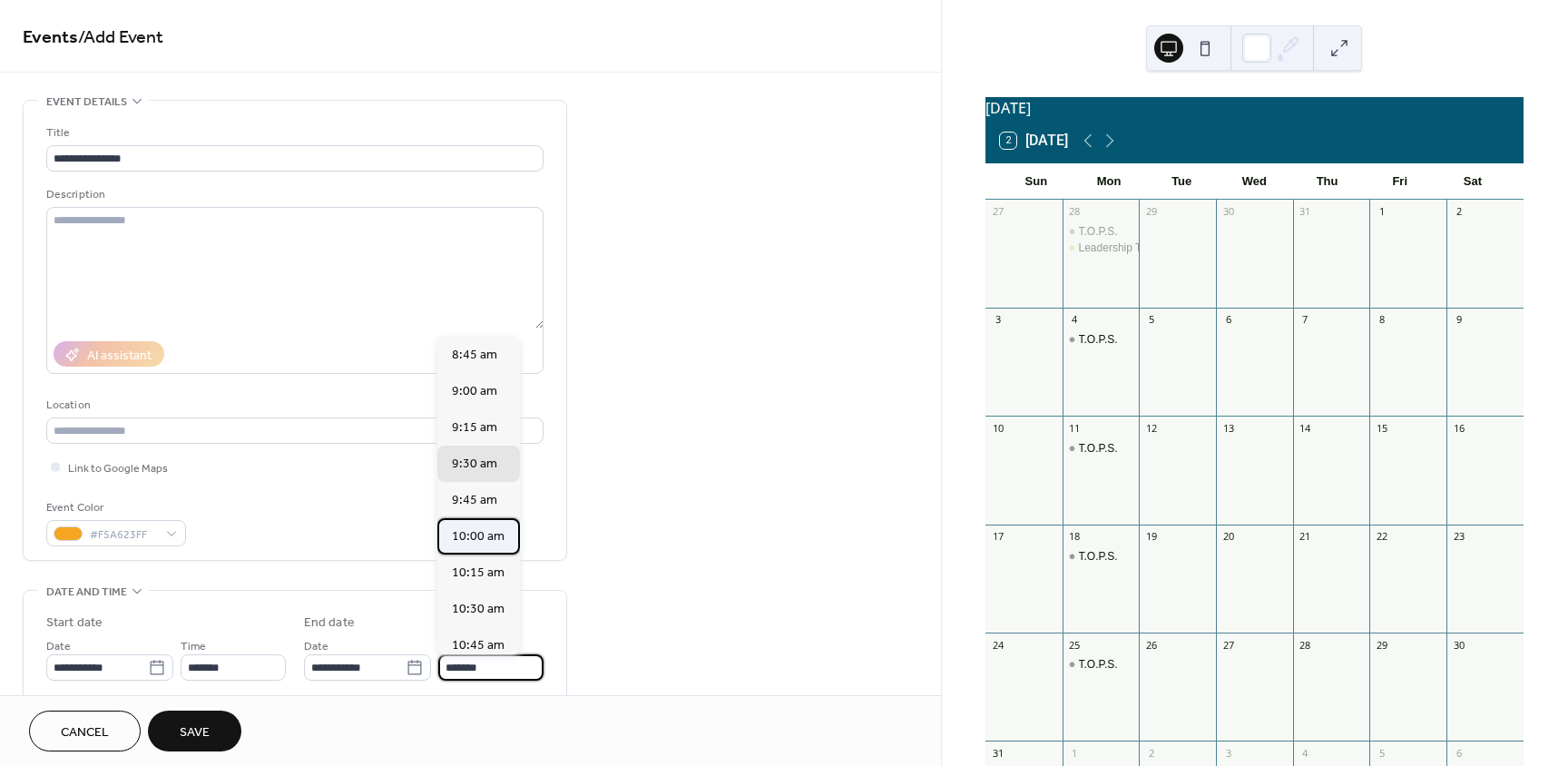 click on "10:00 am" at bounding box center [478, 536] 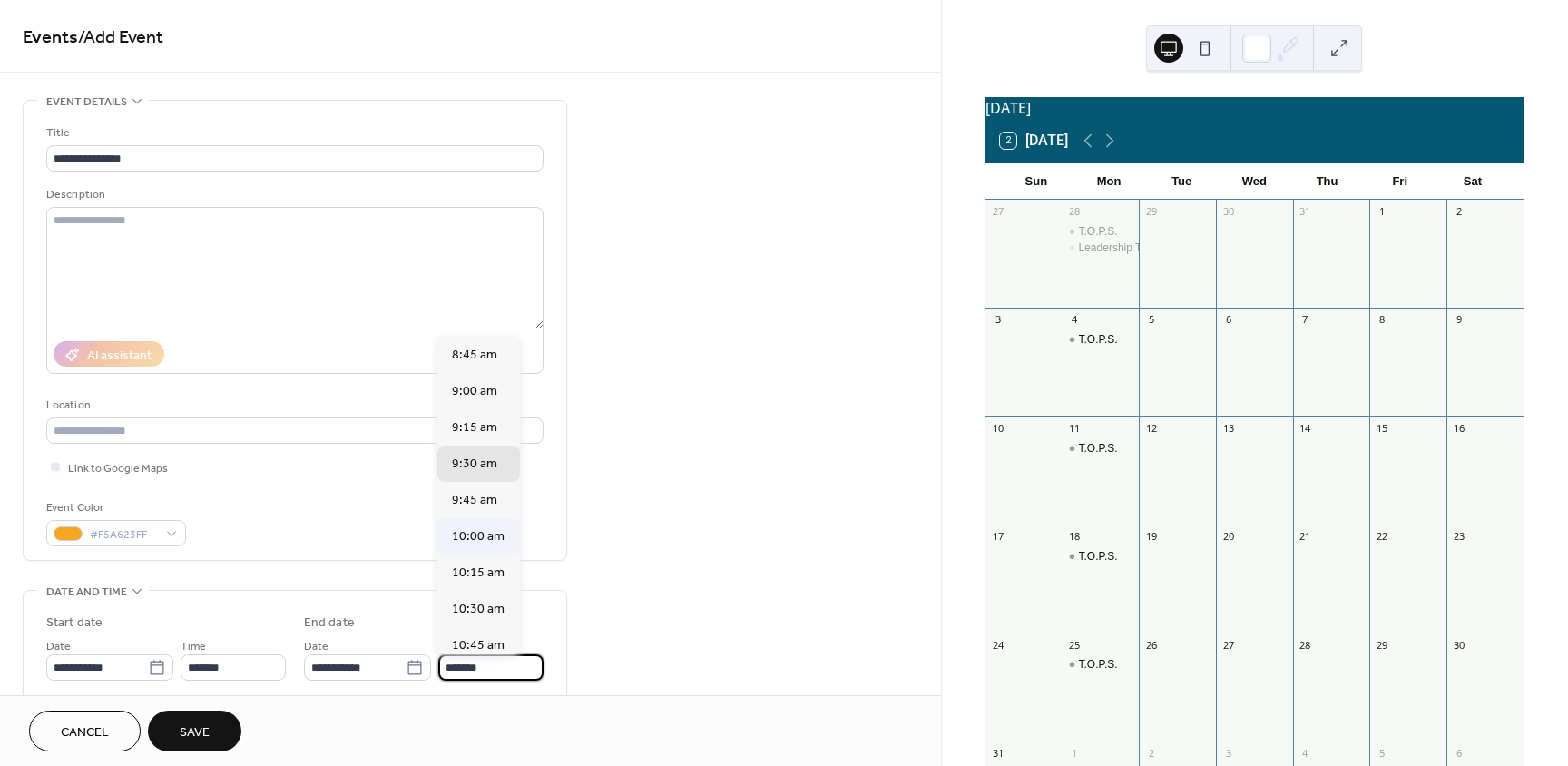 type on "********" 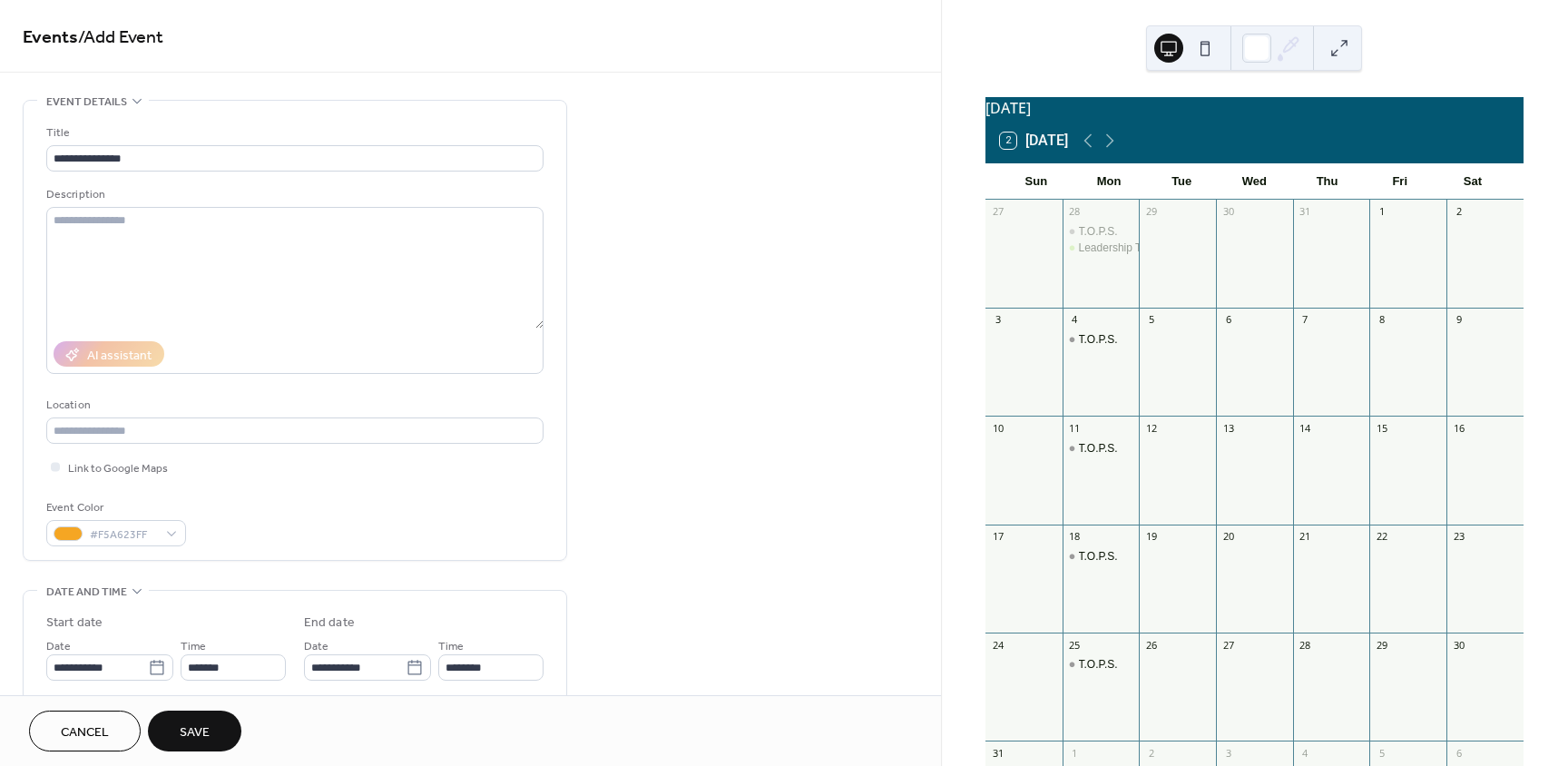 click on "Save" at bounding box center (194, 732) 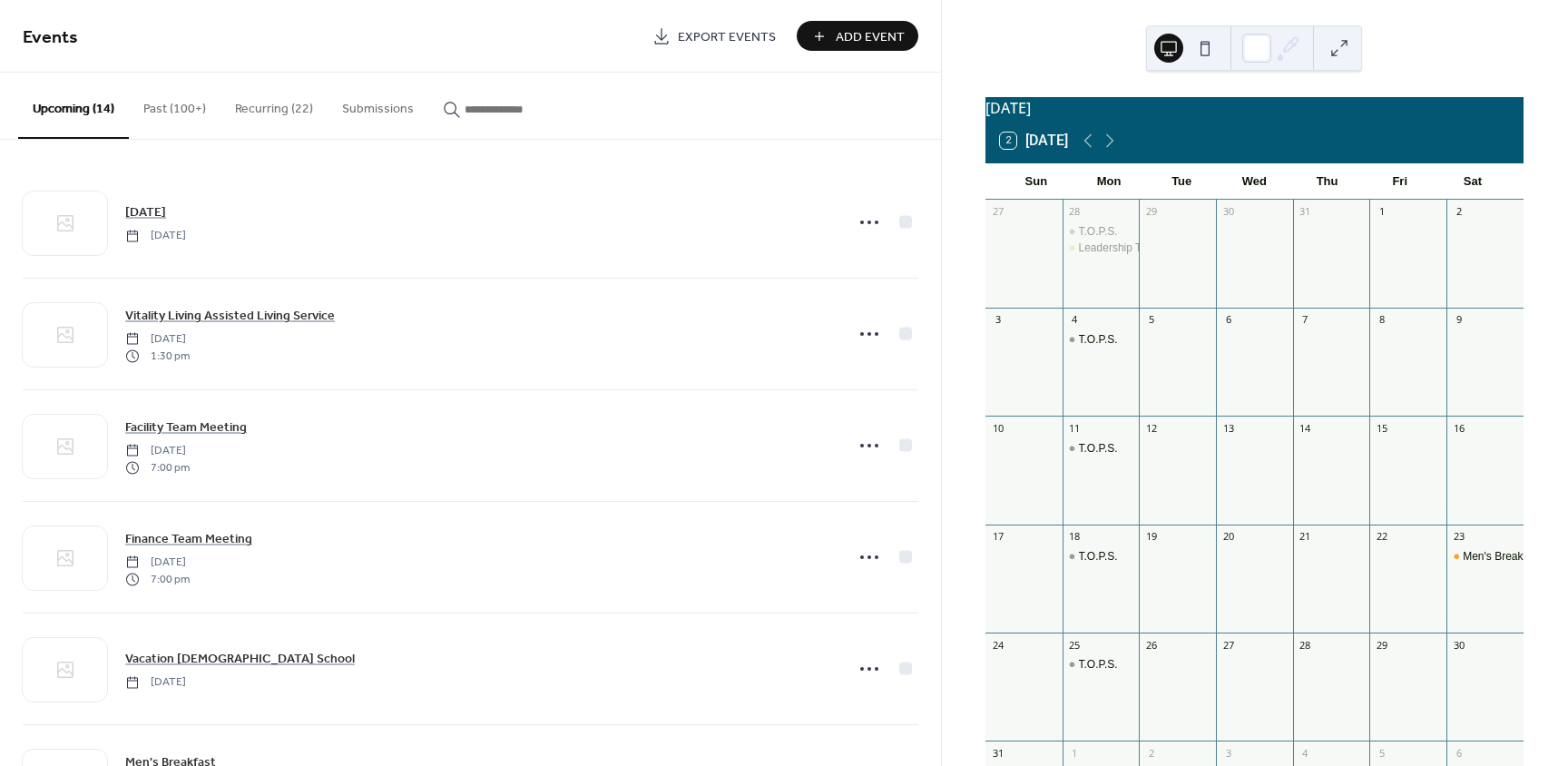 click on "Add Event" at bounding box center [870, 37] 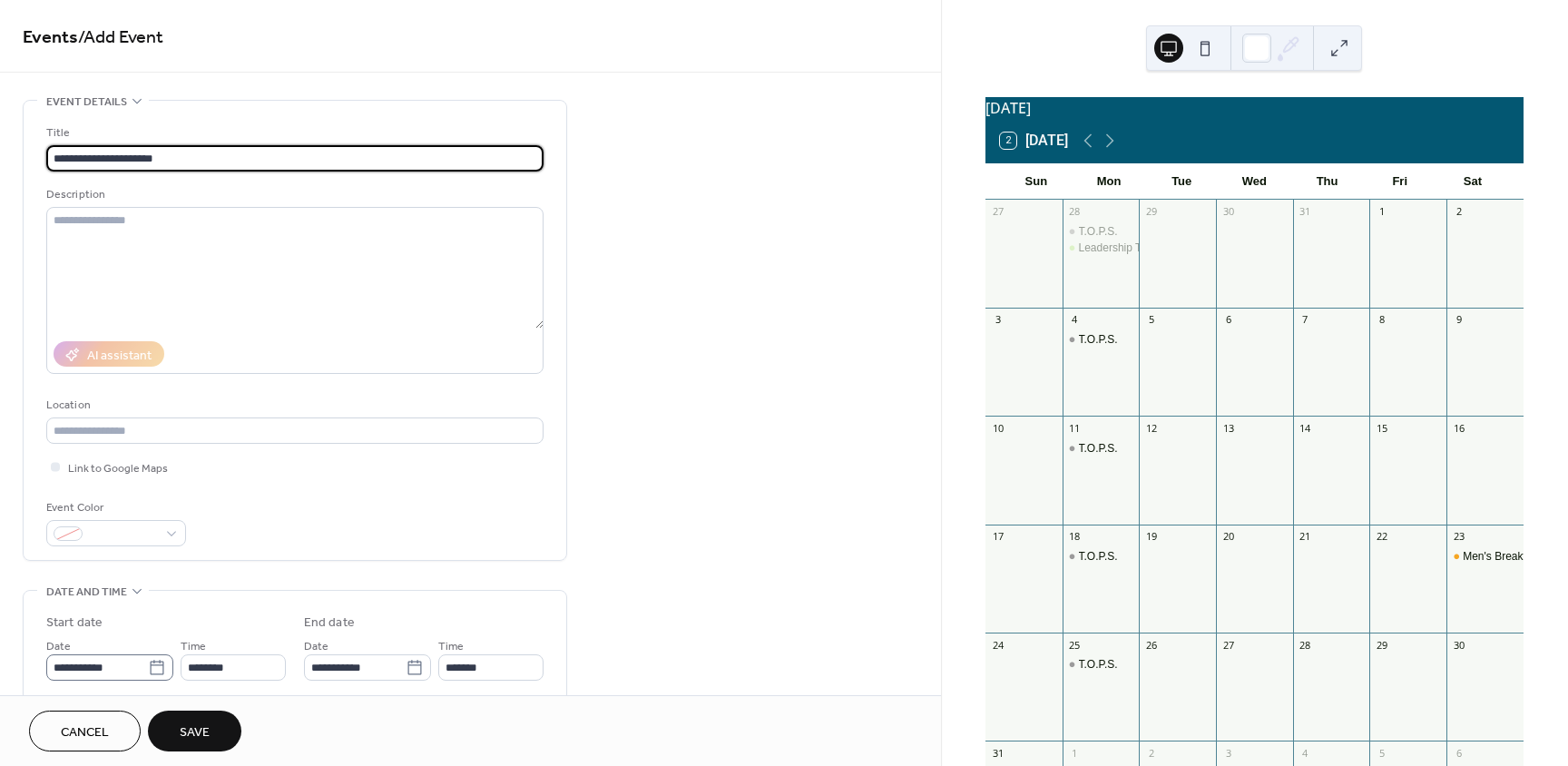 type on "**********" 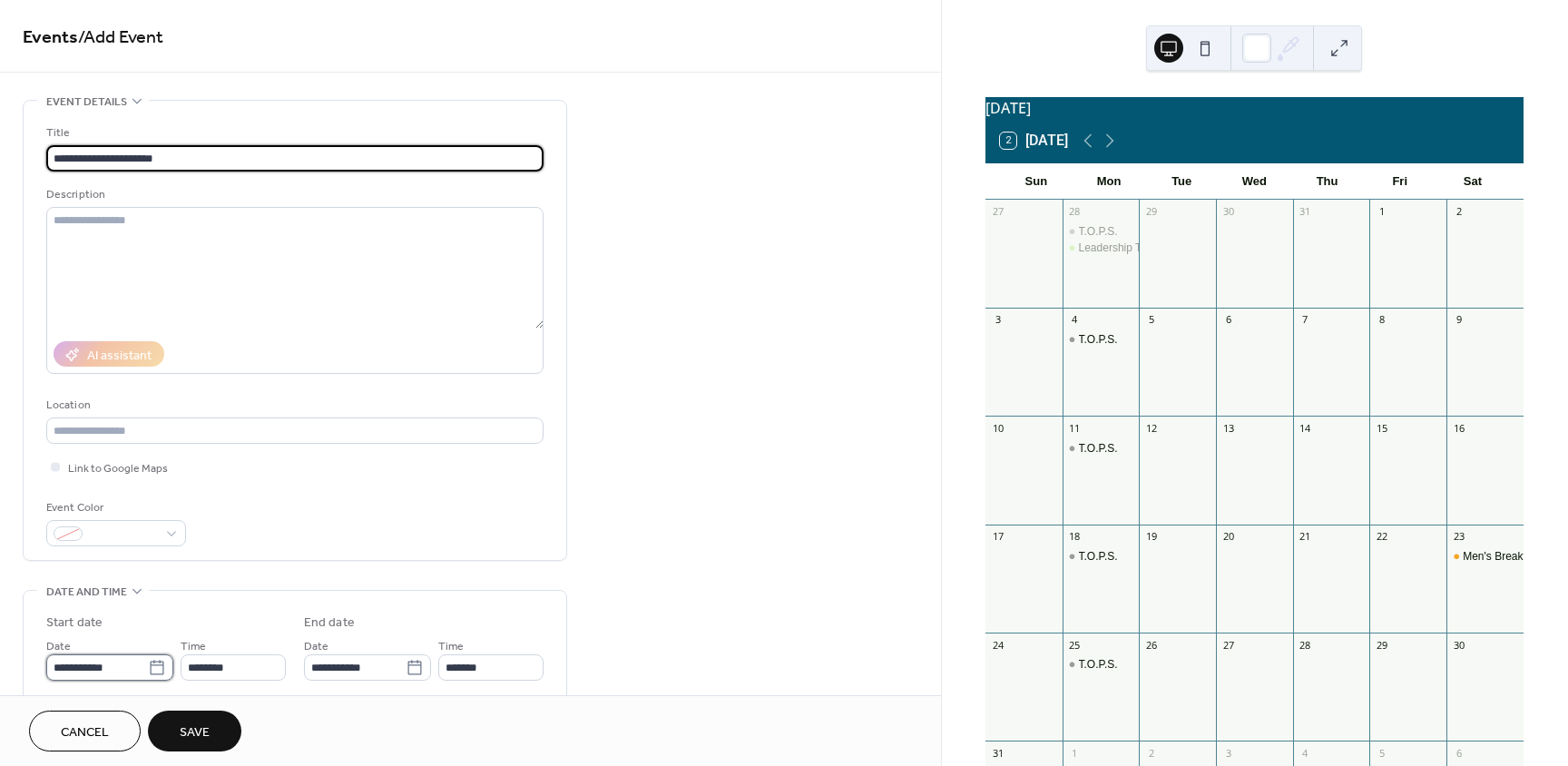 click on "**********" at bounding box center [97, 667] 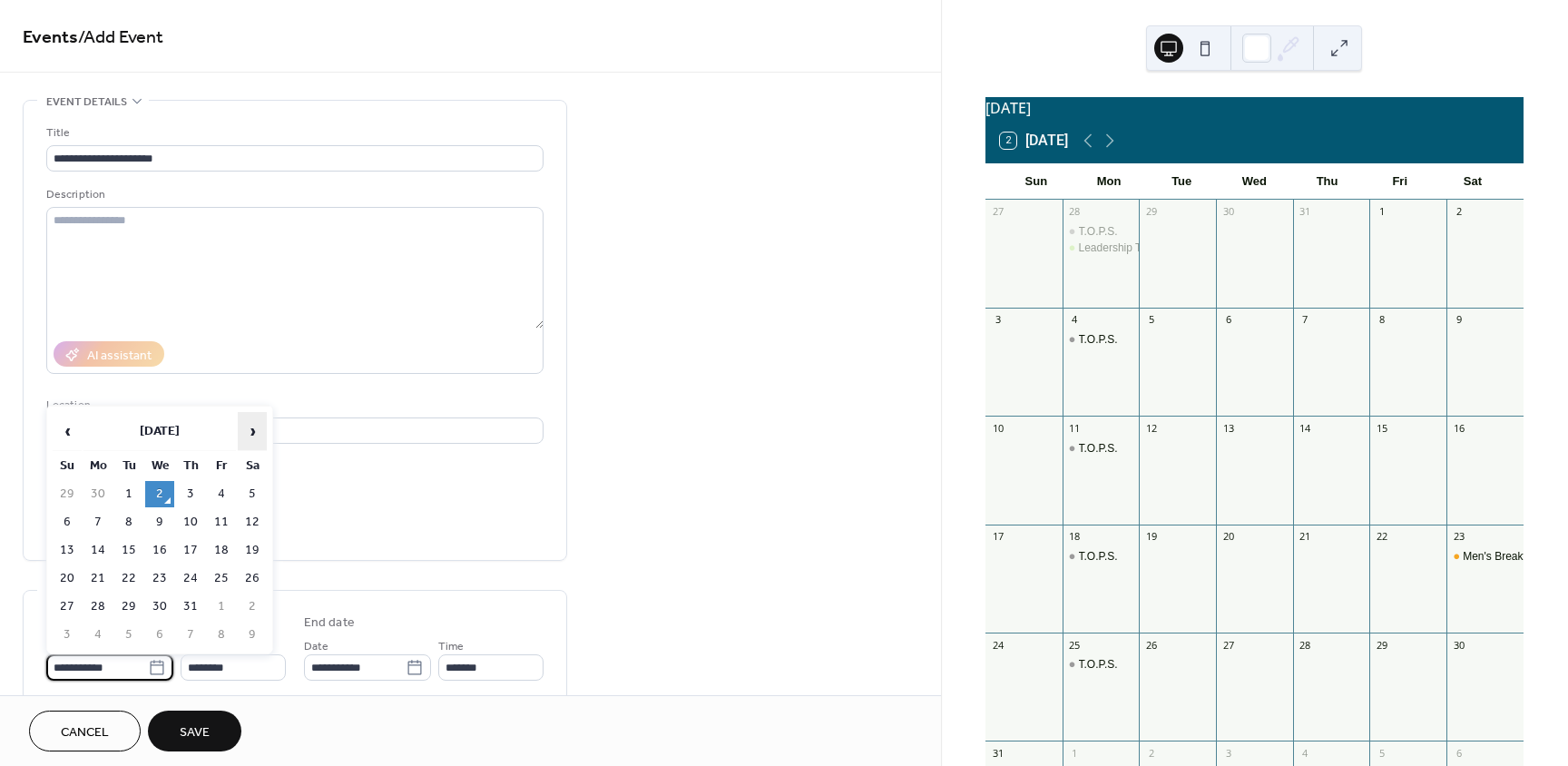 click on "›" at bounding box center (252, 431) 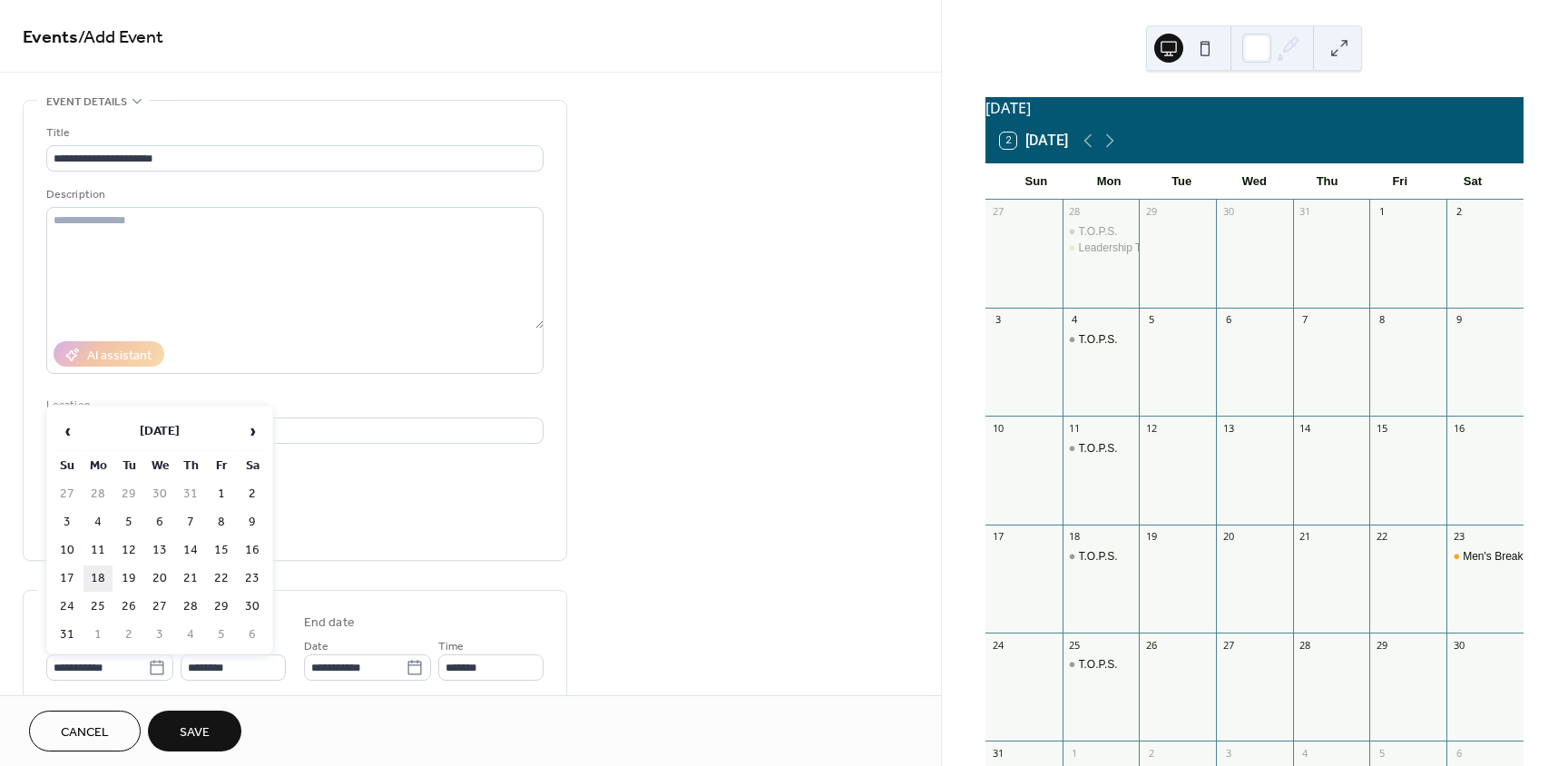 click on "18" at bounding box center (98, 578) 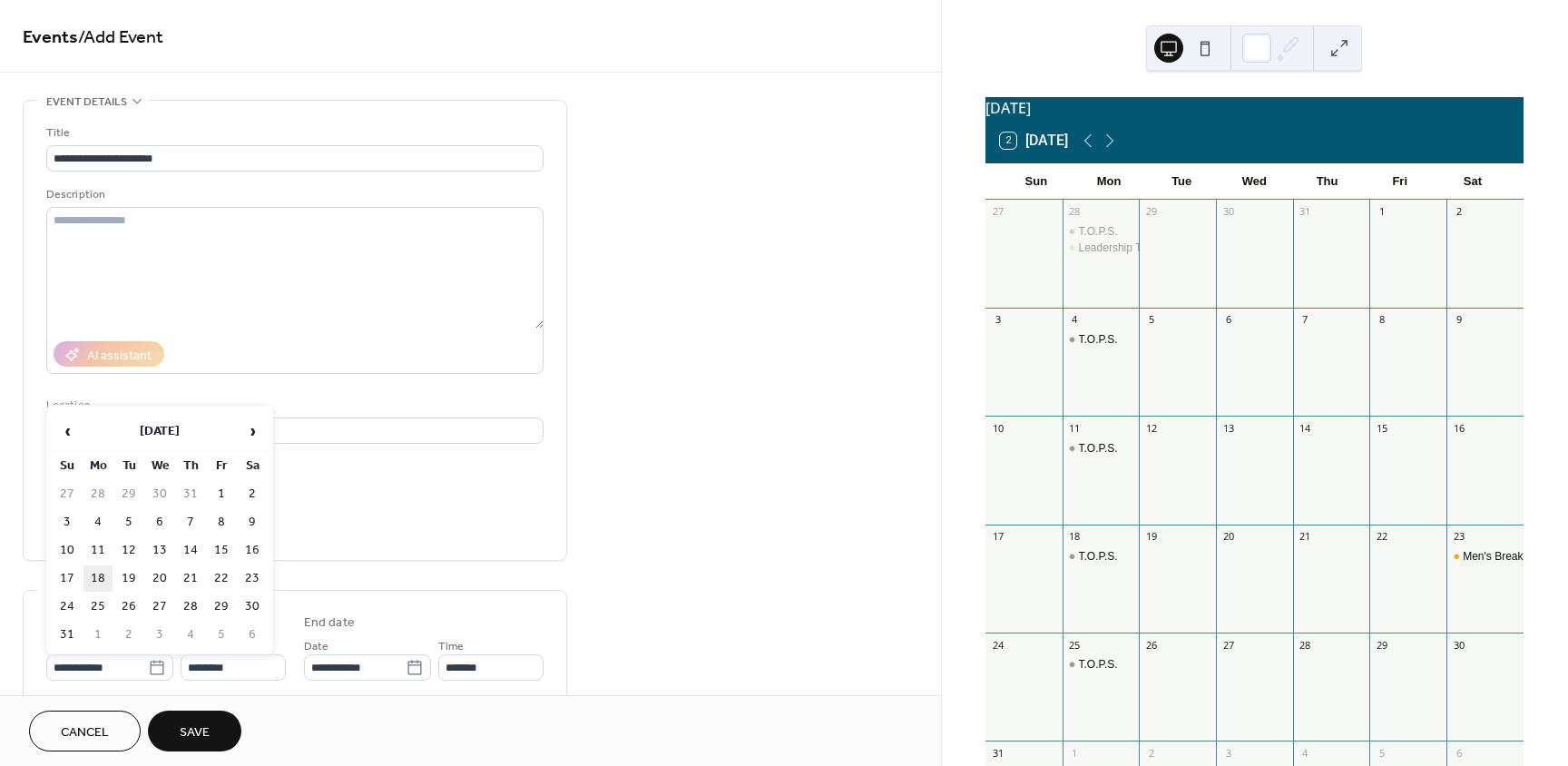 type on "**********" 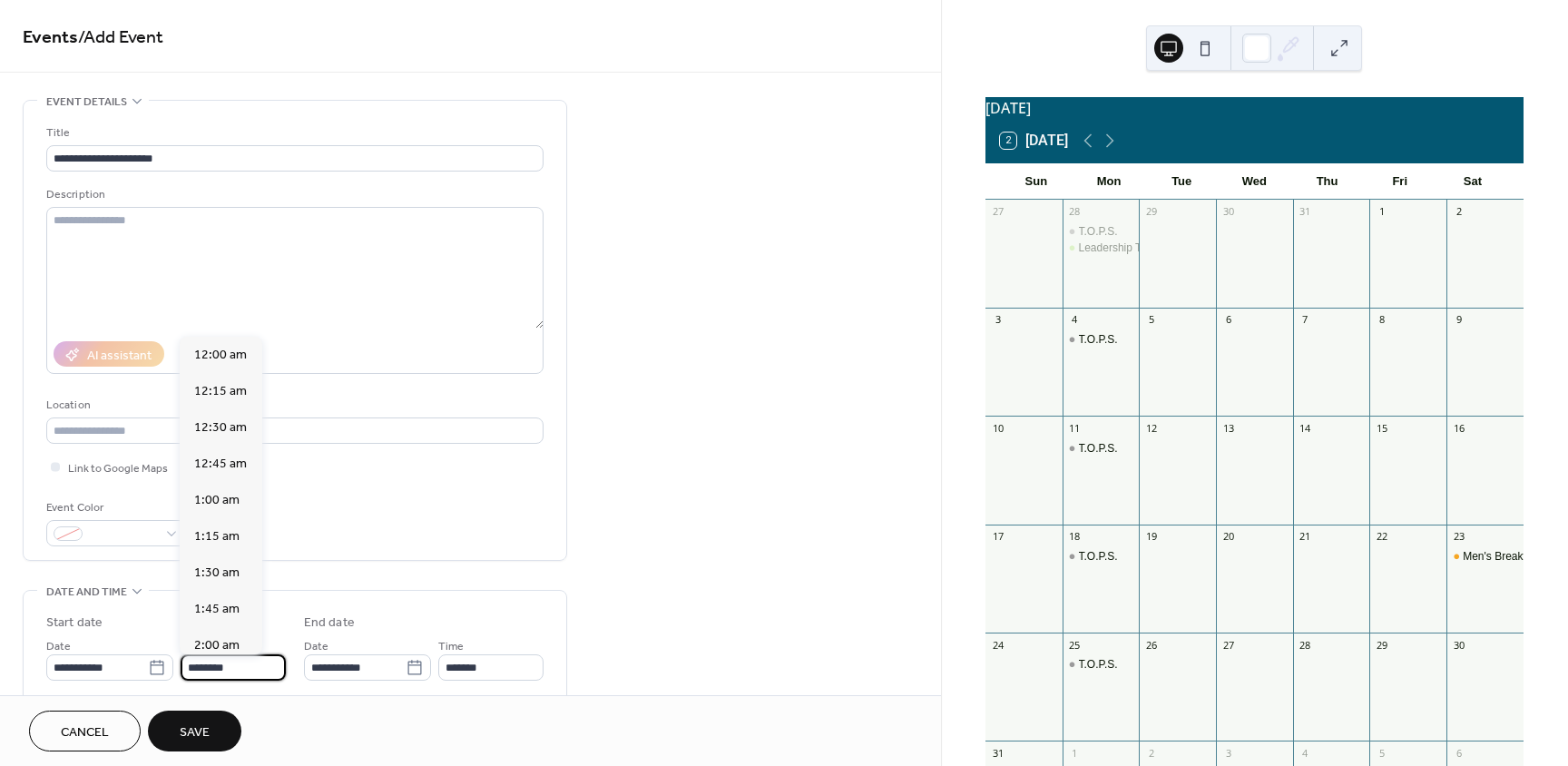 click on "********" at bounding box center [233, 667] 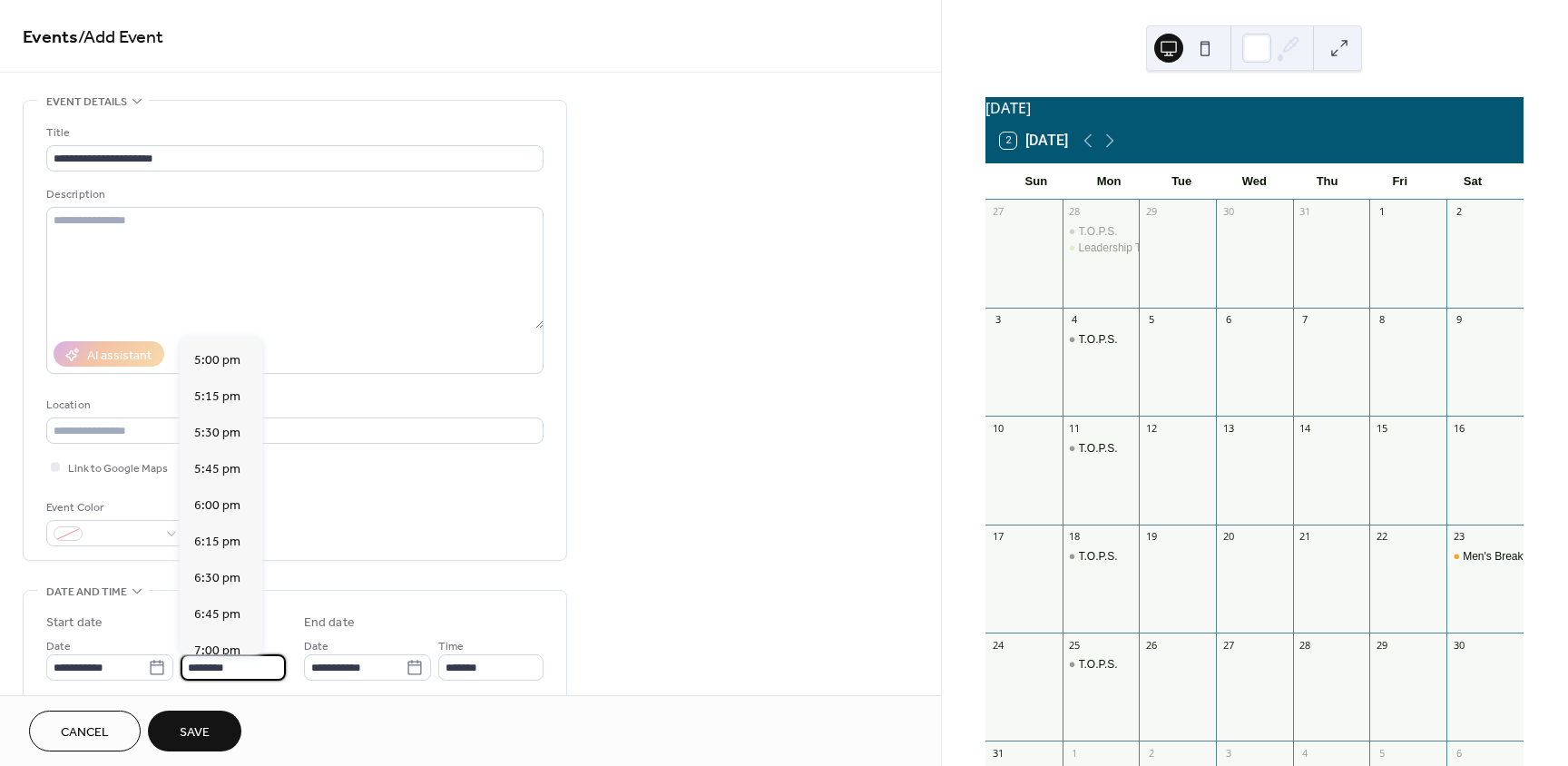 scroll, scrollTop: 2512, scrollLeft: 0, axis: vertical 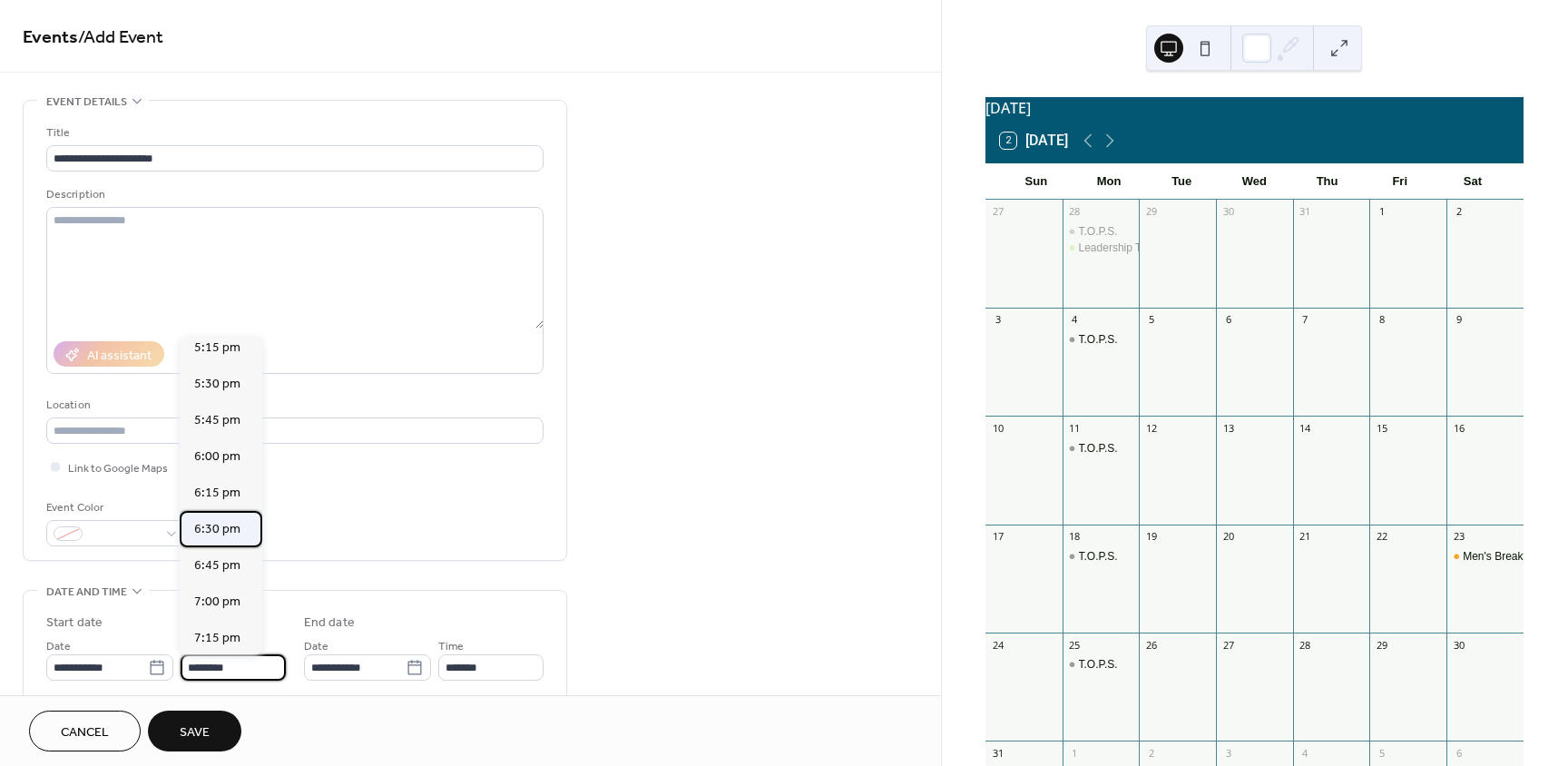 click on "6:30 pm" at bounding box center (217, 529) 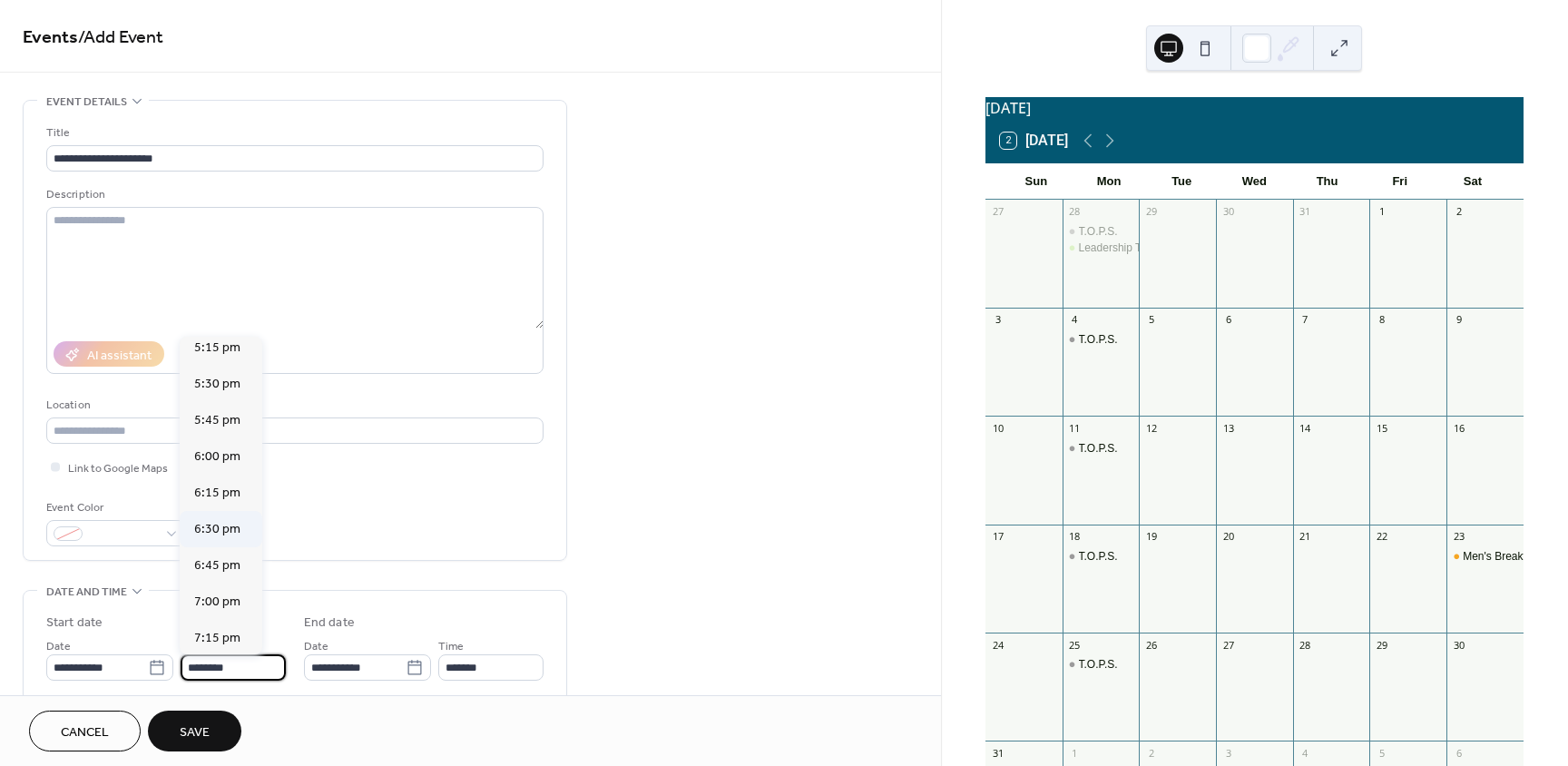 type on "*******" 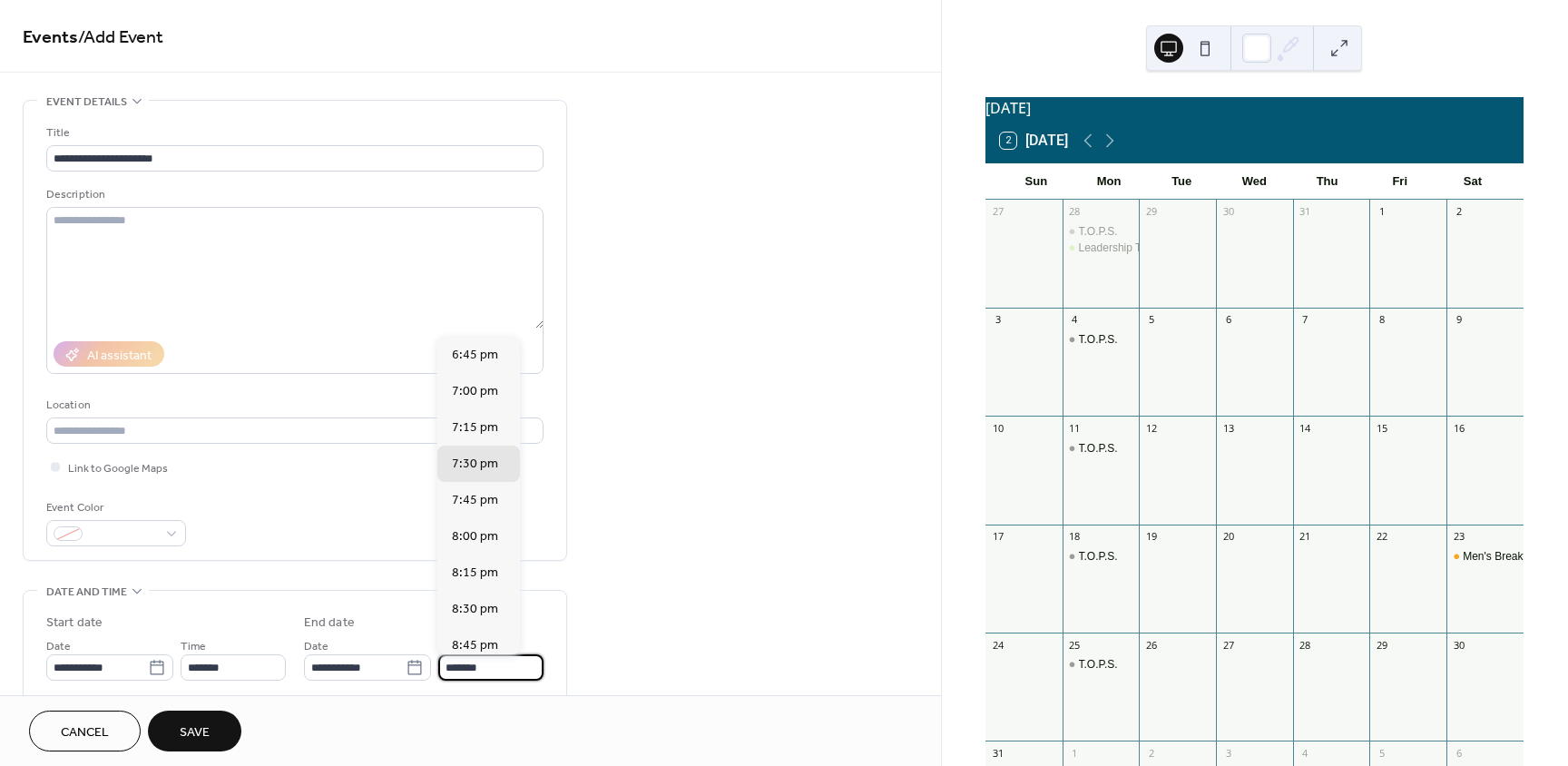 click on "*******" at bounding box center (491, 667) 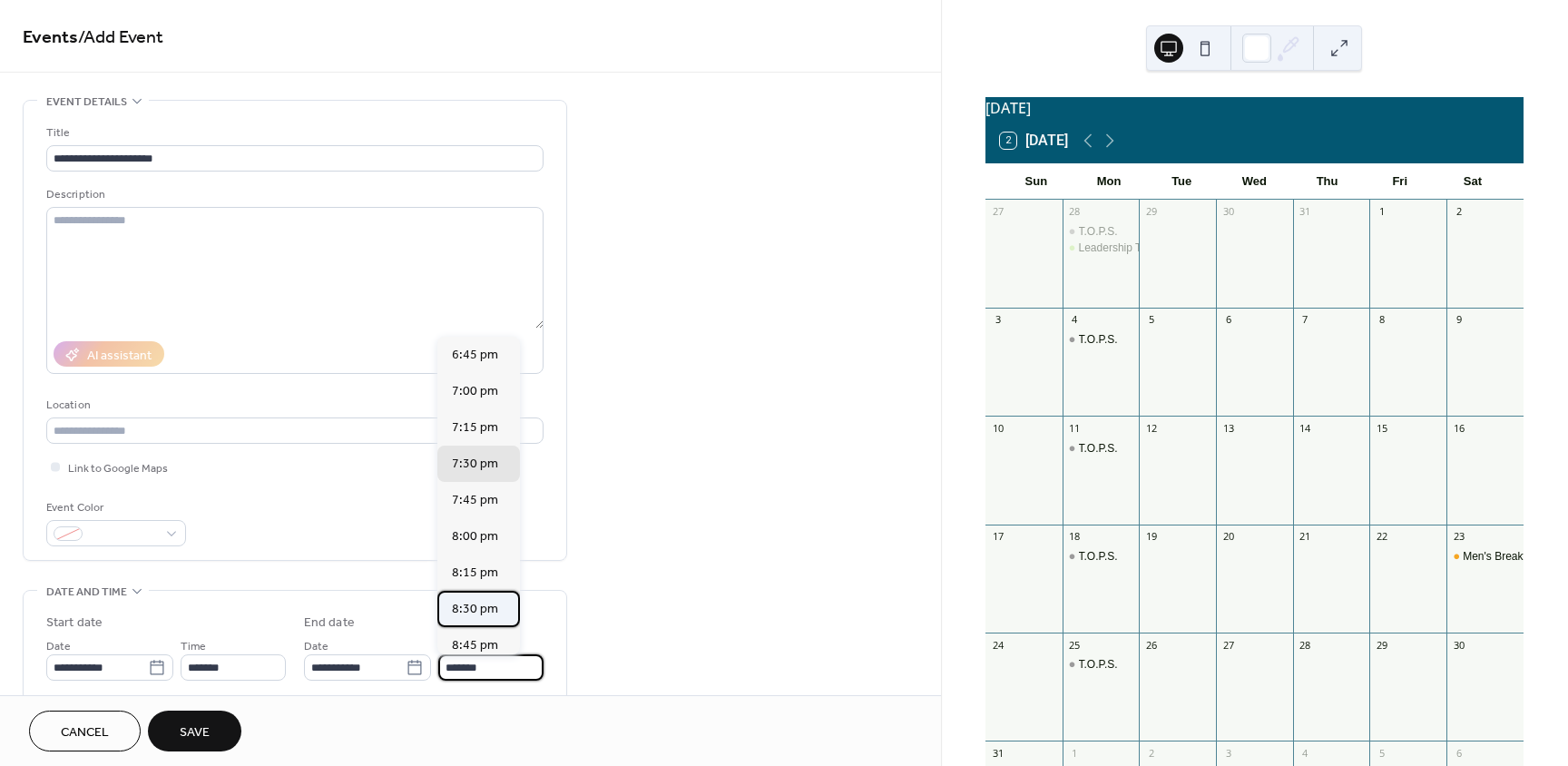 click on "8:30 pm" at bounding box center (475, 609) 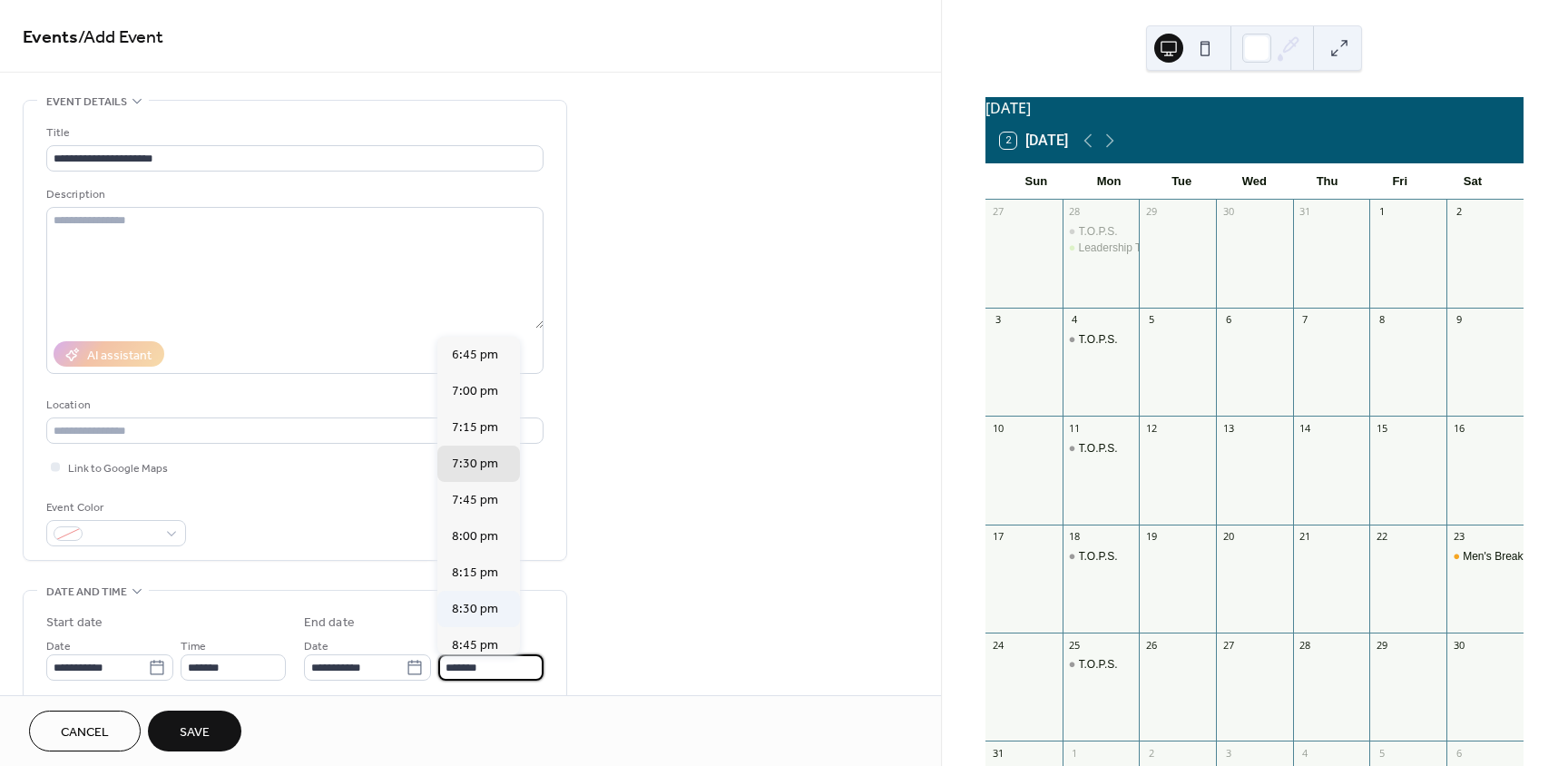 type on "*******" 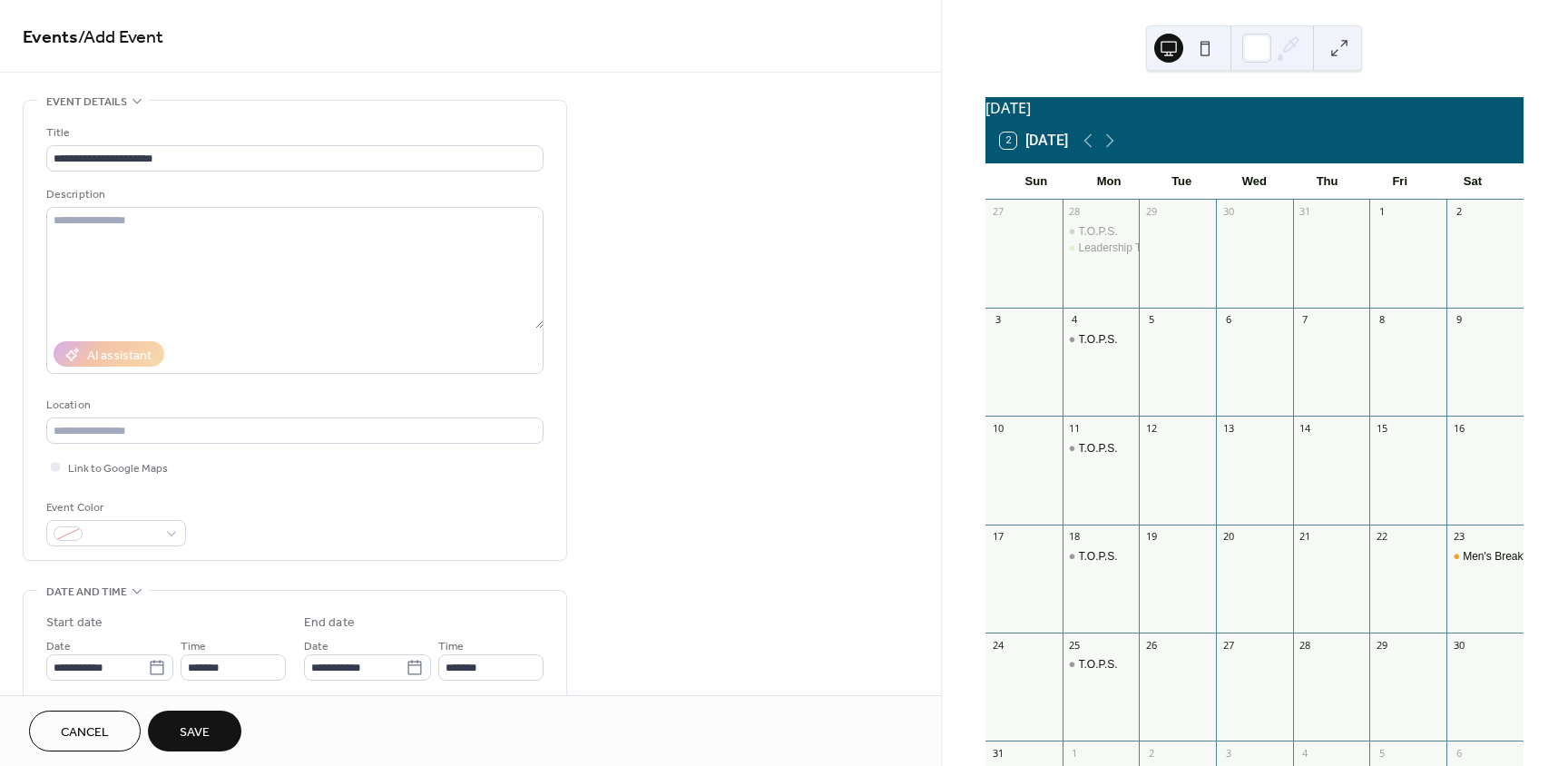 click on "Save" at bounding box center (194, 732) 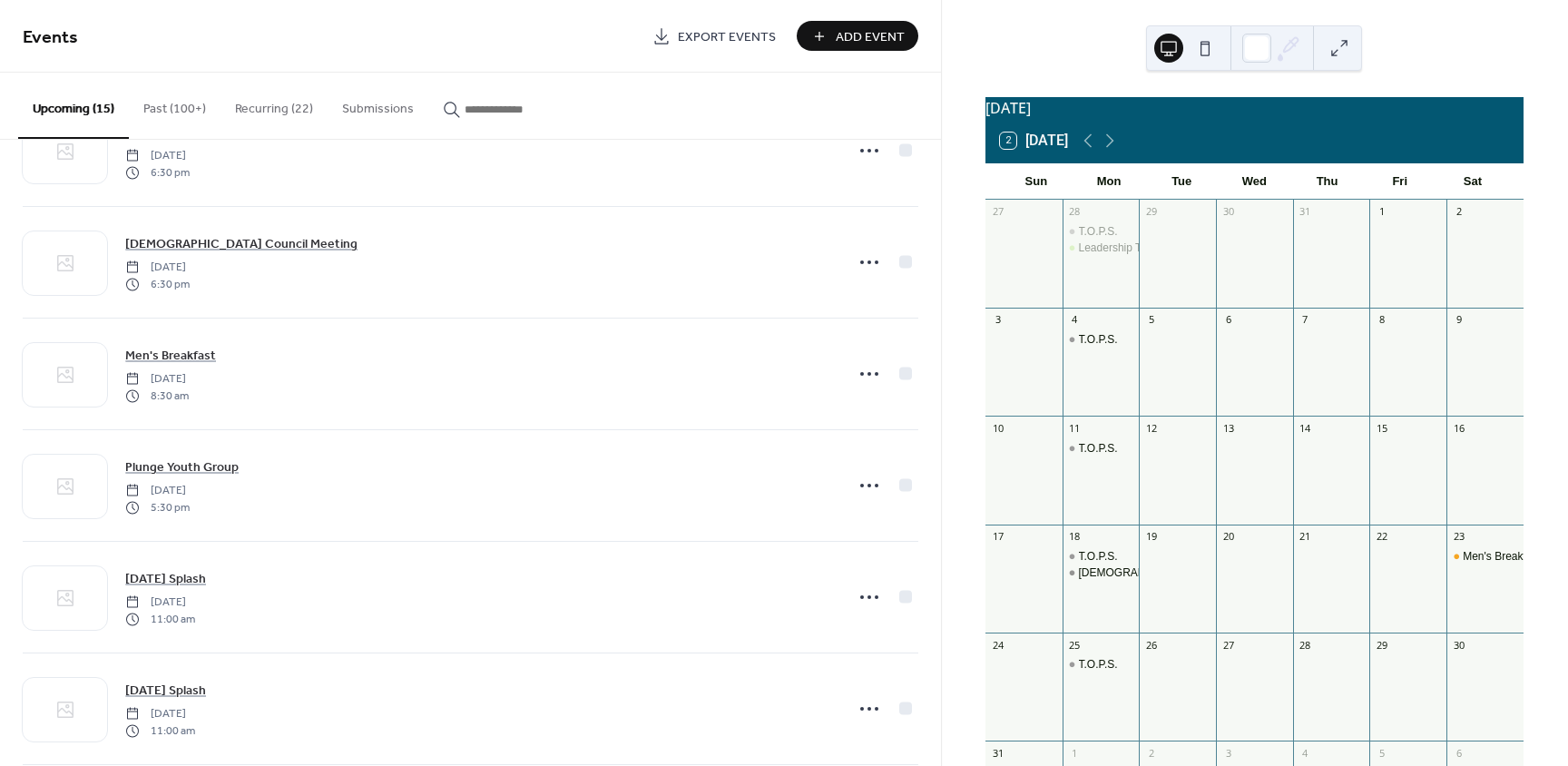 scroll, scrollTop: 739, scrollLeft: 0, axis: vertical 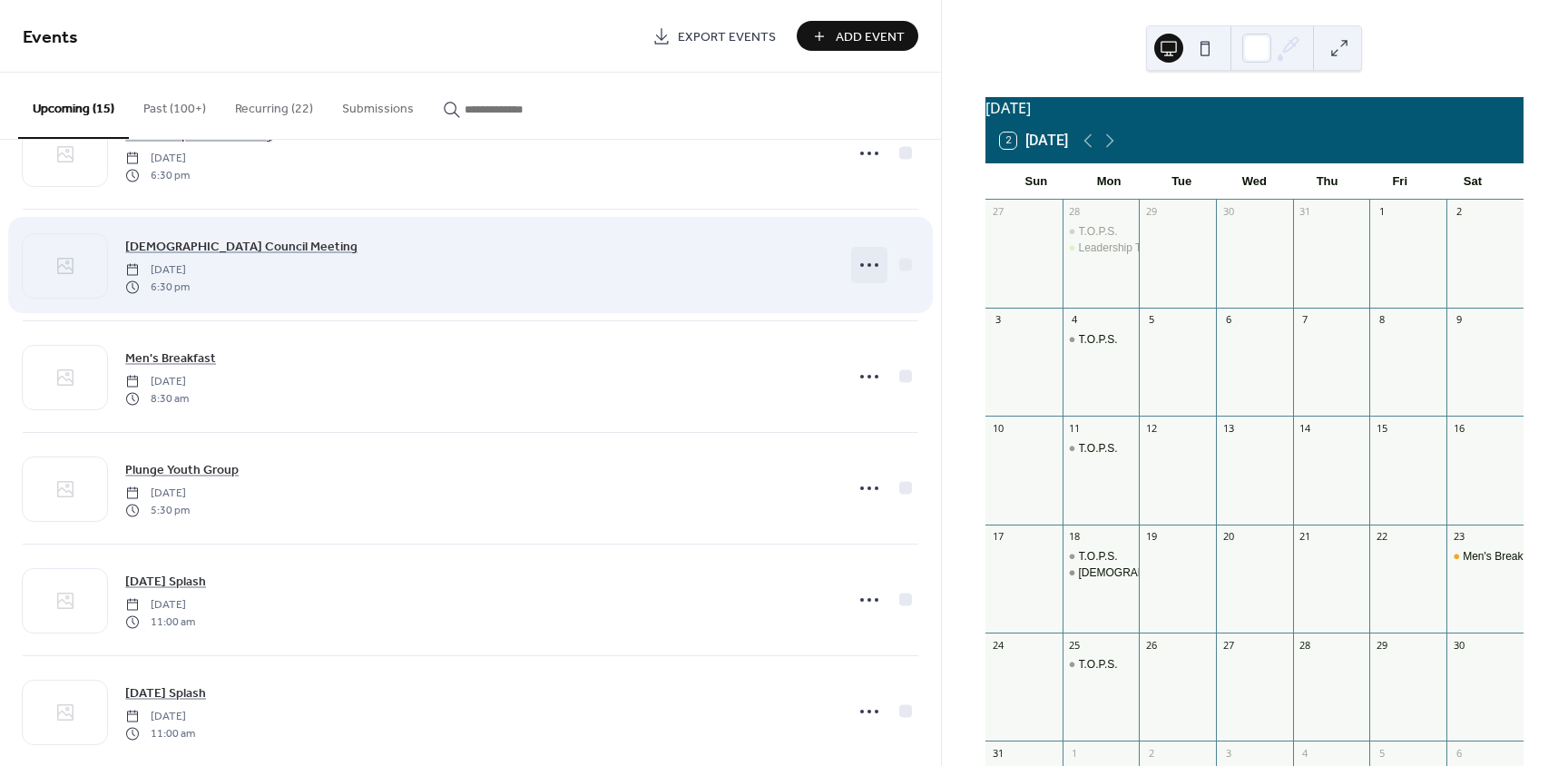 click 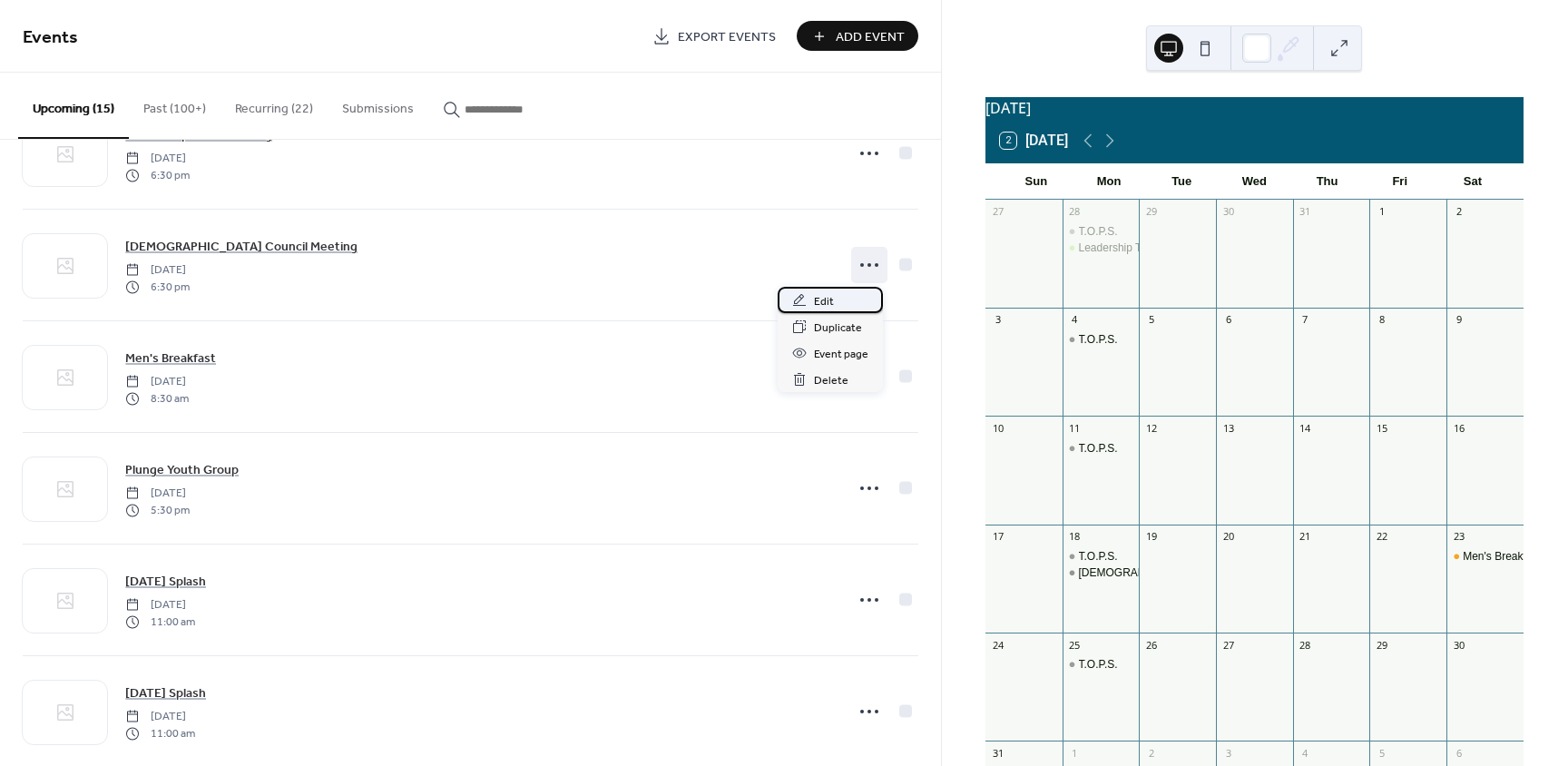 click on "Edit" at bounding box center [824, 301] 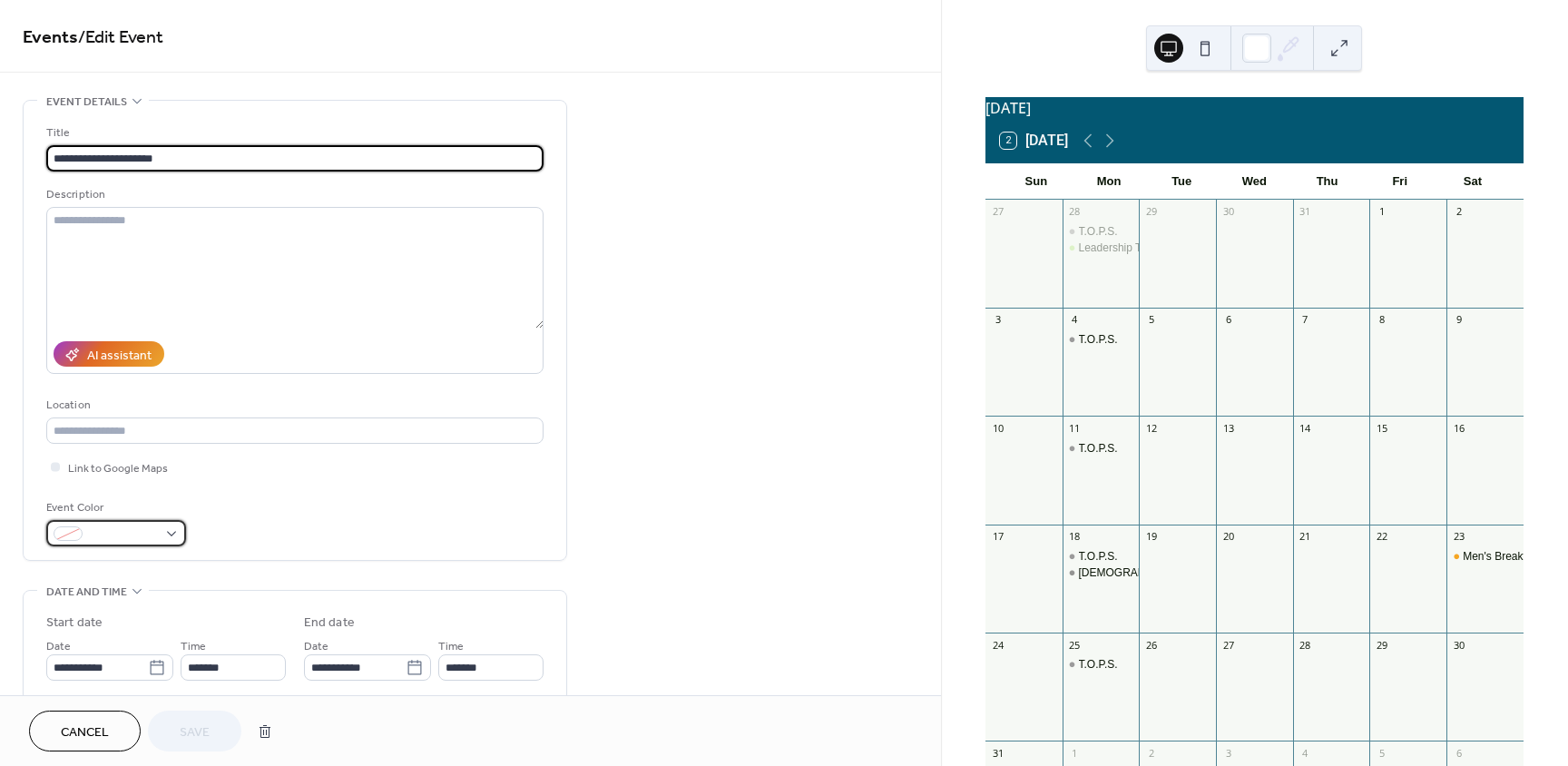 click at bounding box center [116, 533] 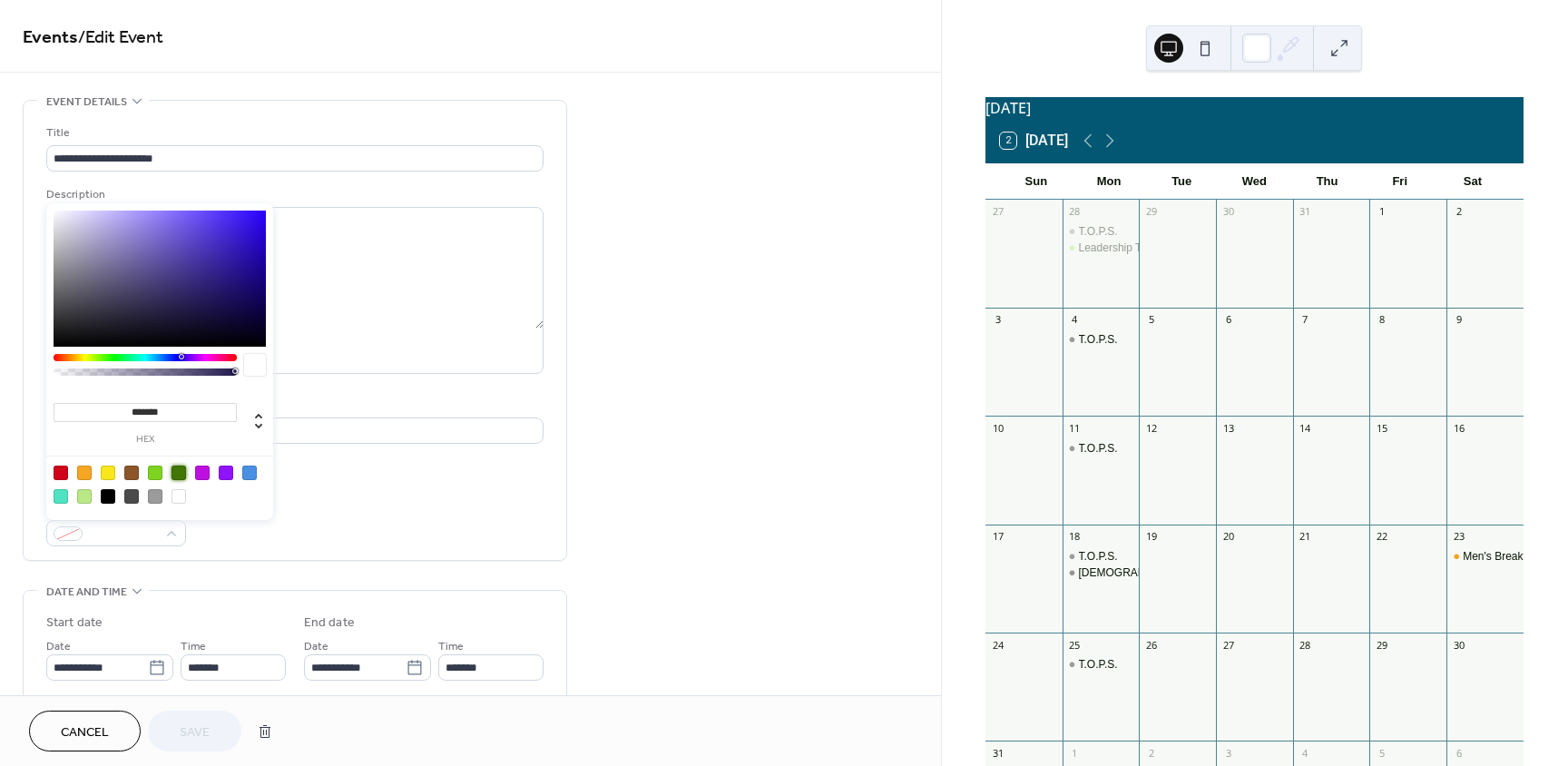 click at bounding box center (179, 473) 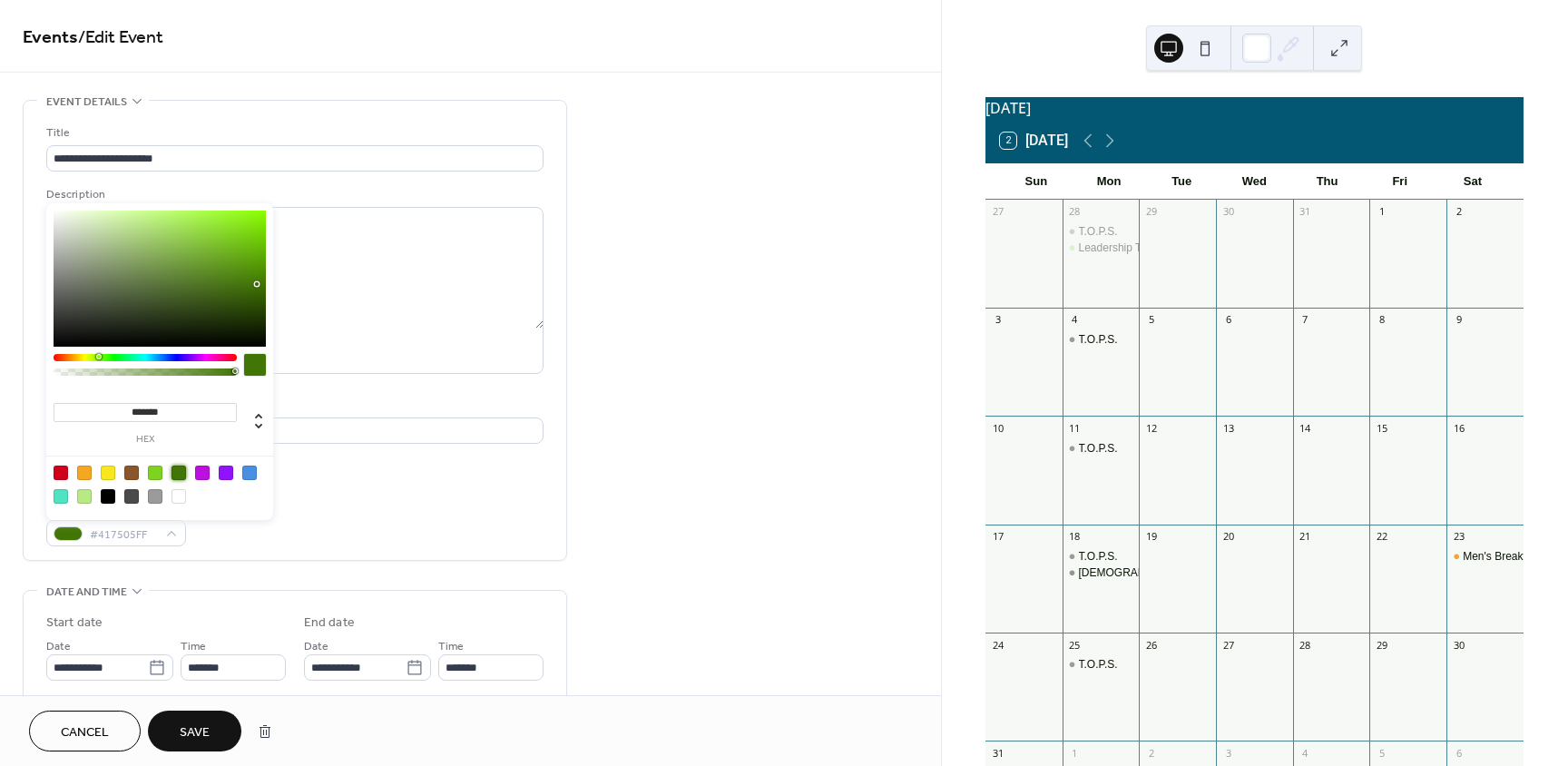 click at bounding box center [84, 496] 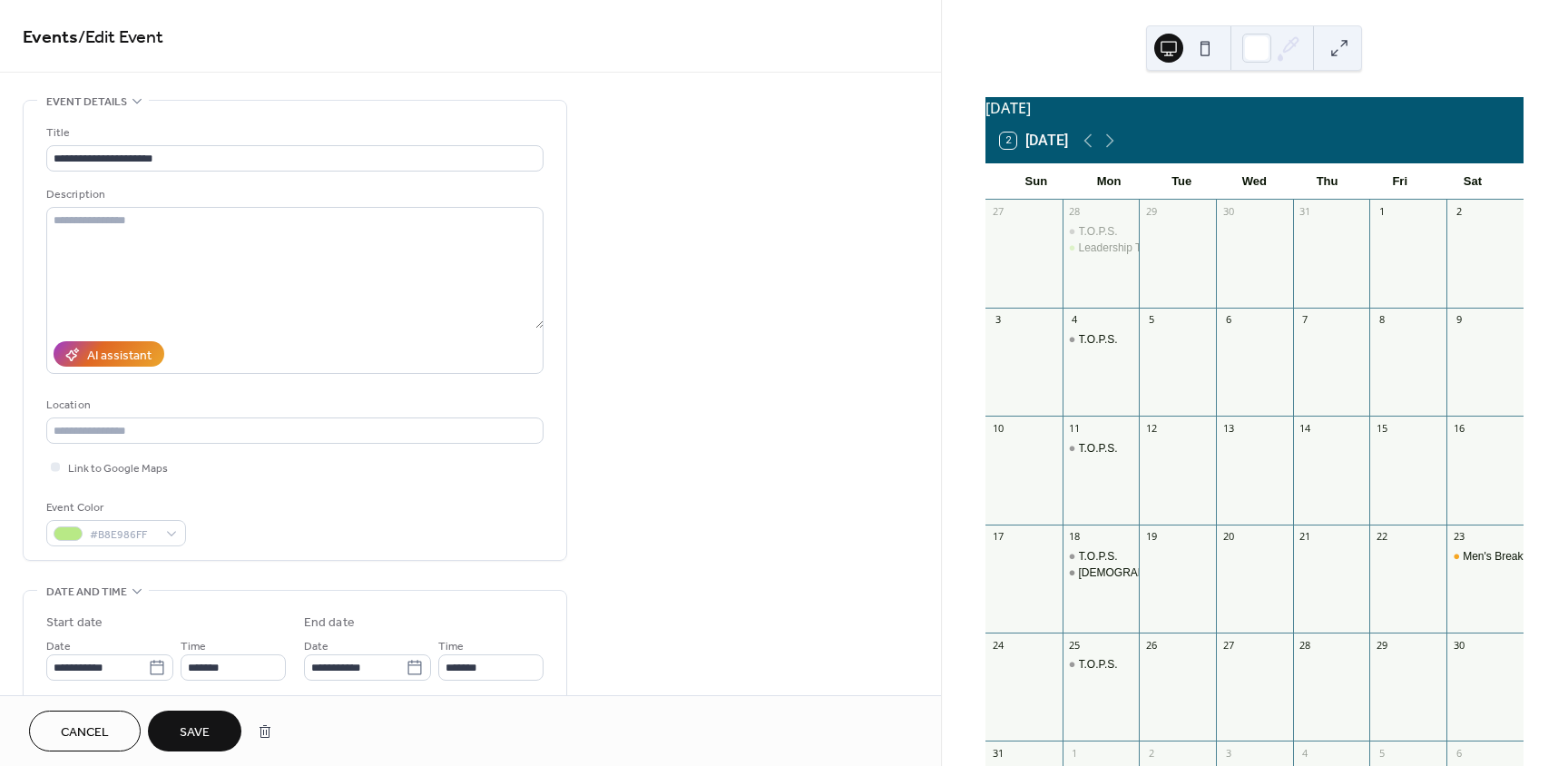 click on "Save" at bounding box center (194, 731) 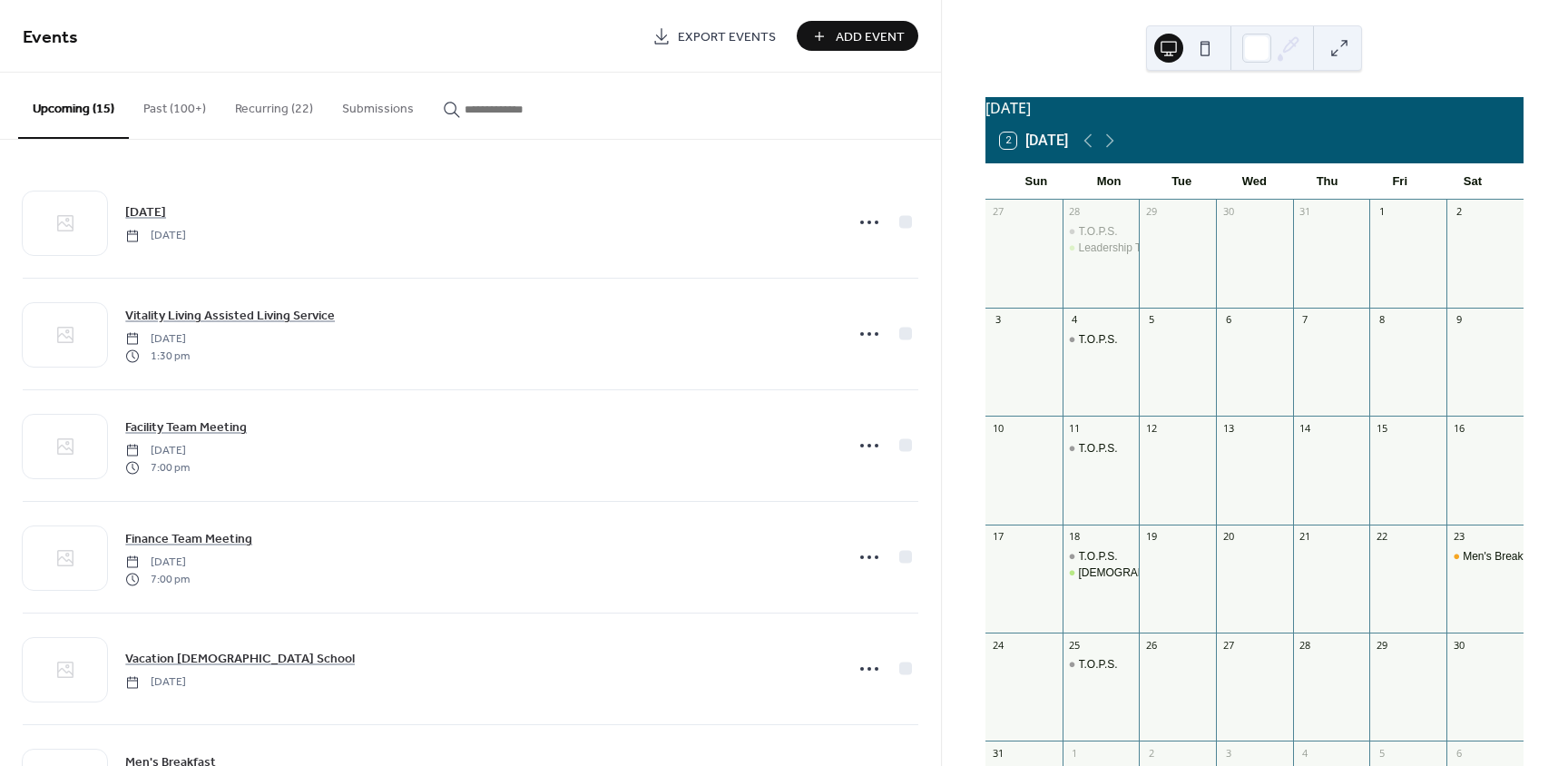 click on "Add Event" at bounding box center (870, 37) 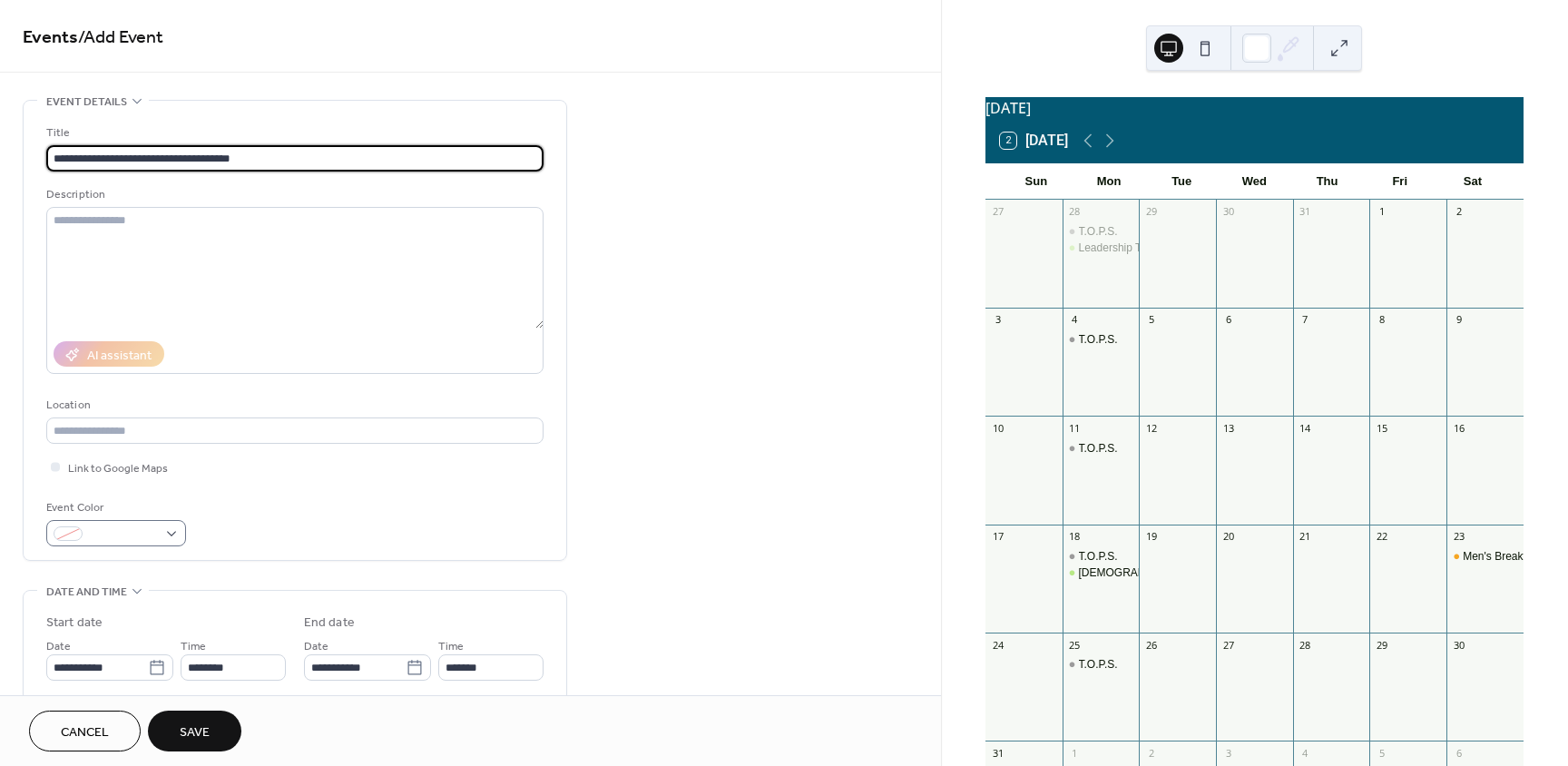 type on "**********" 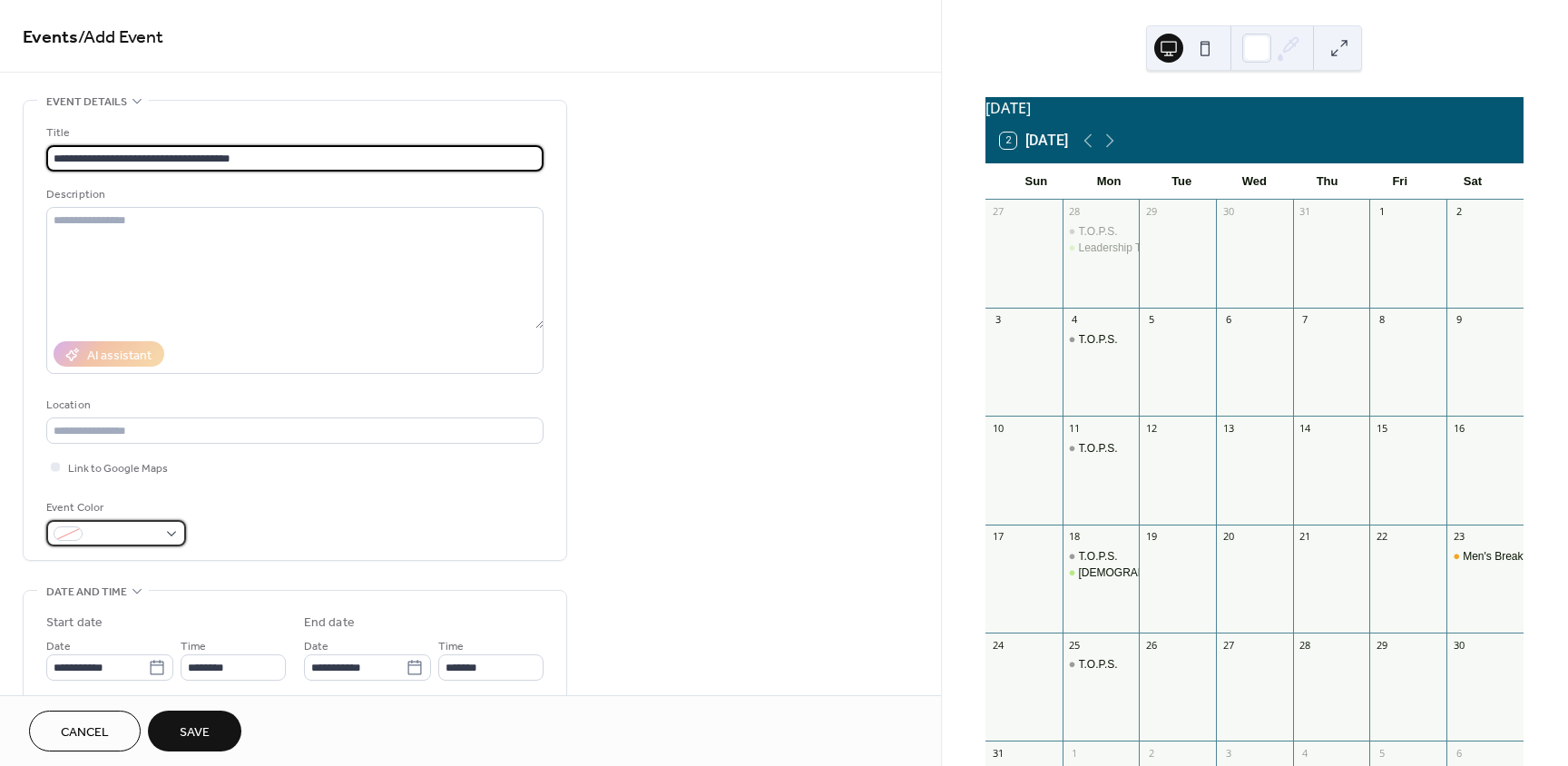 click at bounding box center (116, 533) 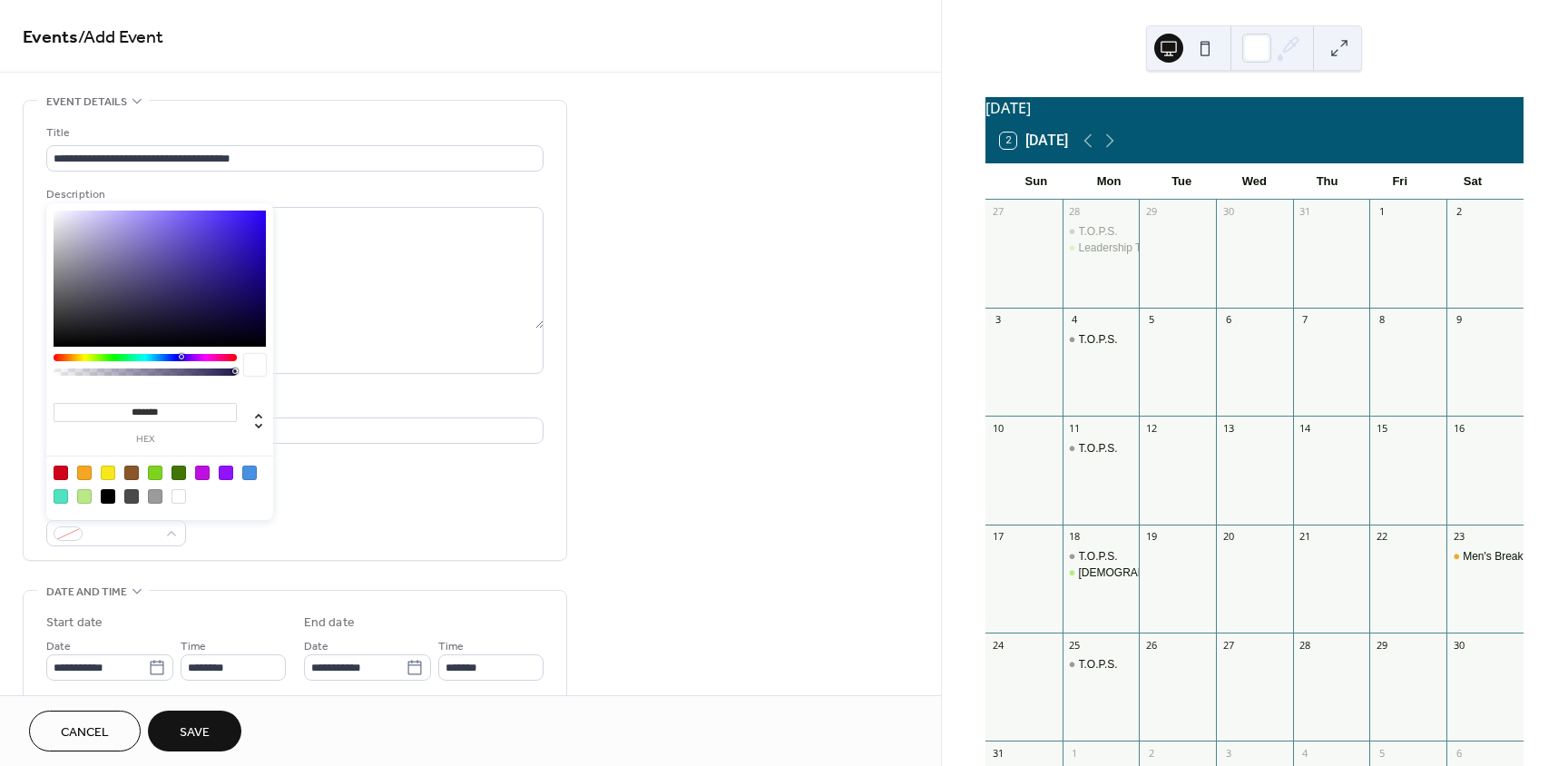 click at bounding box center [250, 473] 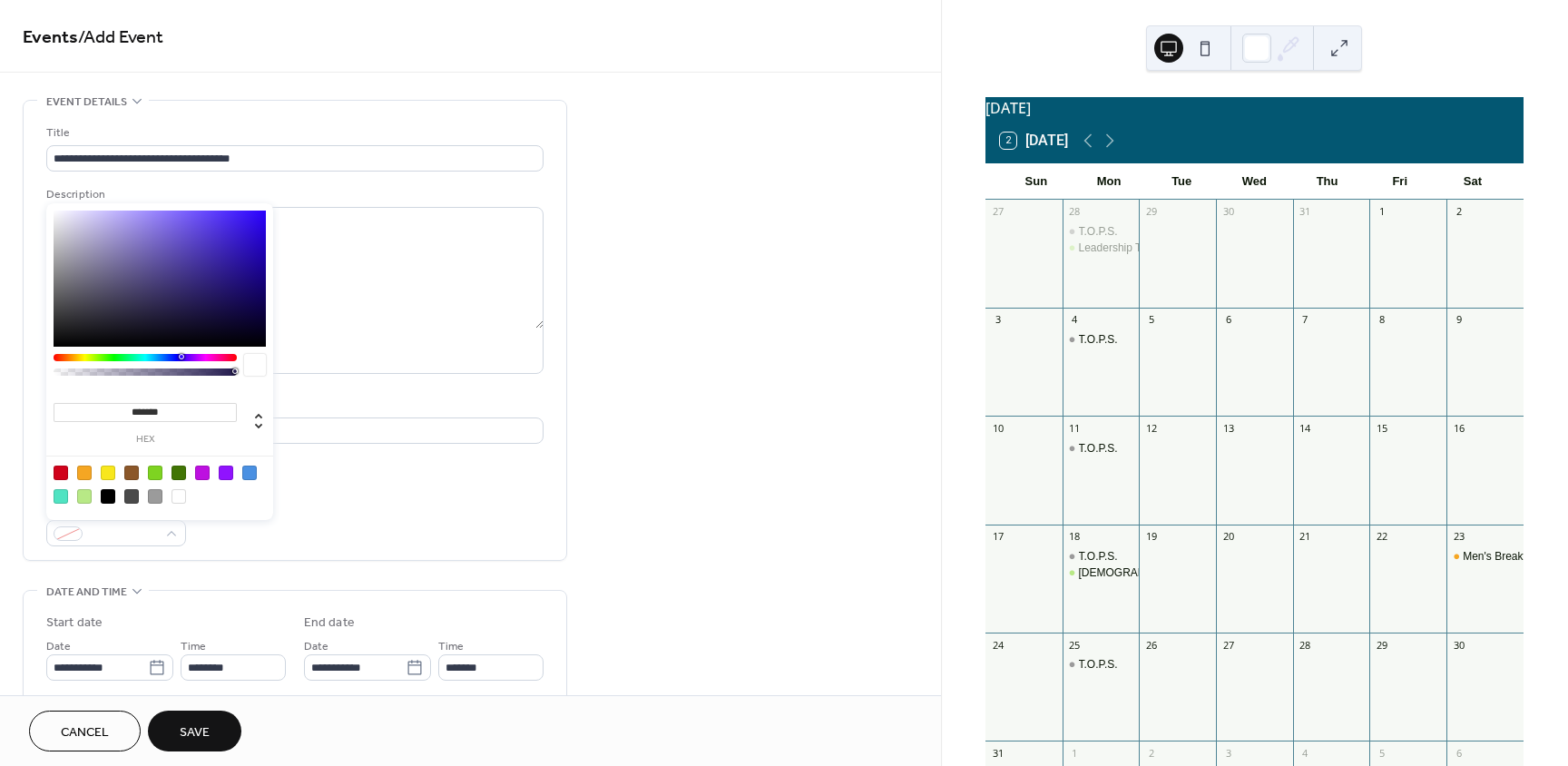 type on "*******" 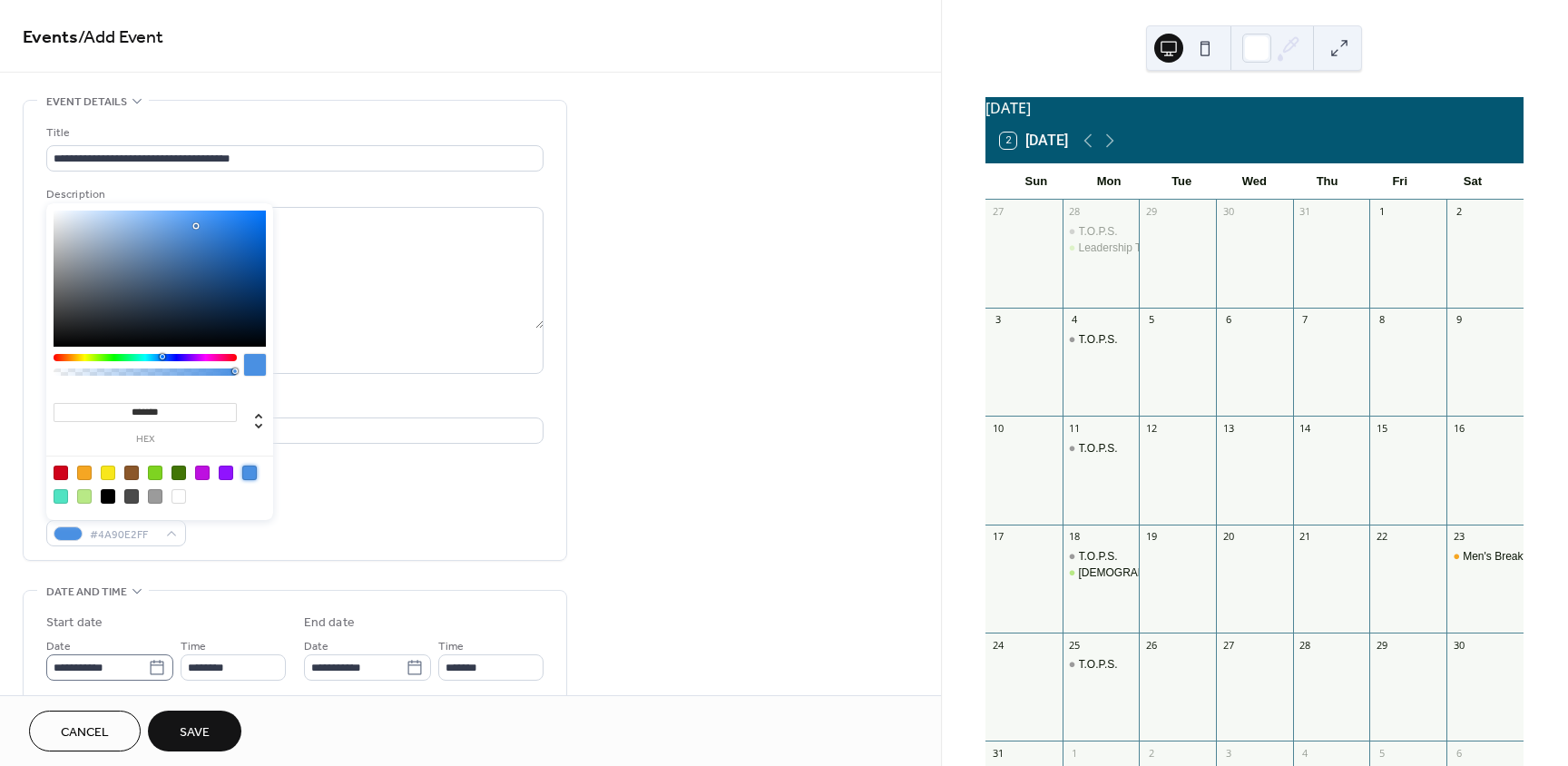 click 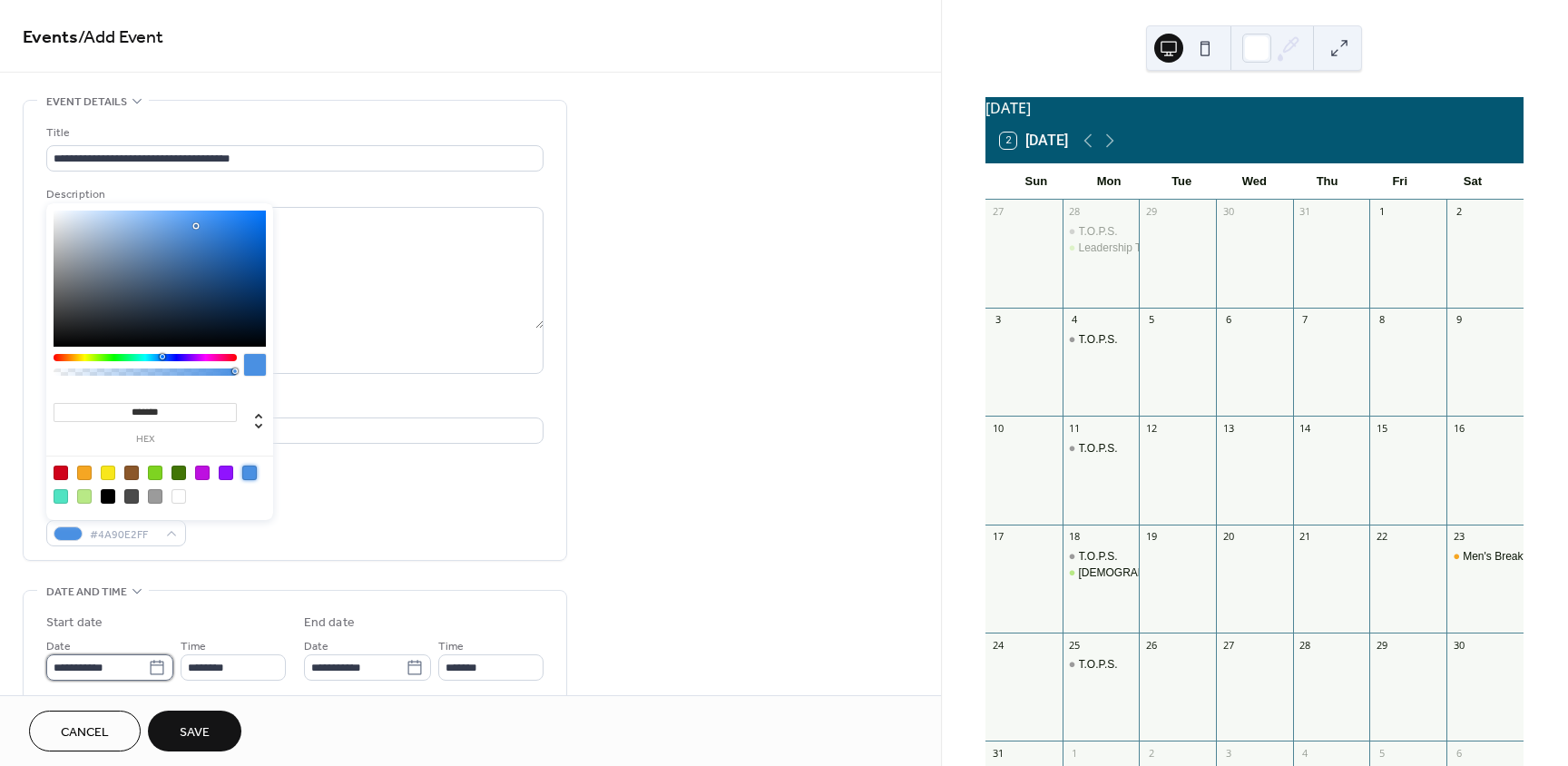 click on "**********" at bounding box center (97, 667) 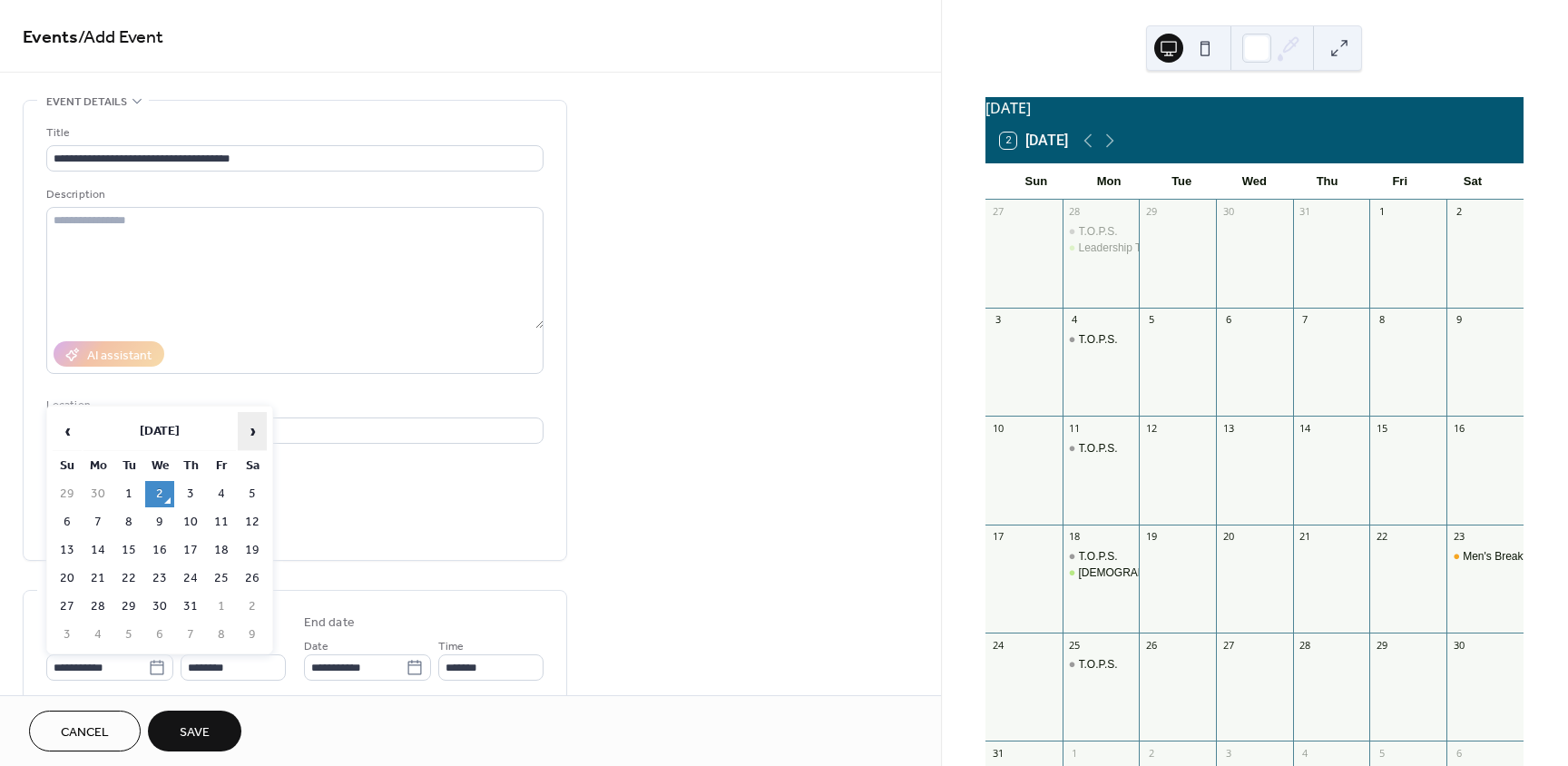 click on "›" at bounding box center [252, 431] 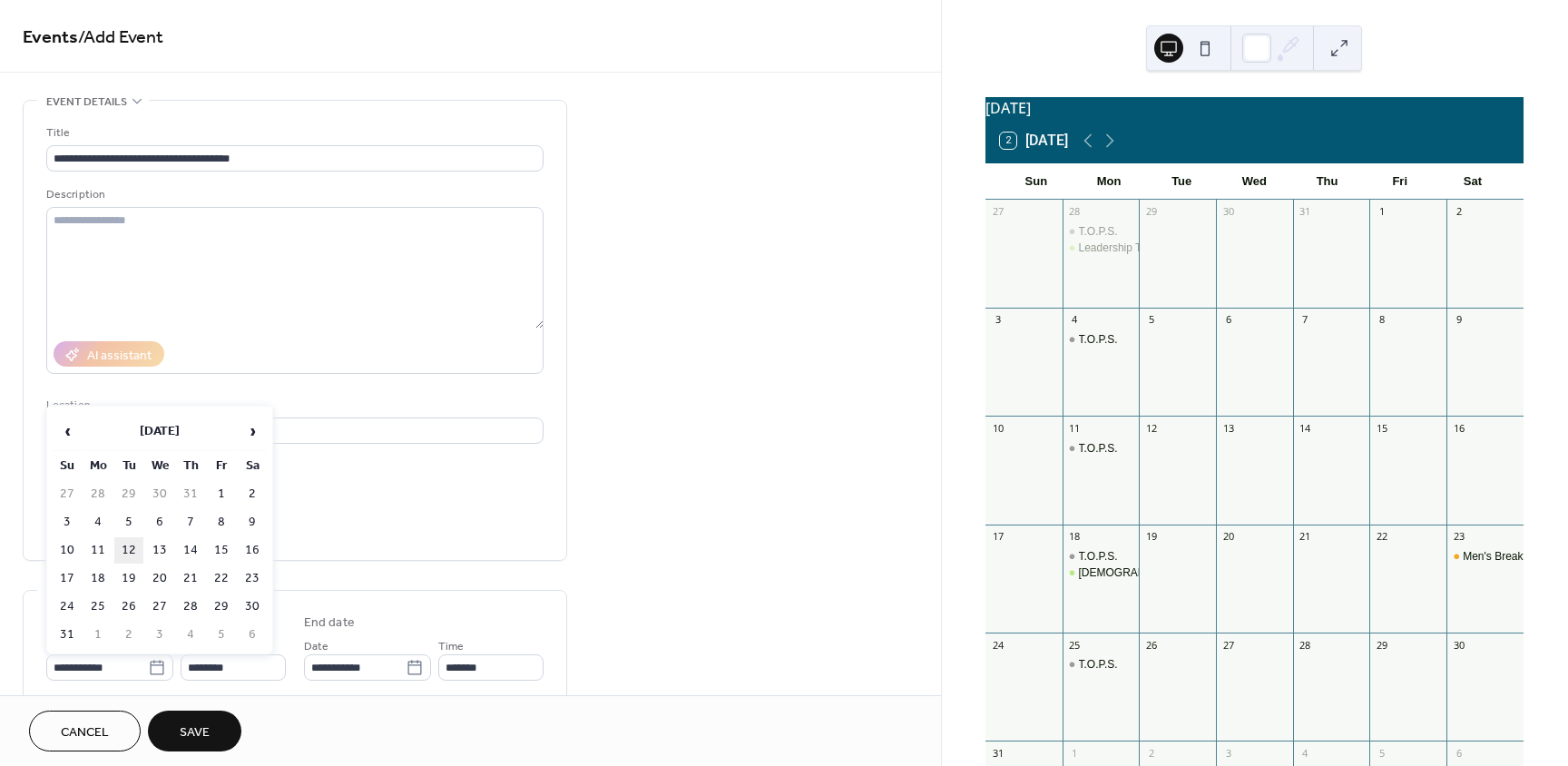 click on "12" at bounding box center [129, 550] 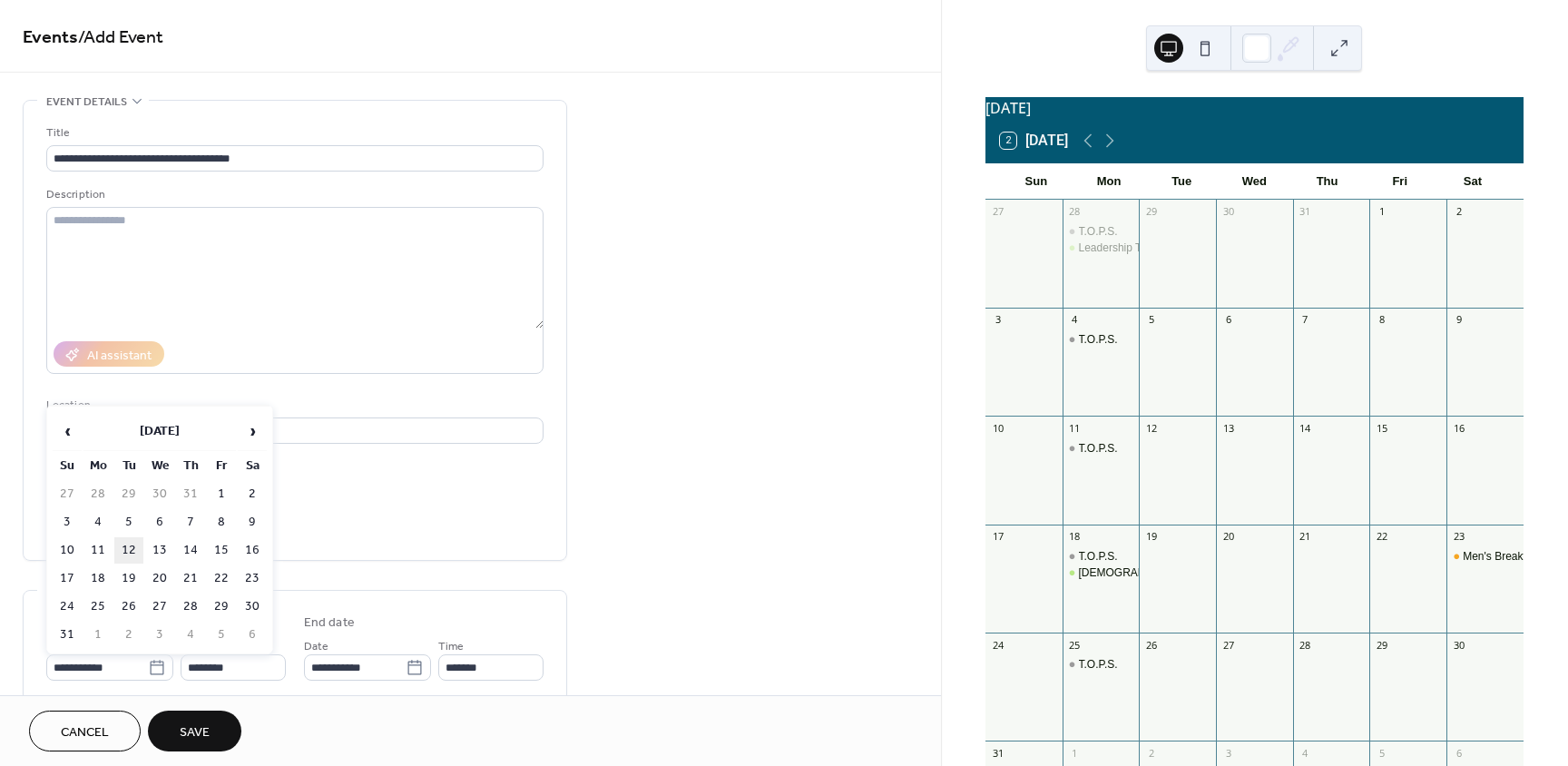 type on "**********" 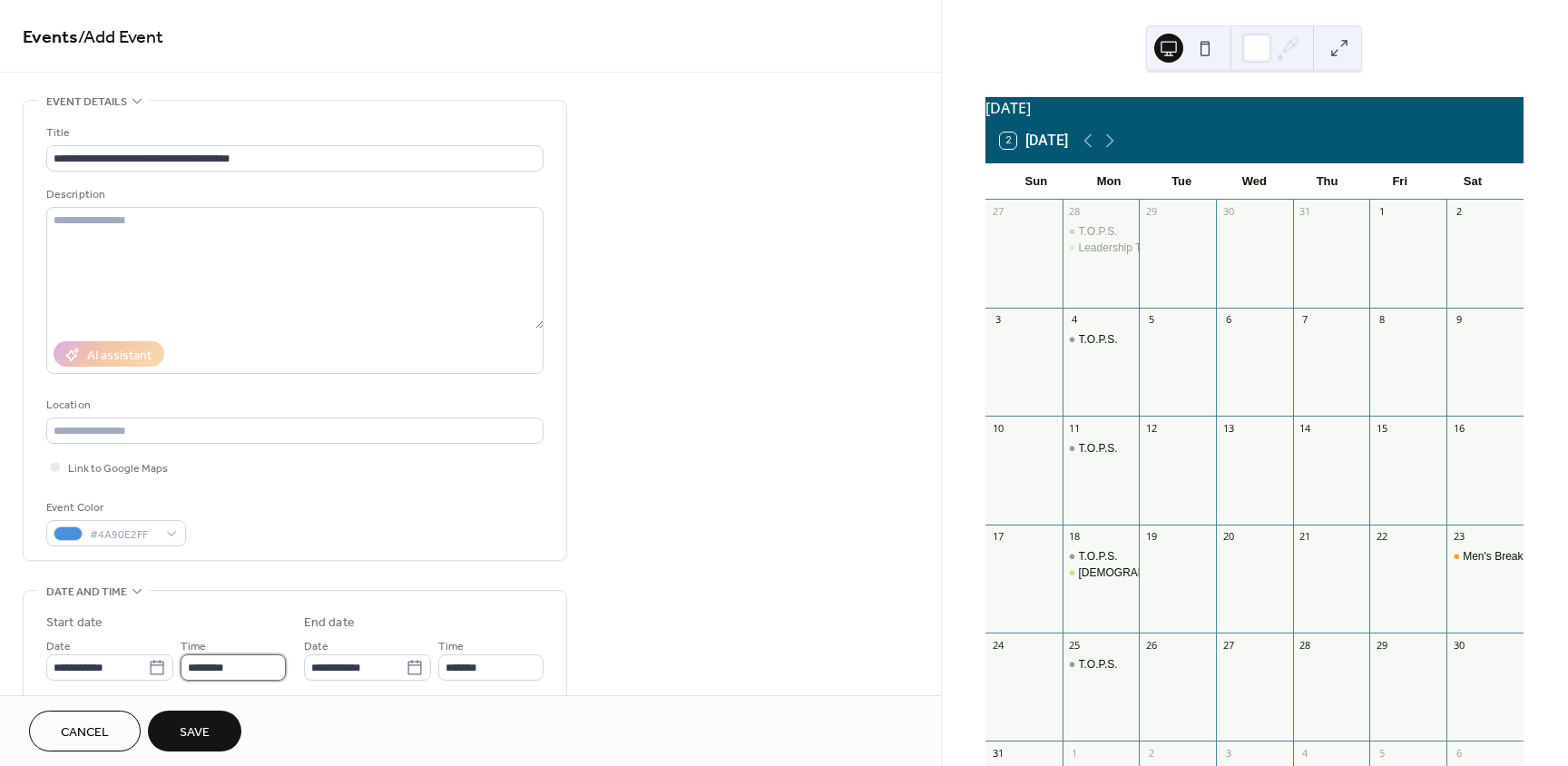 click on "********" at bounding box center [233, 667] 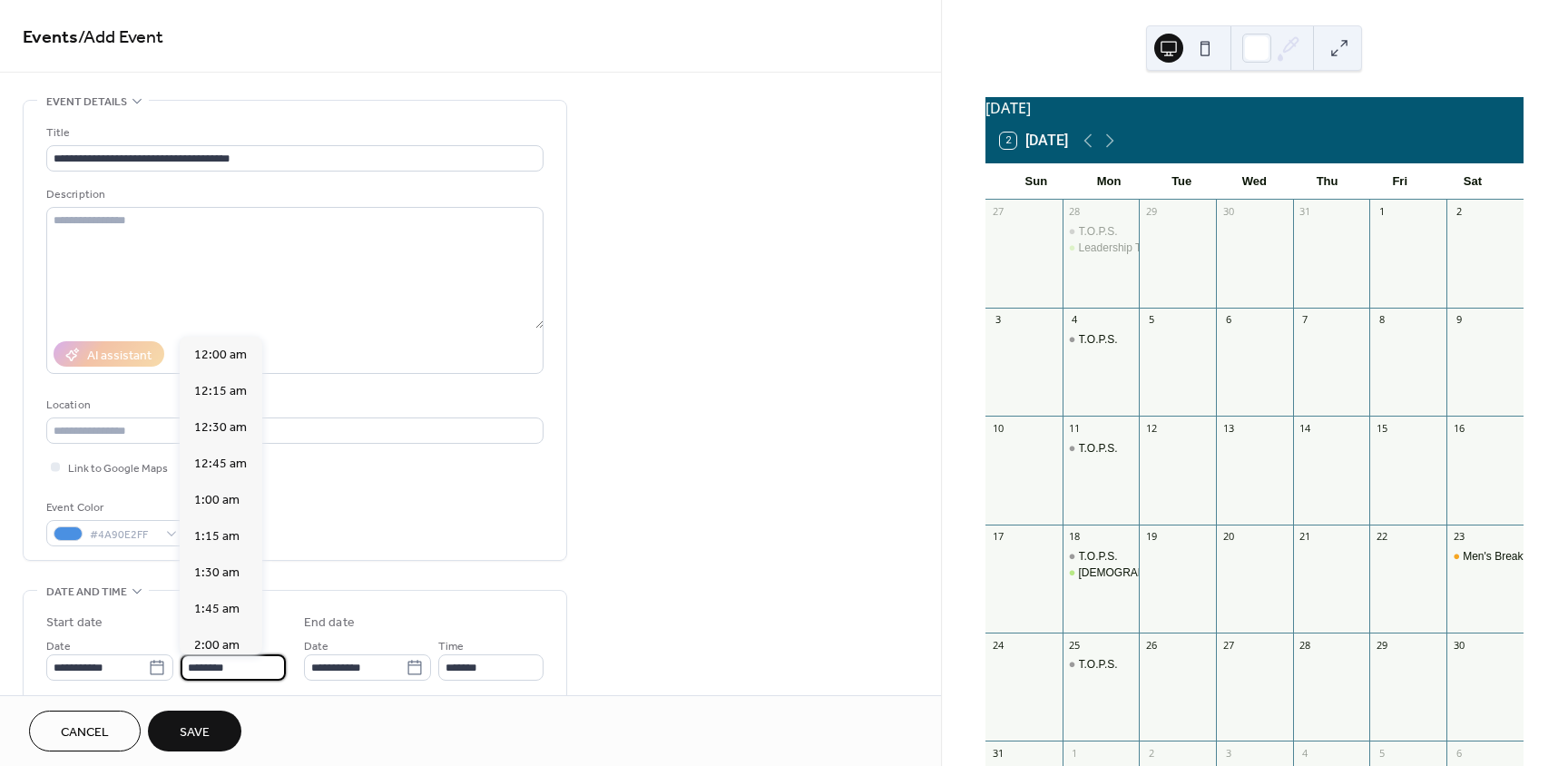 scroll, scrollTop: 1786, scrollLeft: 0, axis: vertical 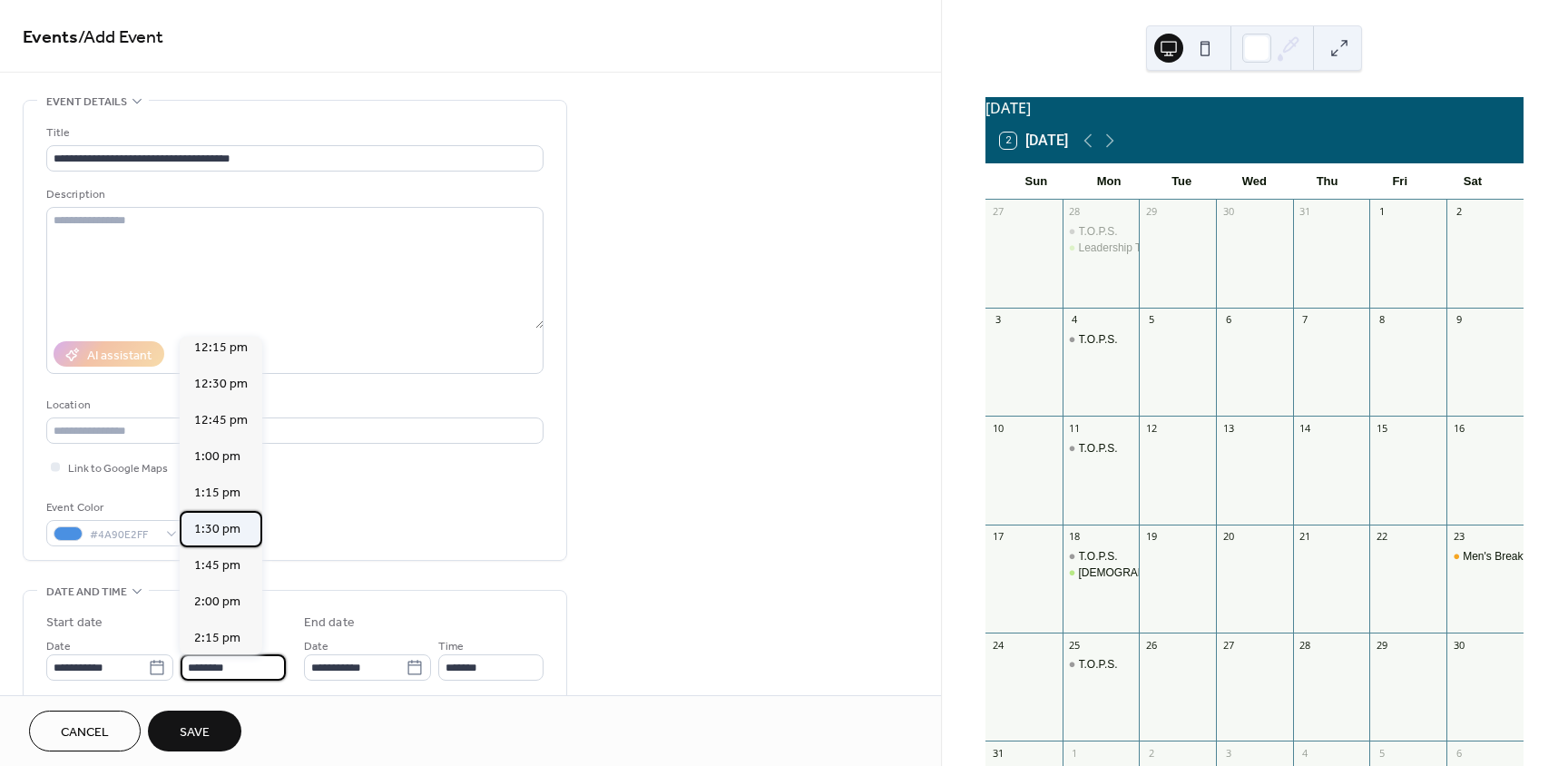 click on "1:30 pm" at bounding box center (217, 529) 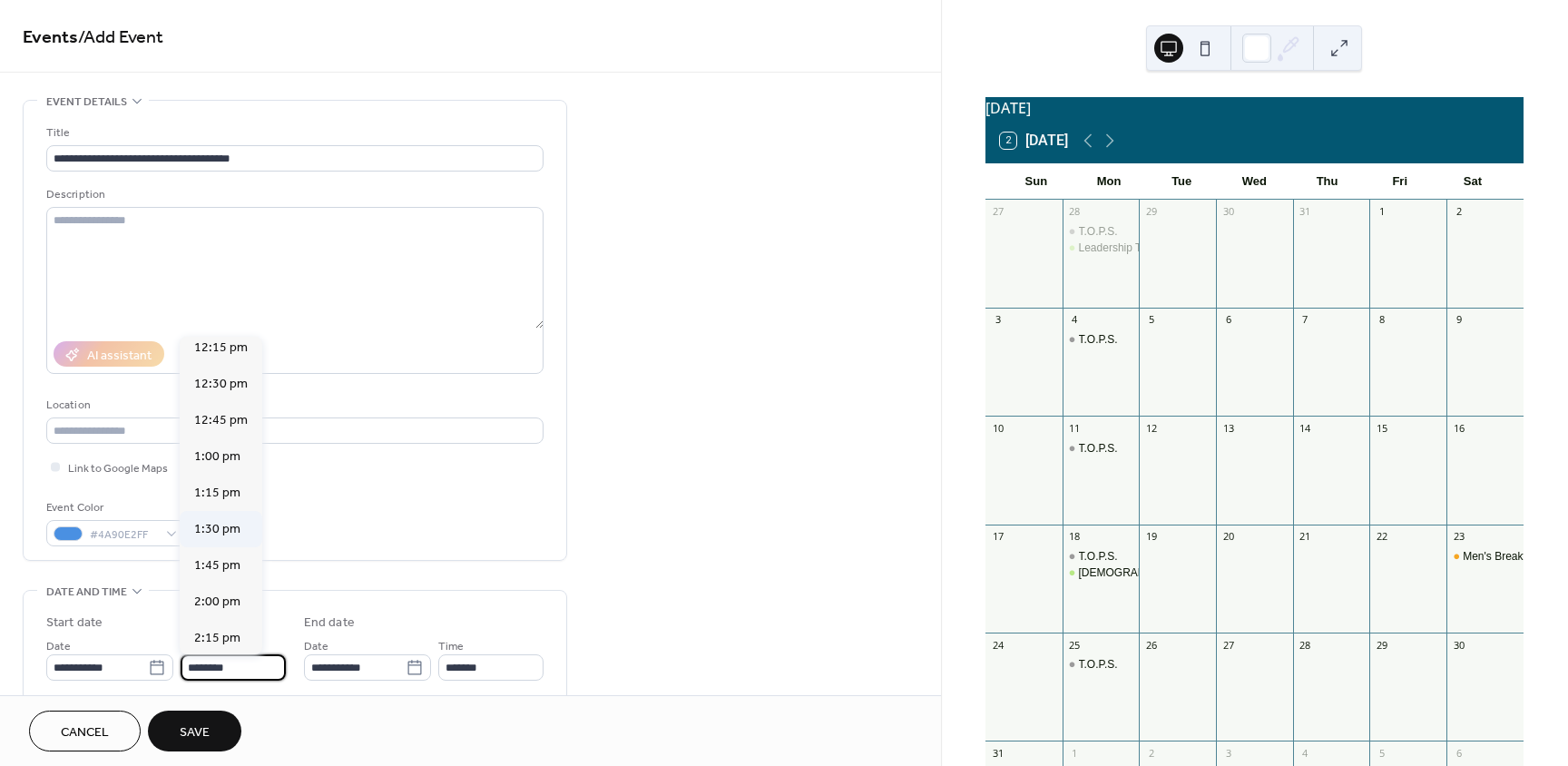 type on "*******" 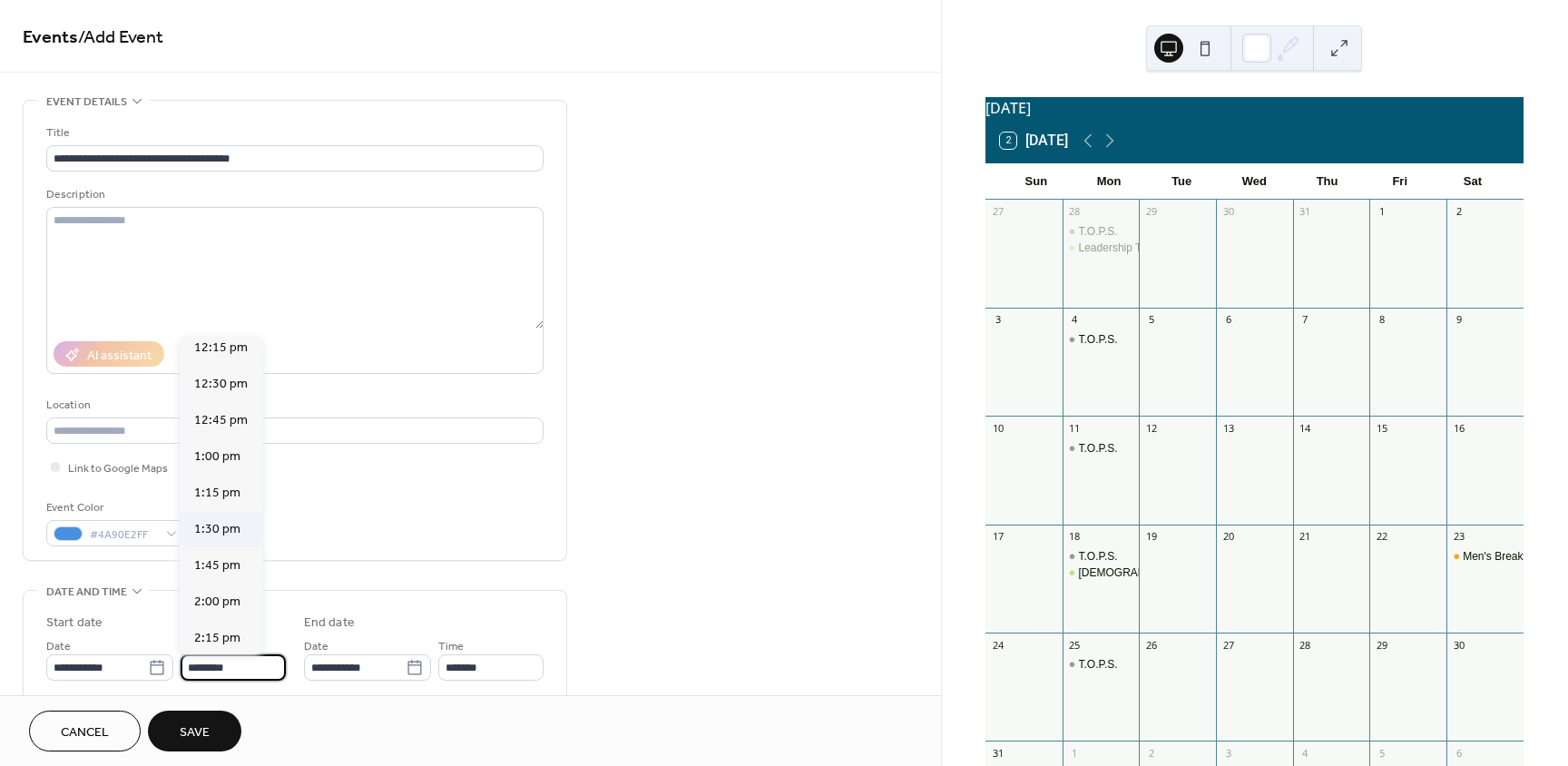 type on "*******" 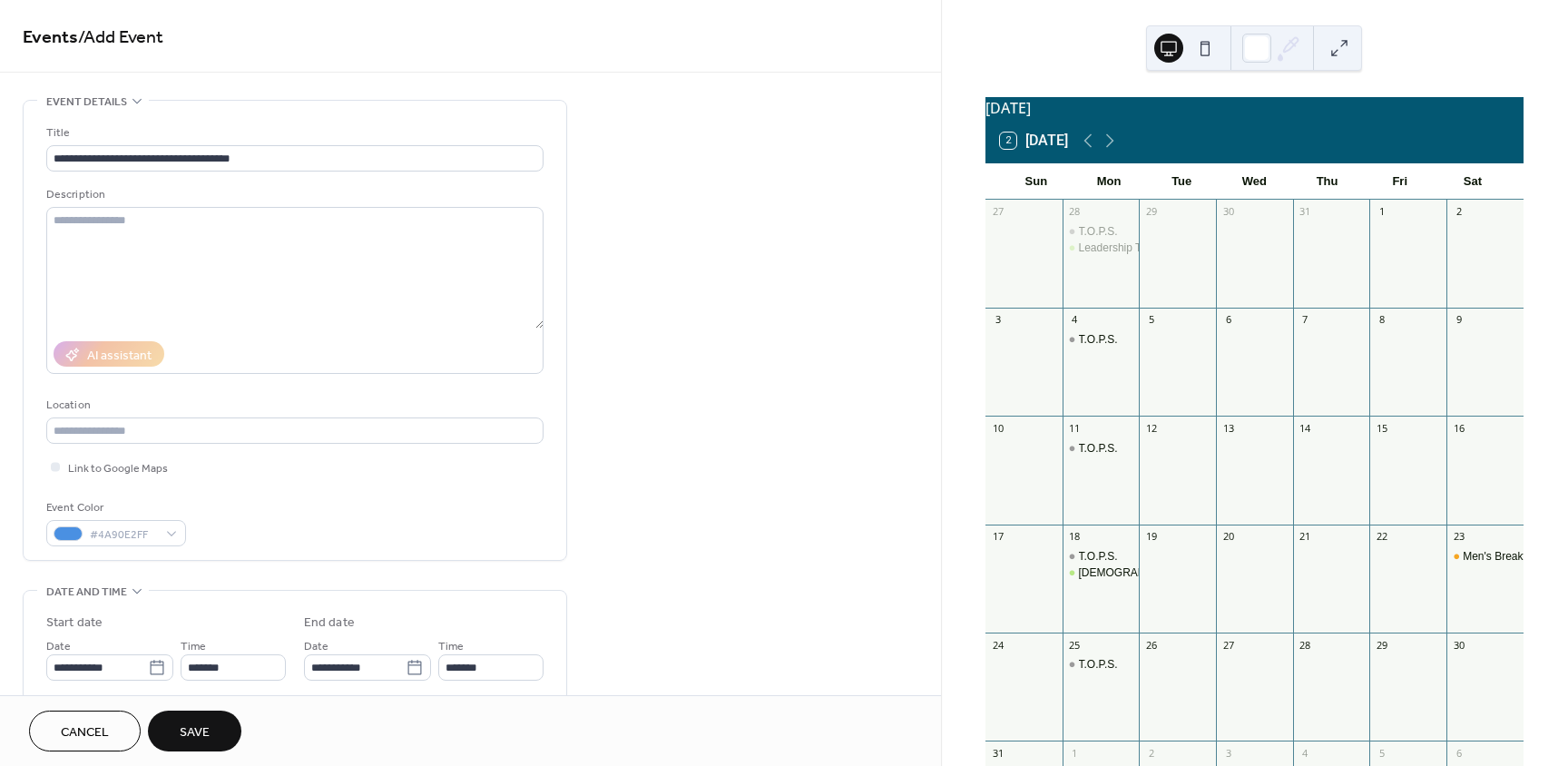 click on "Save" at bounding box center (194, 731) 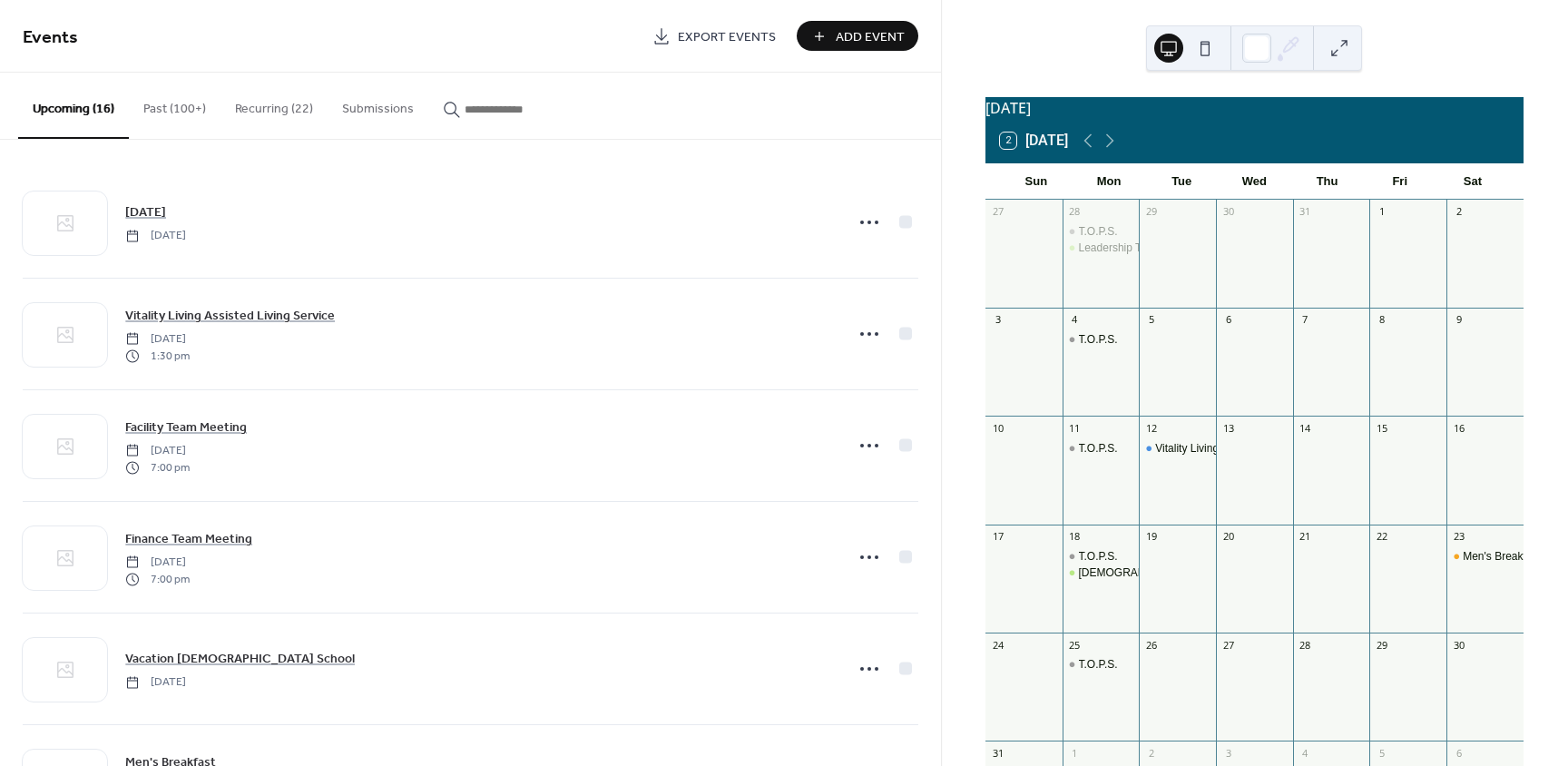 click on "Add Event" at bounding box center (870, 37) 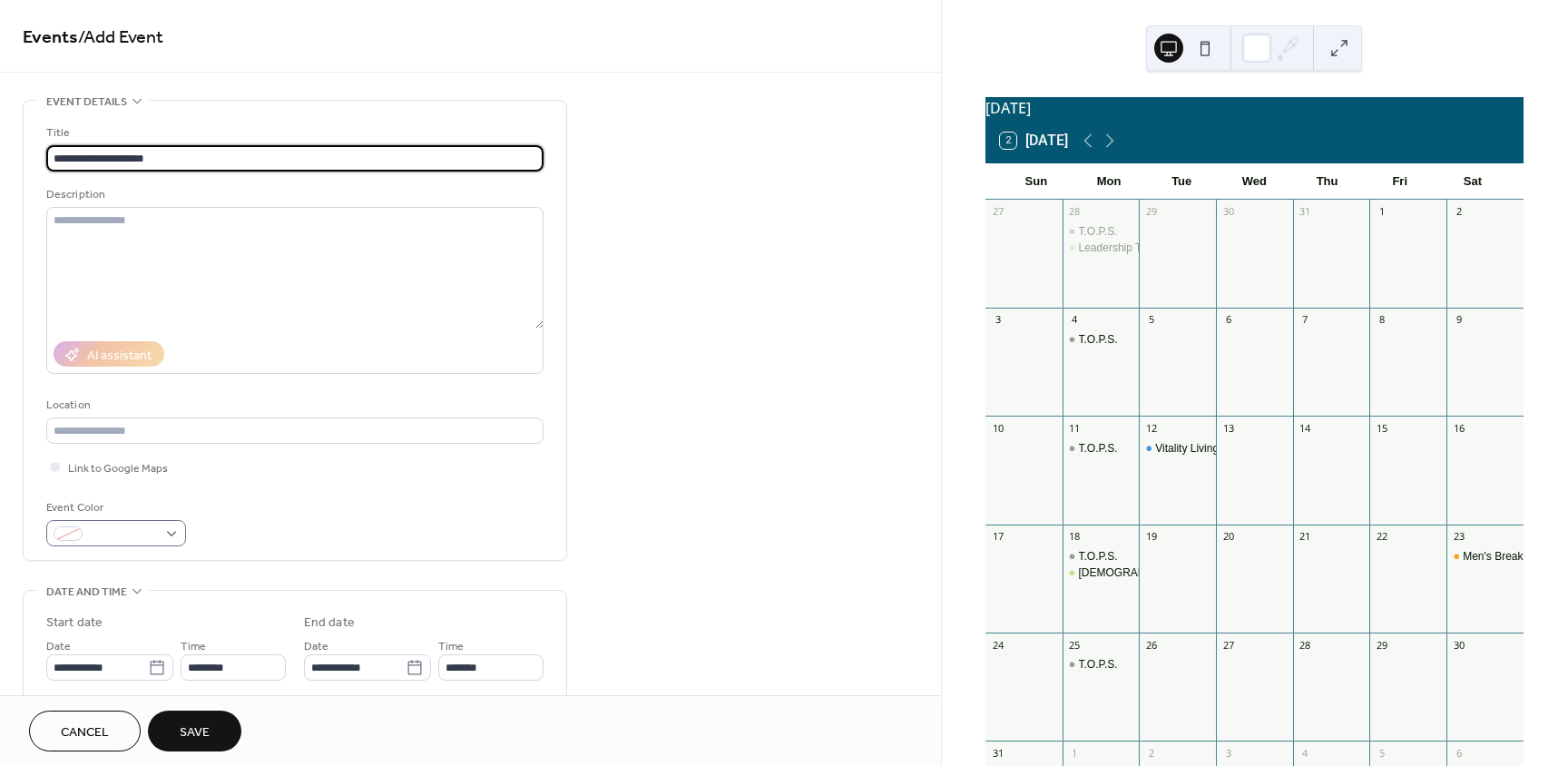 type on "**********" 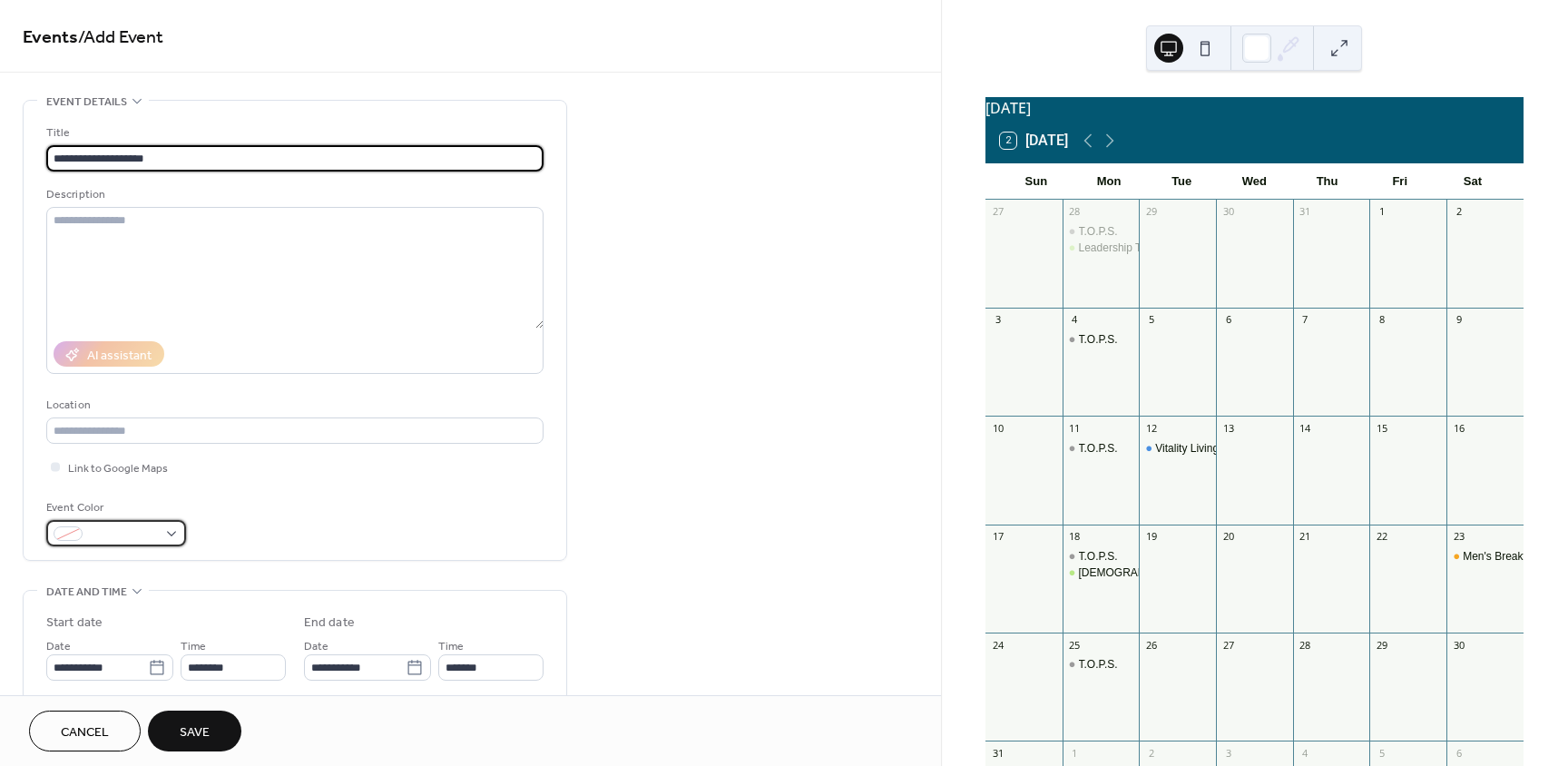 click at bounding box center [116, 533] 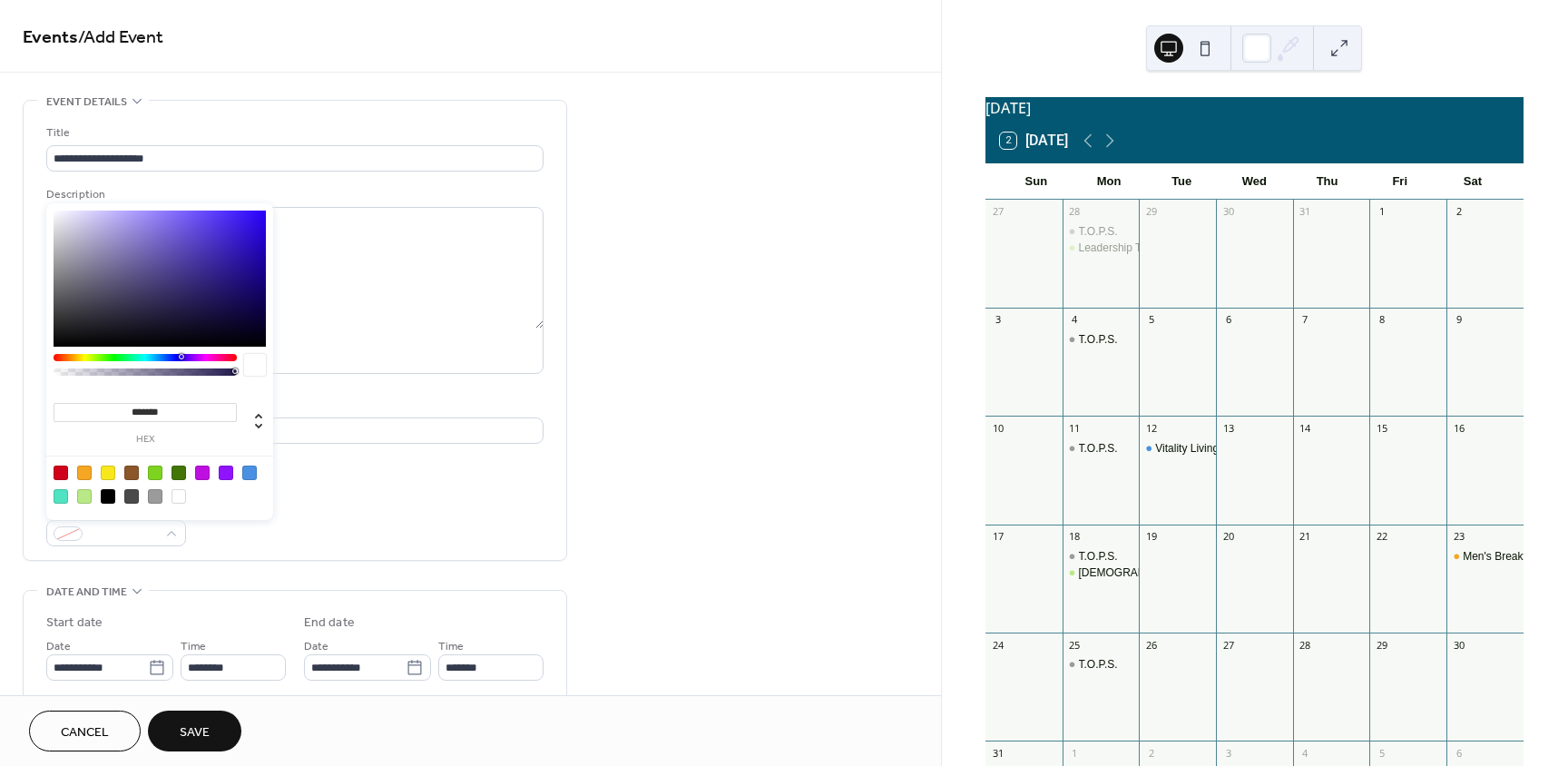 click at bounding box center (179, 473) 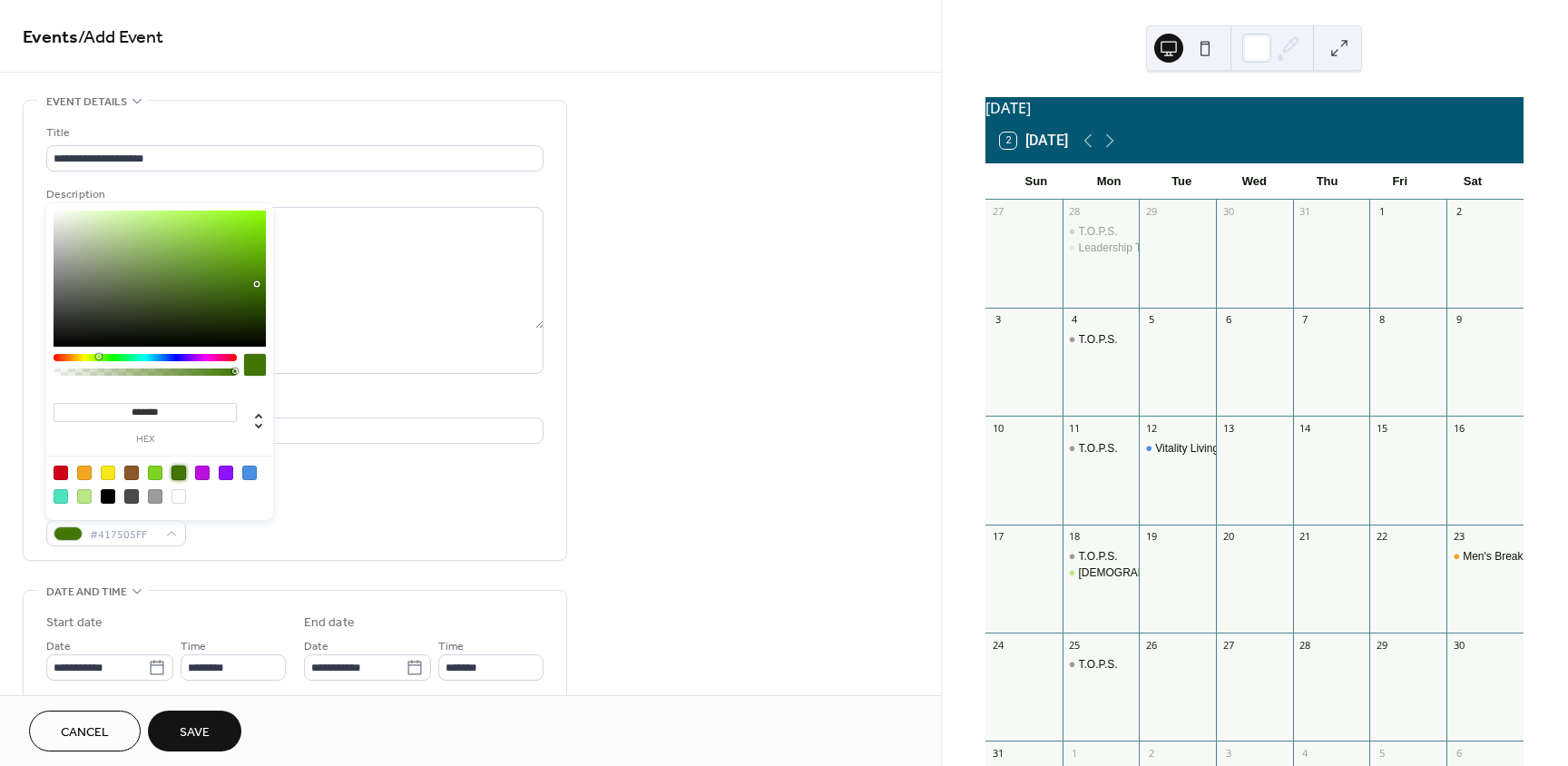 click on "Event Color #417505FF" at bounding box center [295, 522] 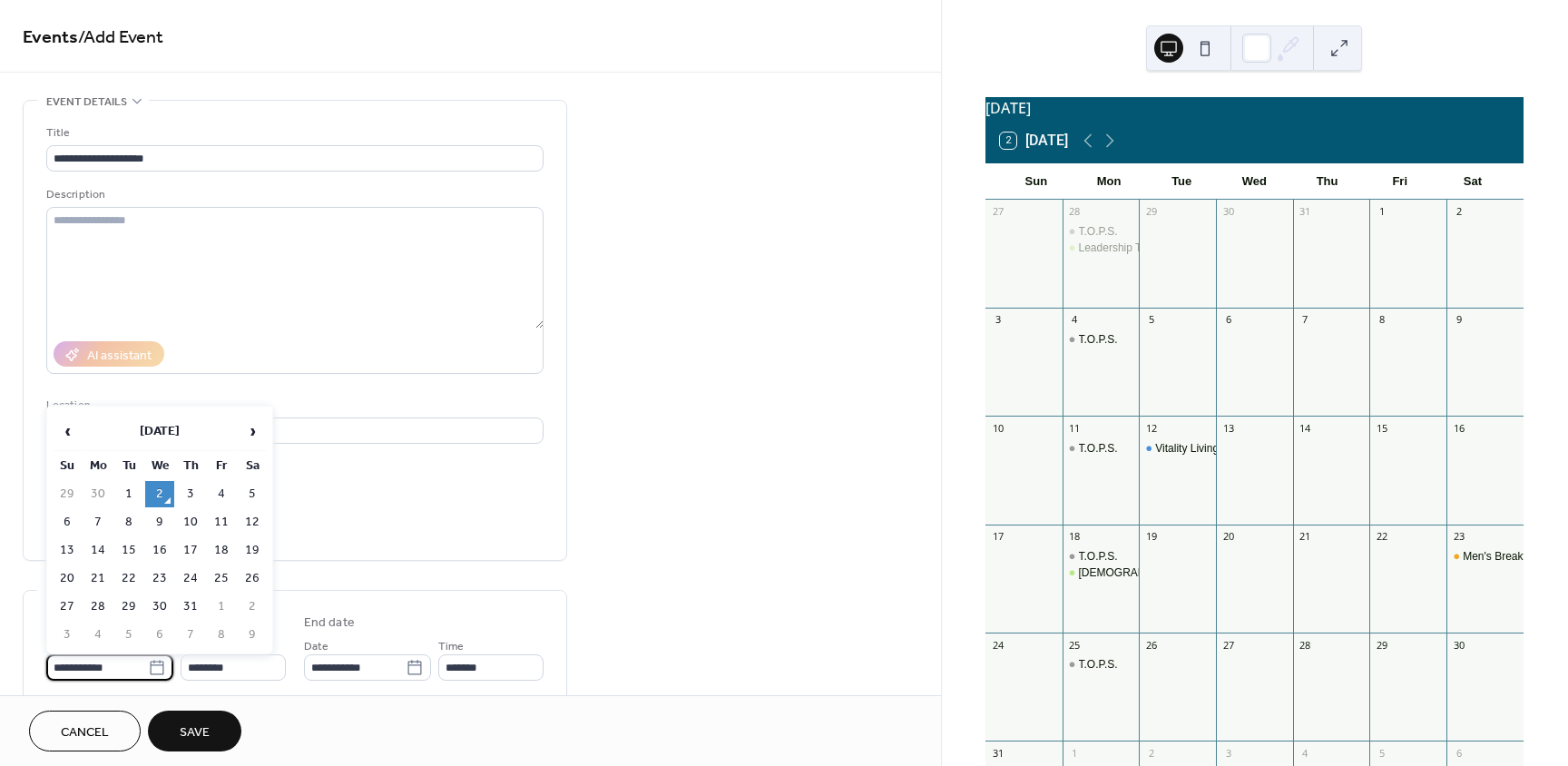 click on "**********" at bounding box center (97, 667) 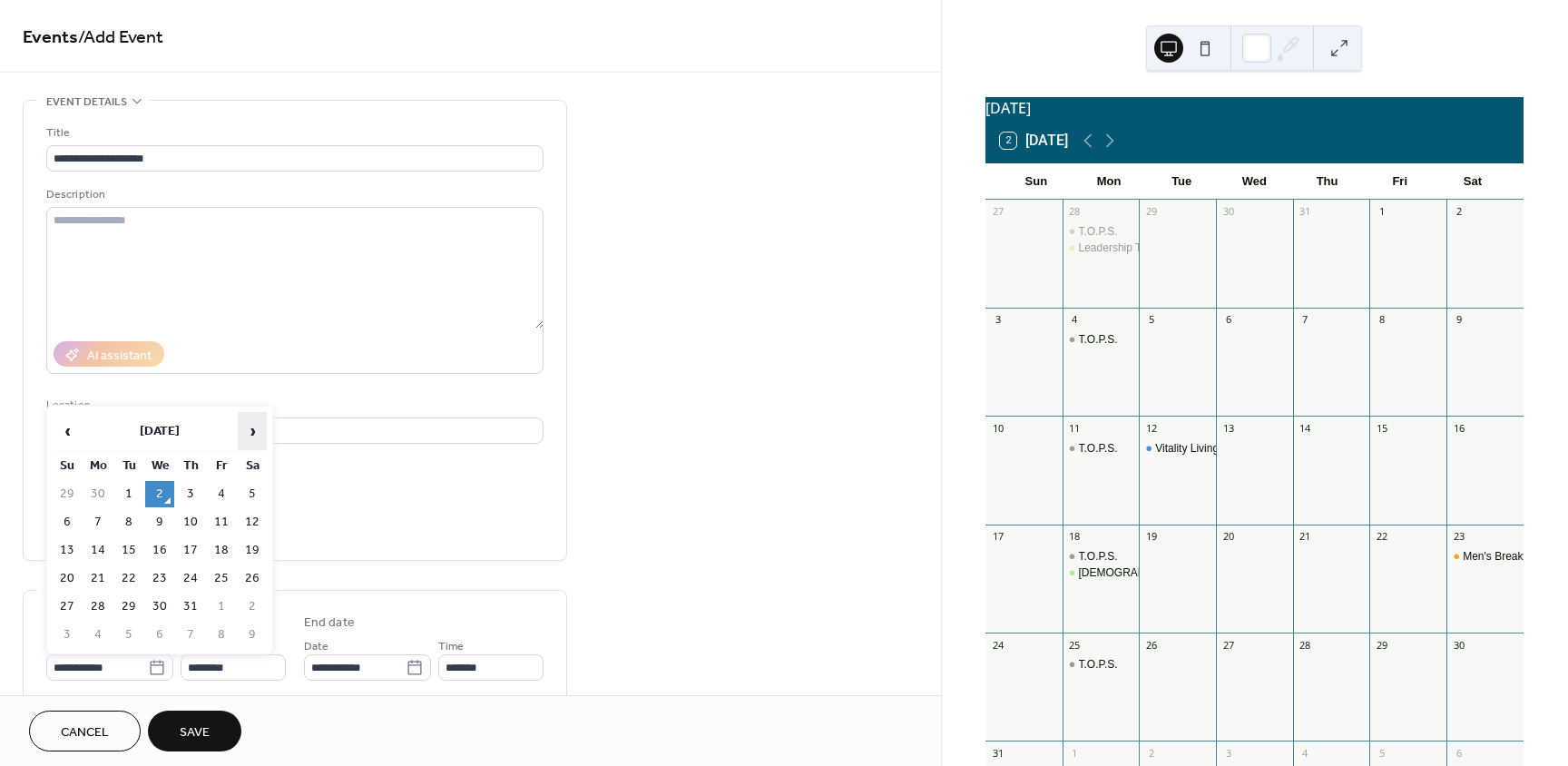 click on "›" at bounding box center [252, 431] 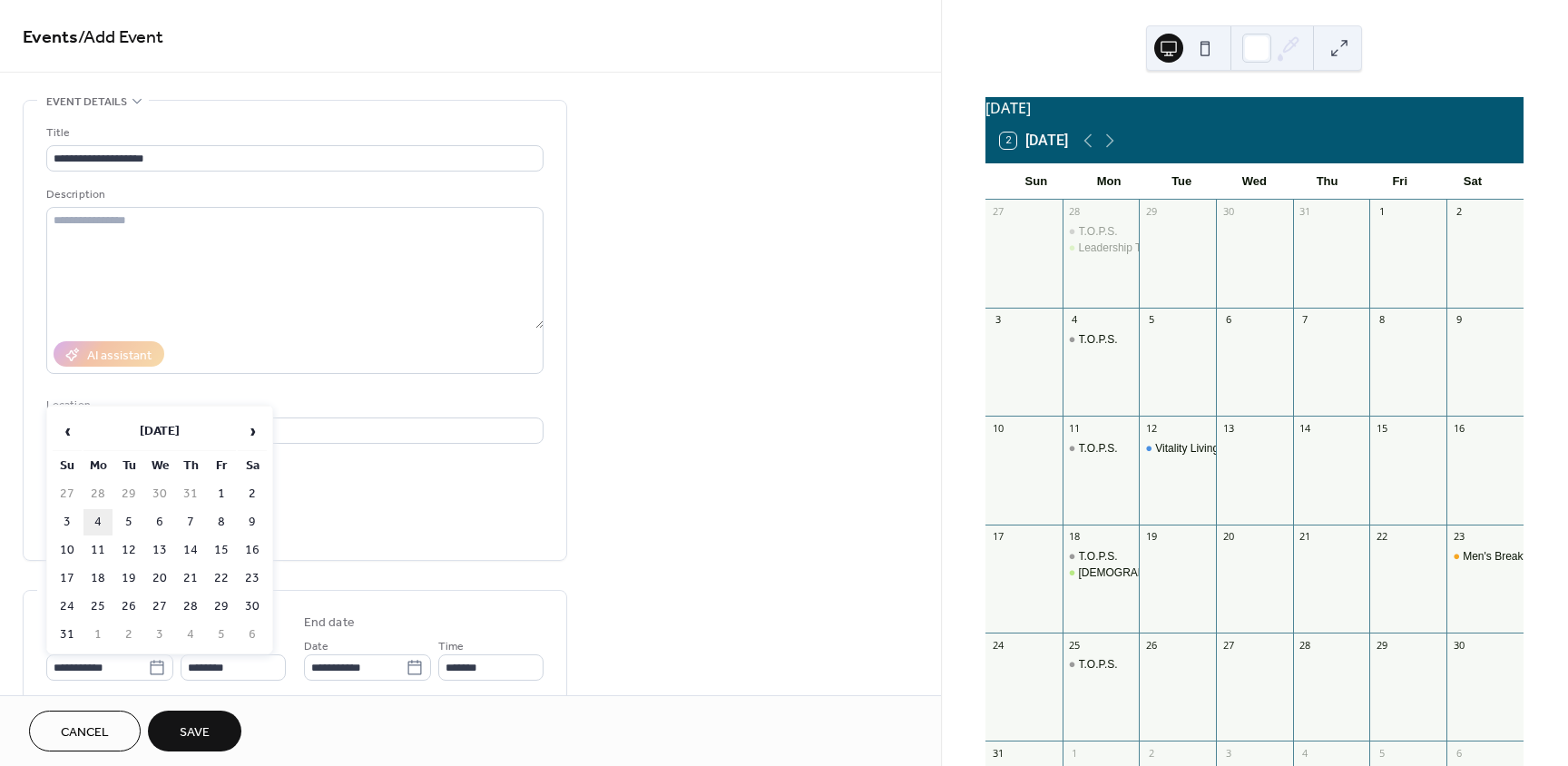 click on "4" at bounding box center (98, 522) 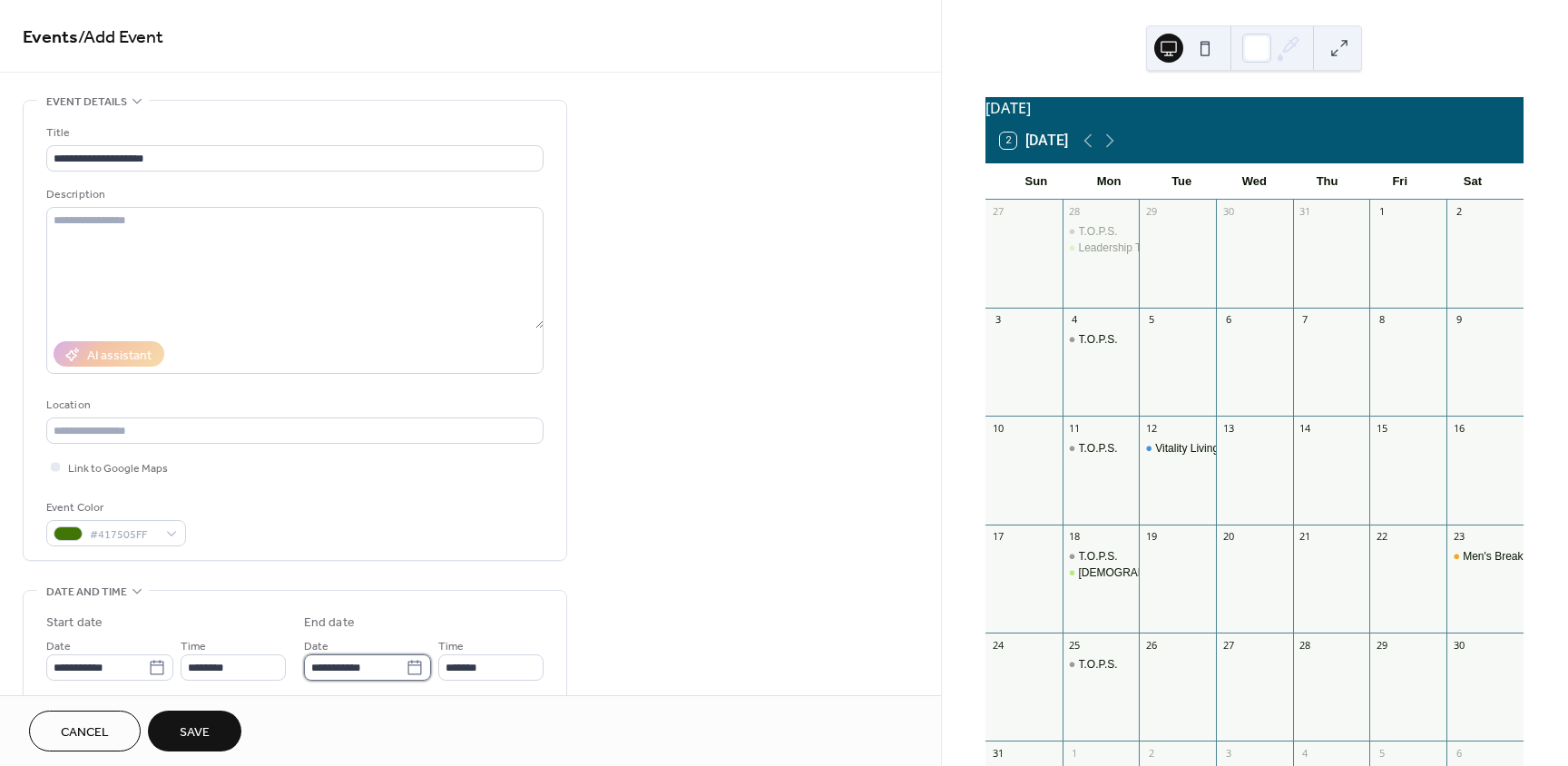 click on "**********" at bounding box center (355, 667) 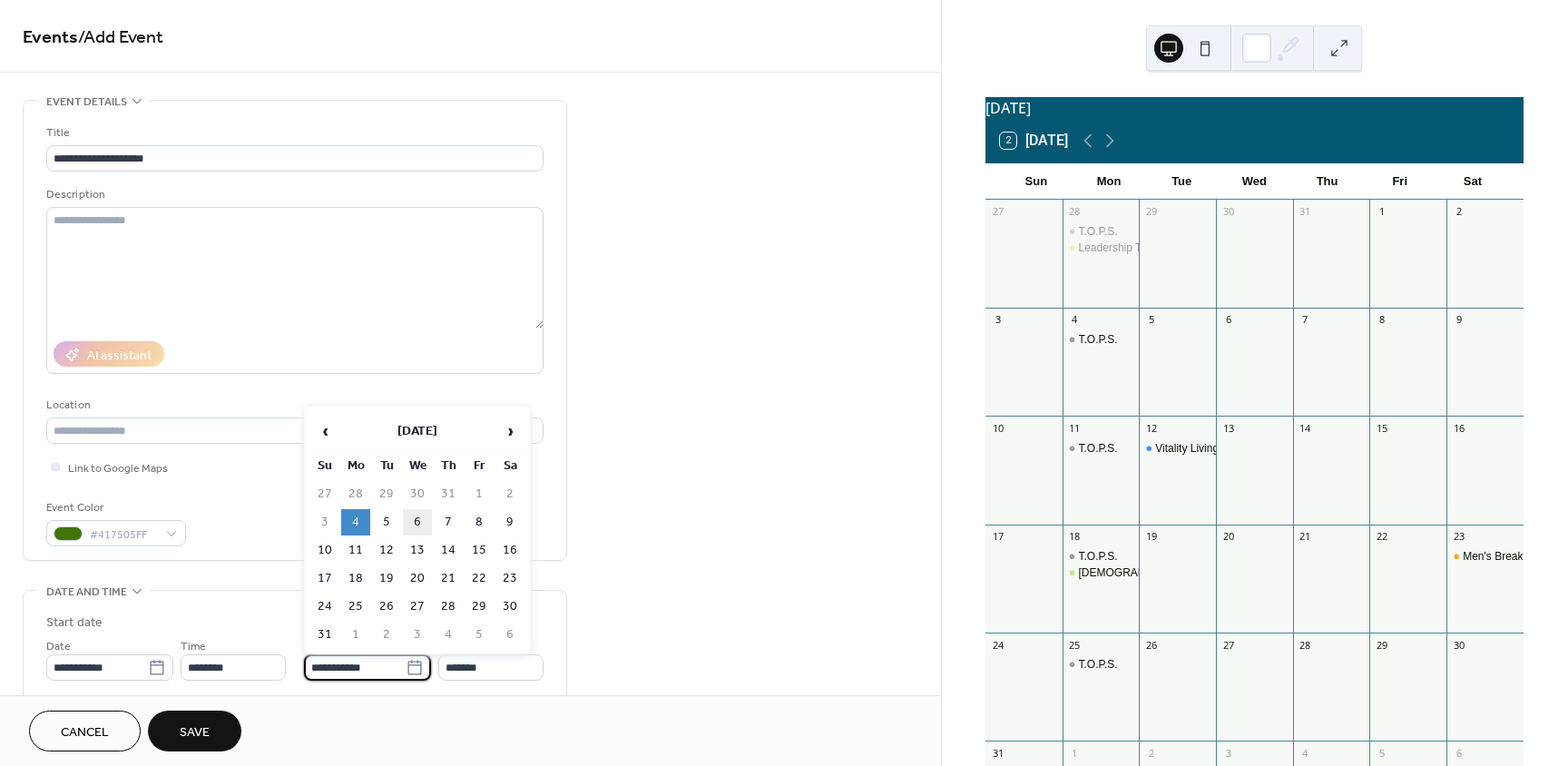 click on "6" at bounding box center (417, 522) 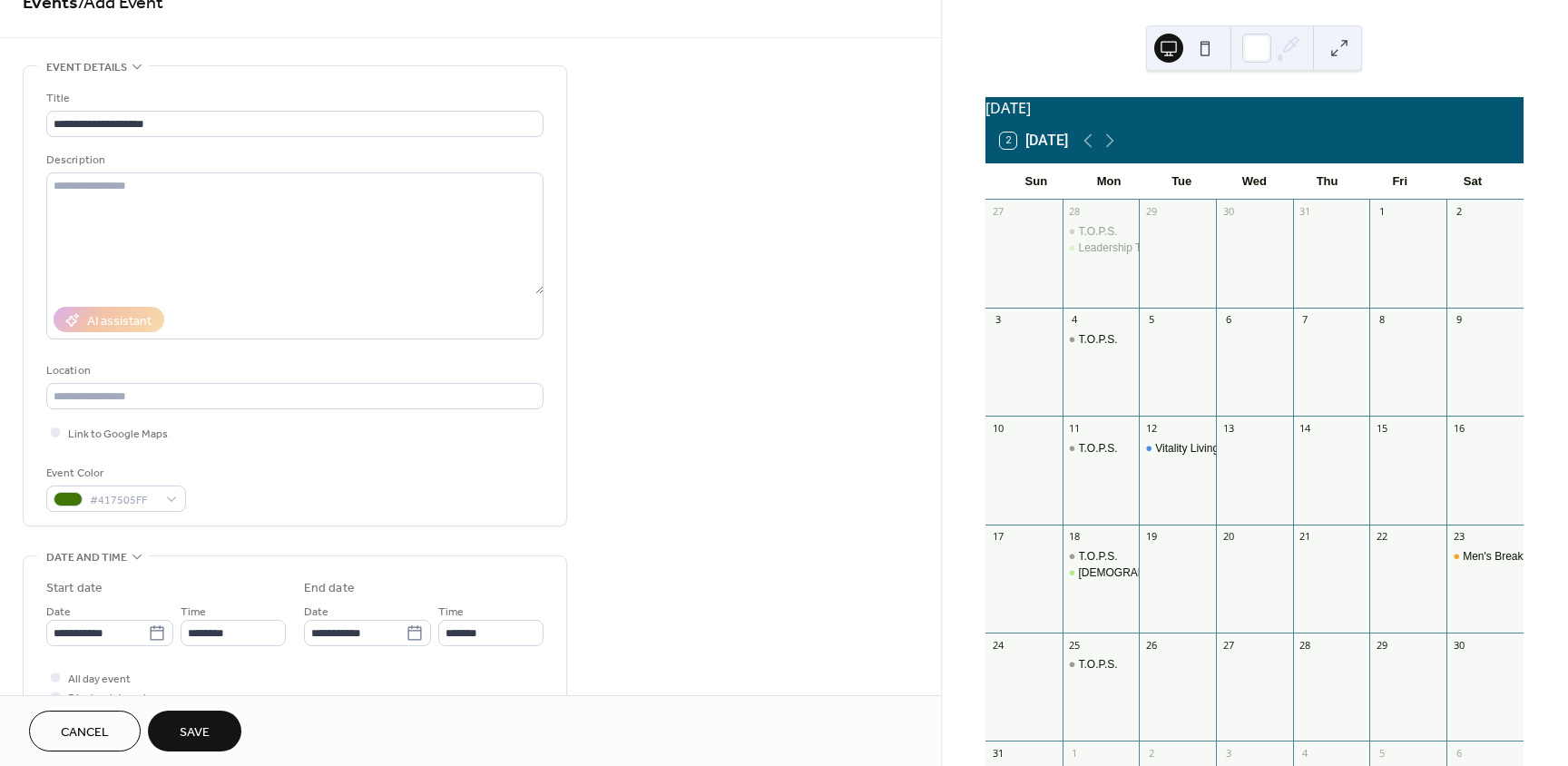 scroll, scrollTop: 182, scrollLeft: 0, axis: vertical 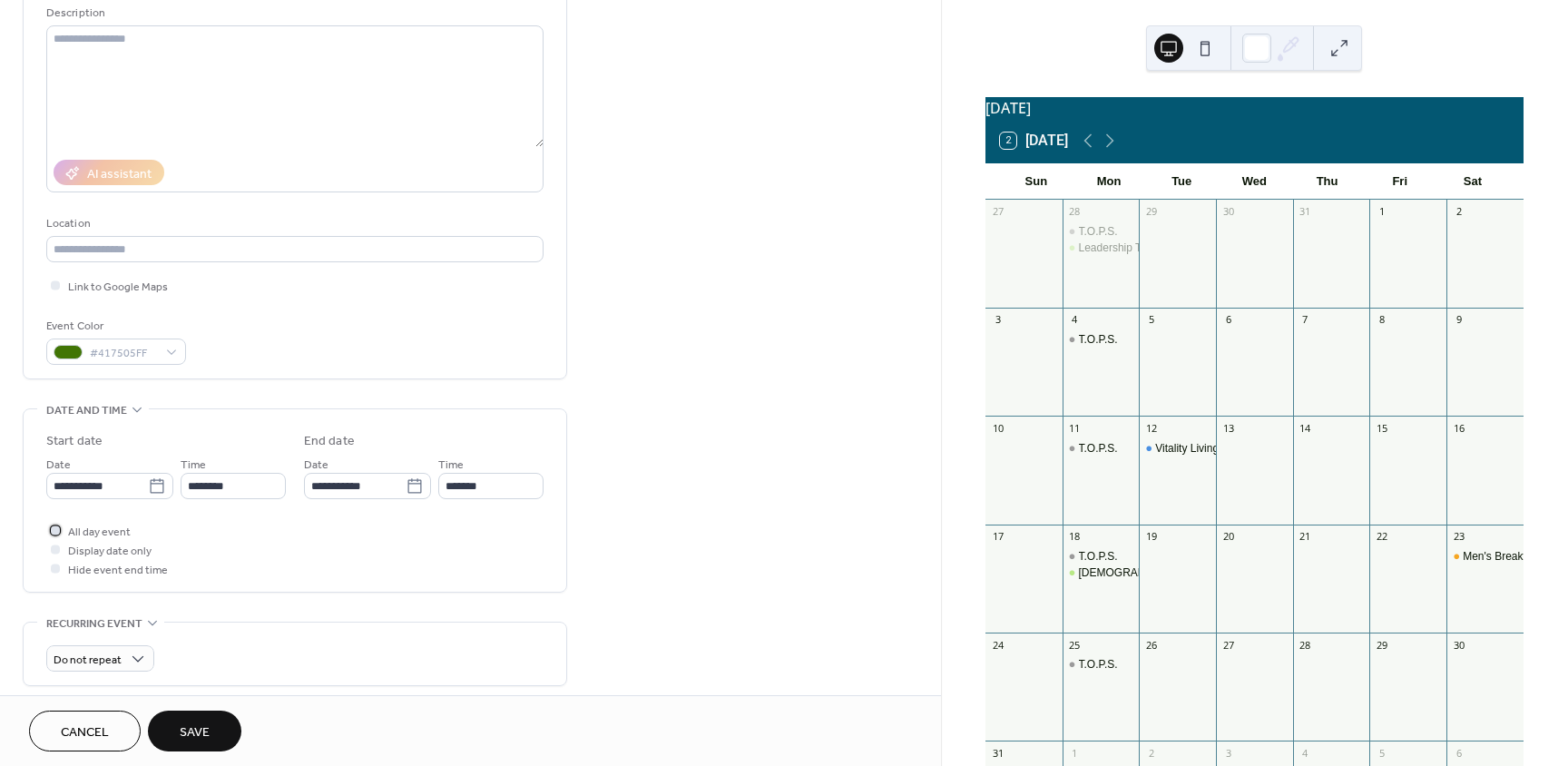 click at bounding box center [55, 530] 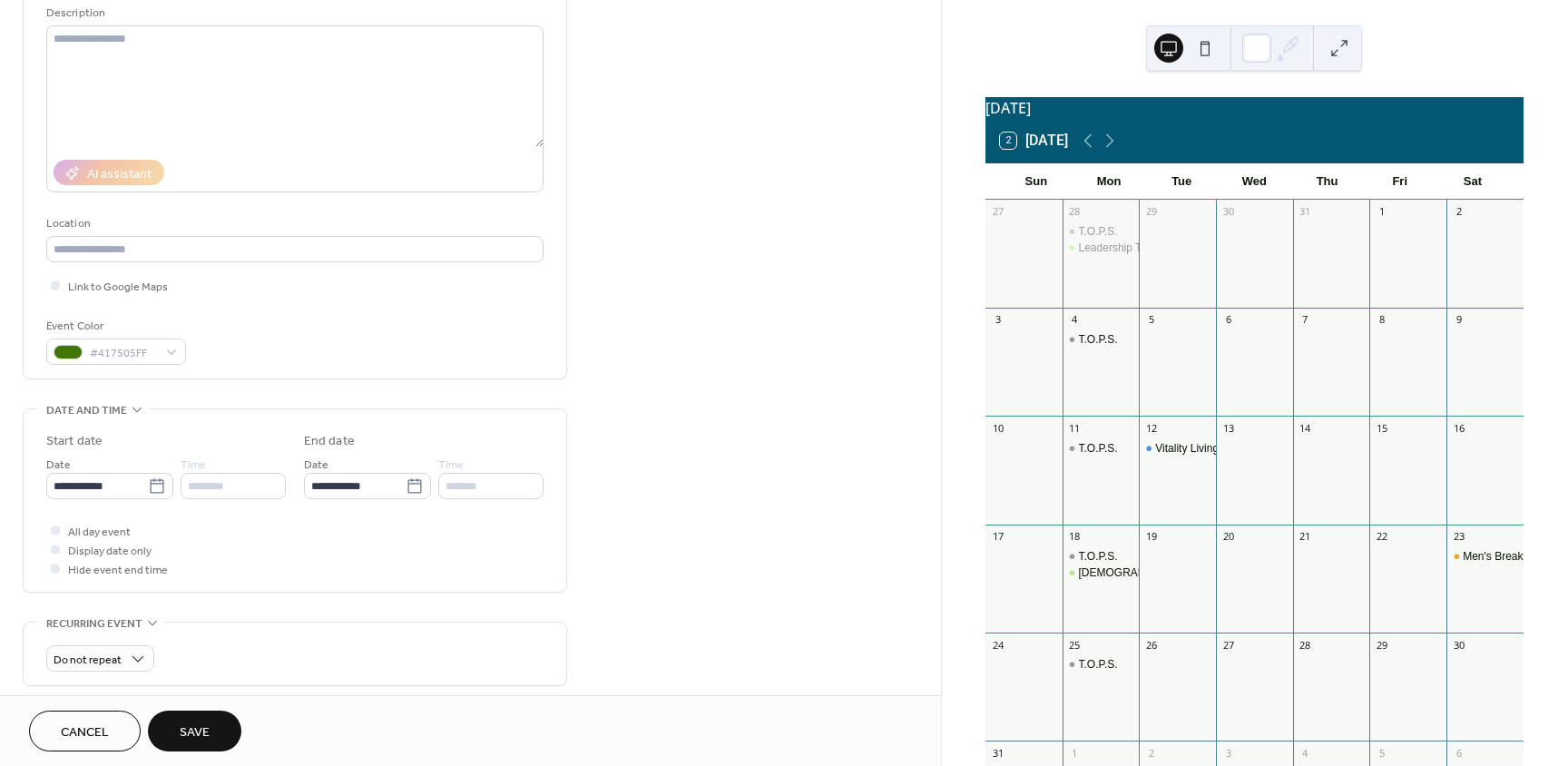 click on "Save" at bounding box center (194, 732) 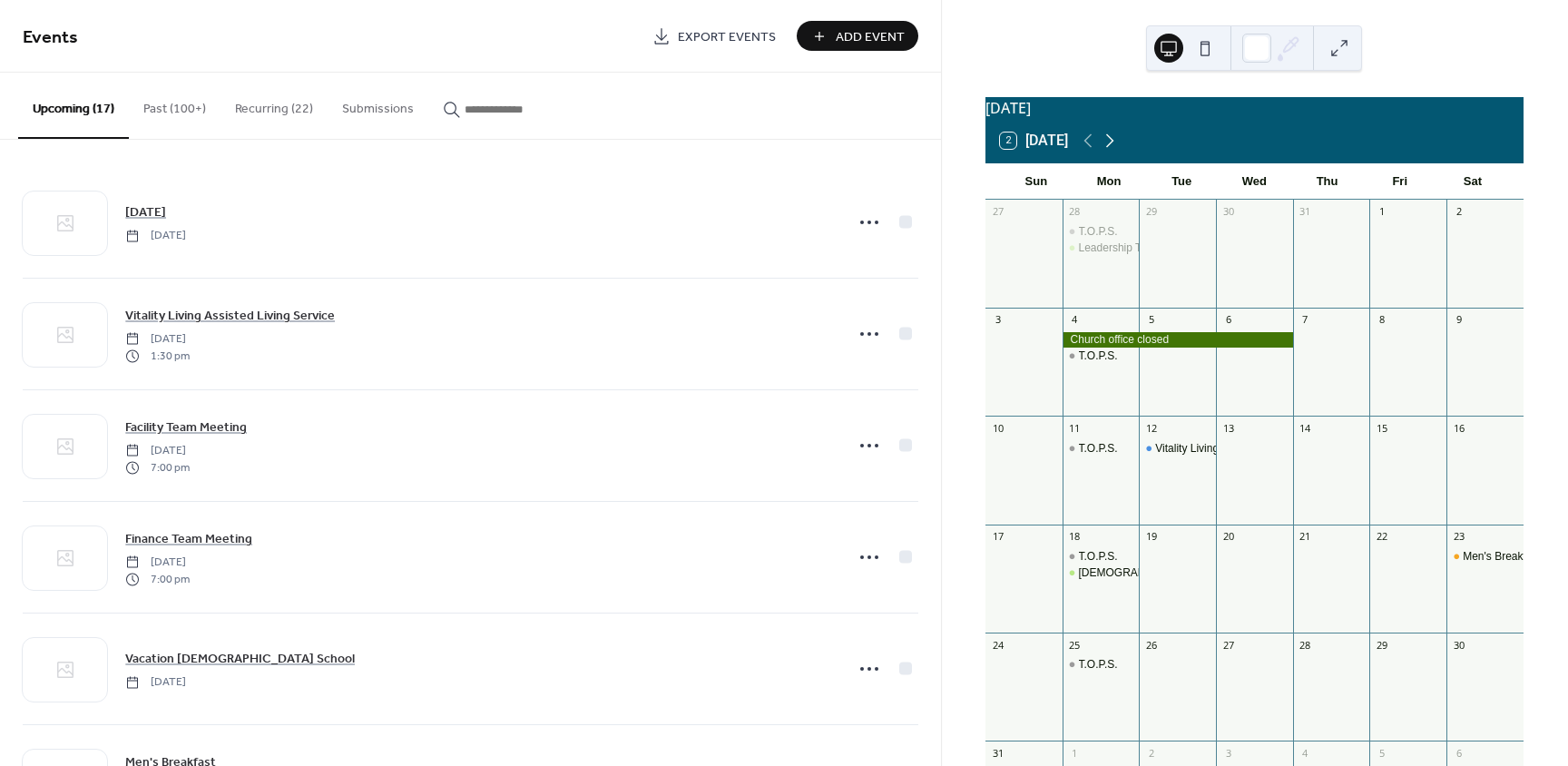 click 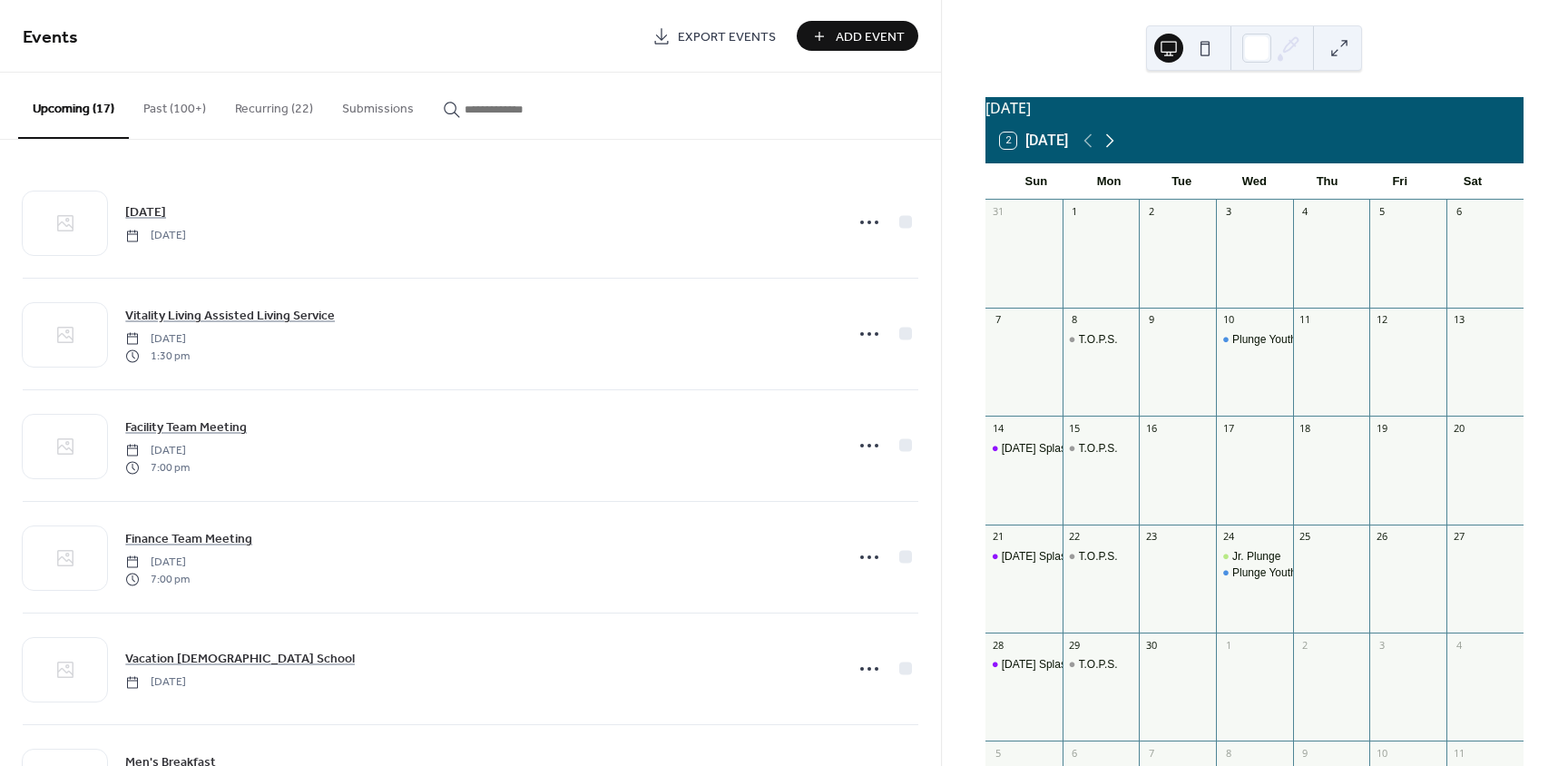 click 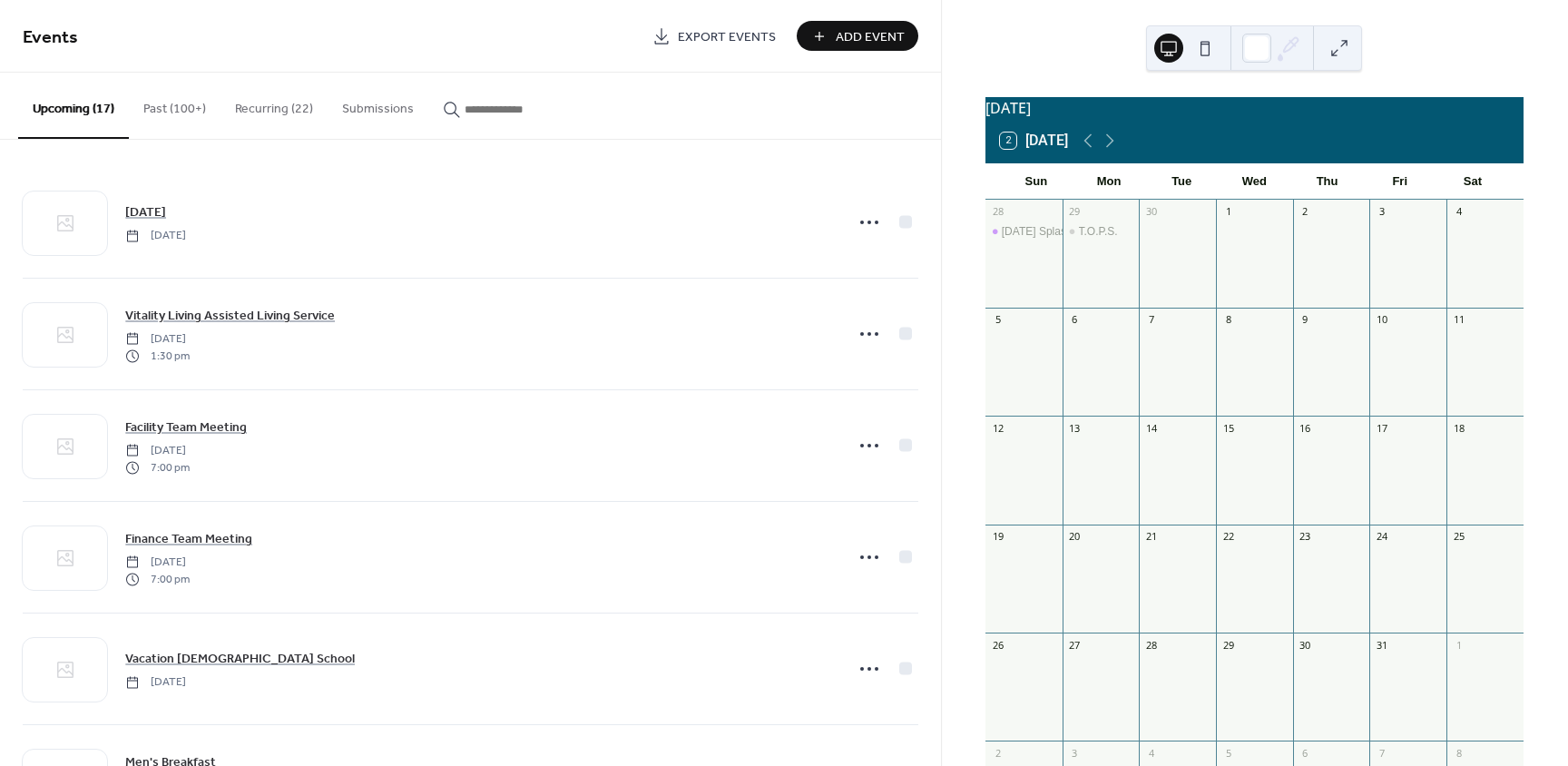 click on "Add Event" at bounding box center [870, 37] 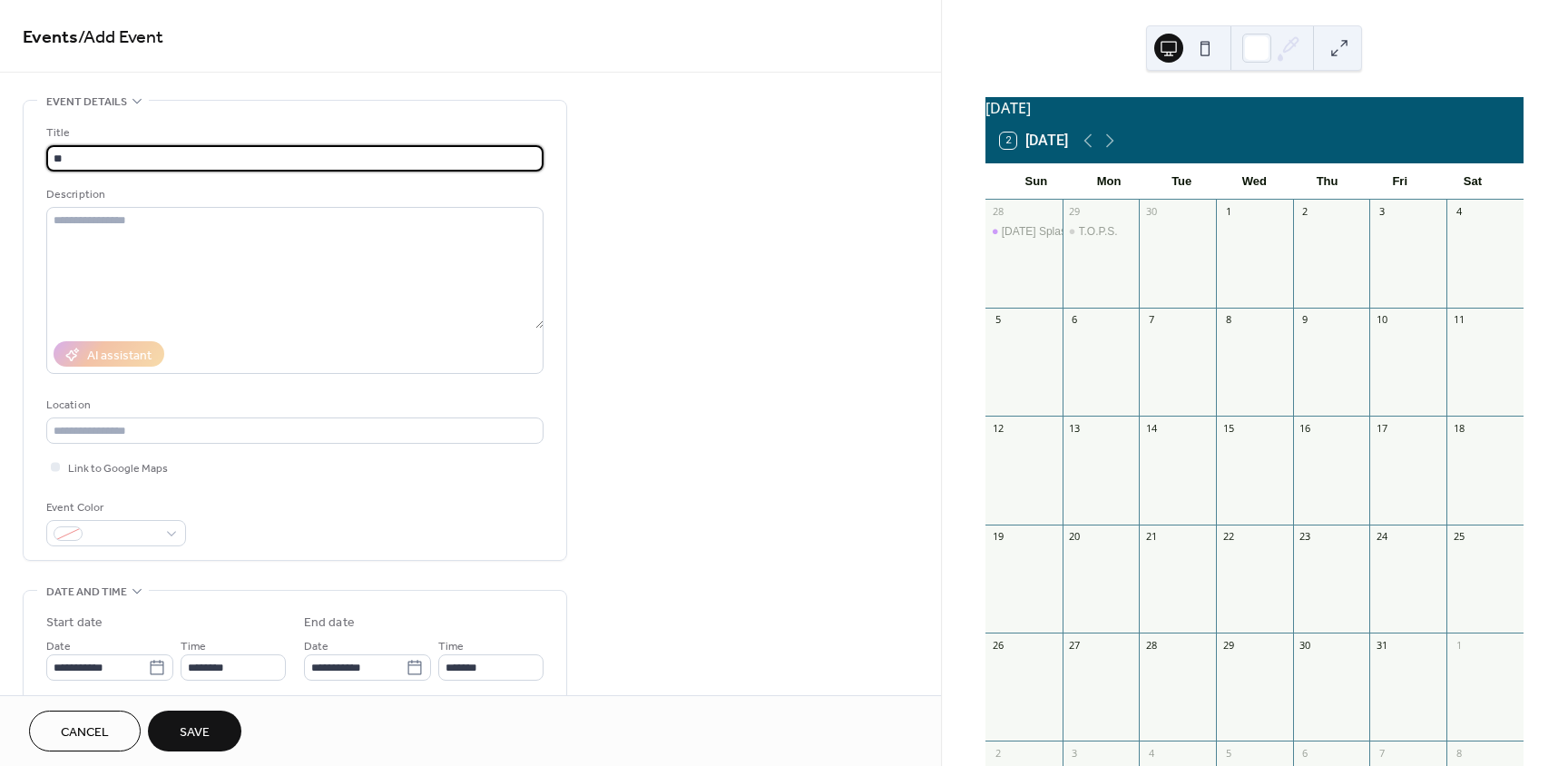 type on "*" 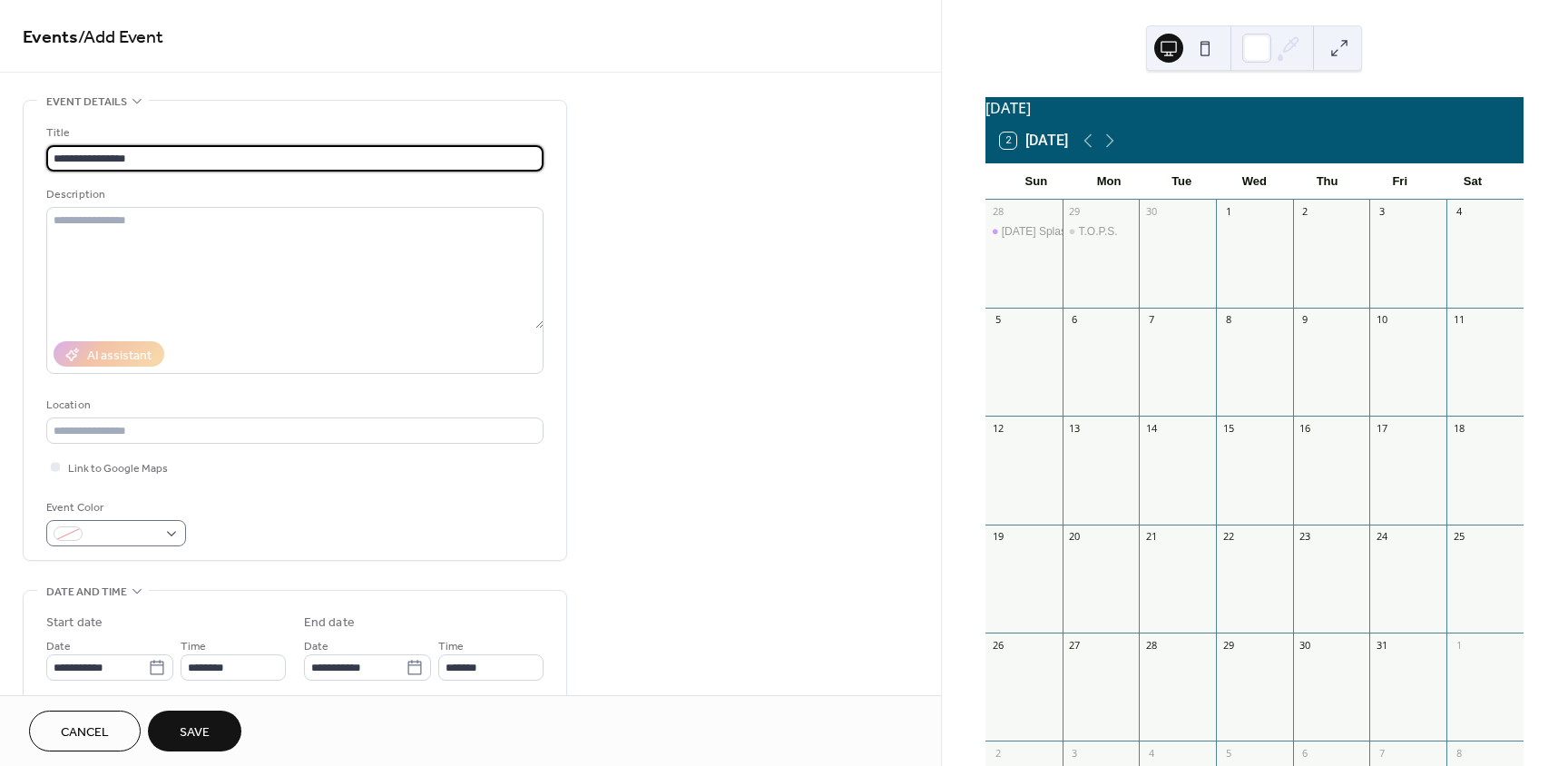 type on "**********" 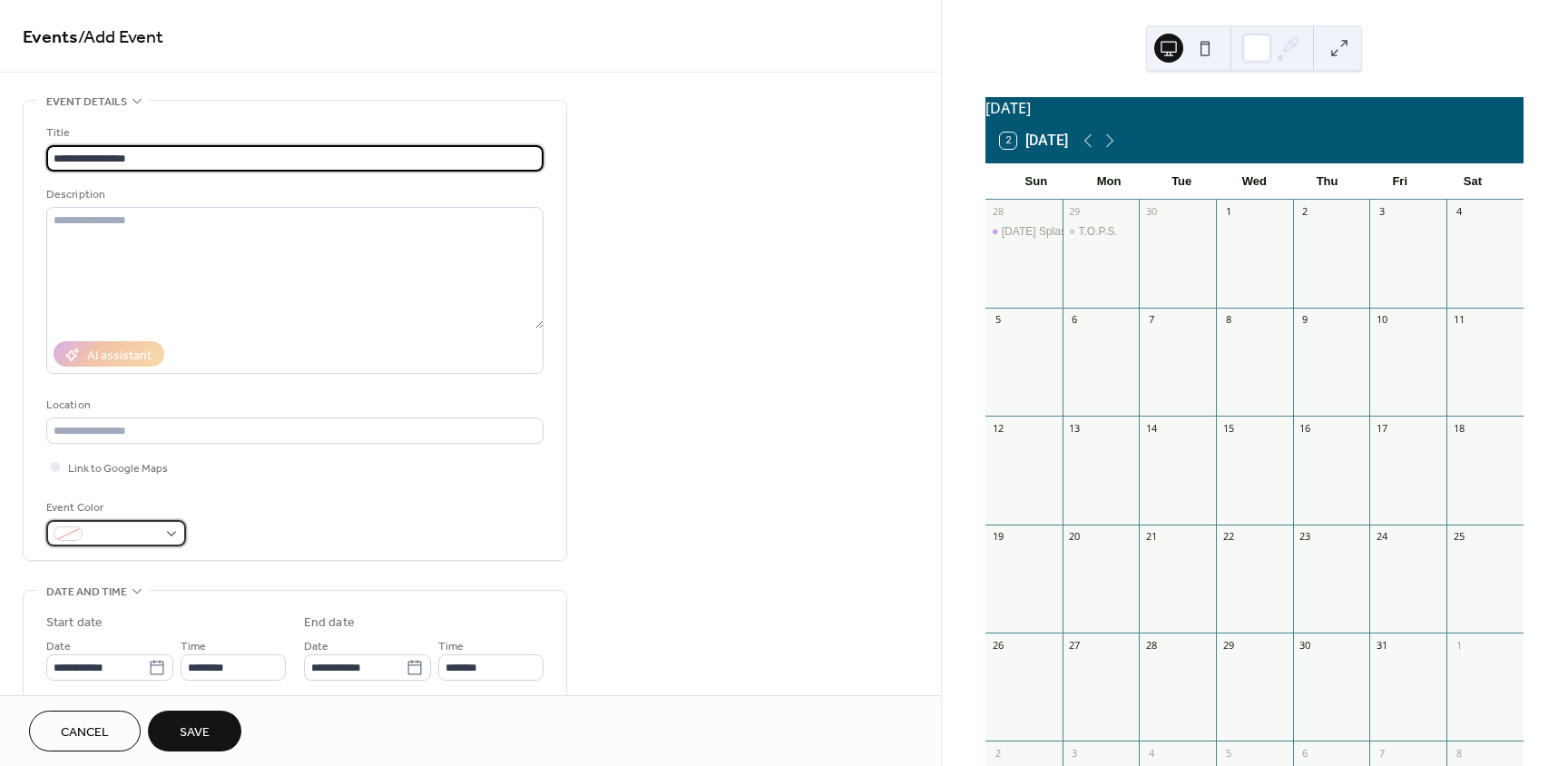 click at bounding box center (123, 535) 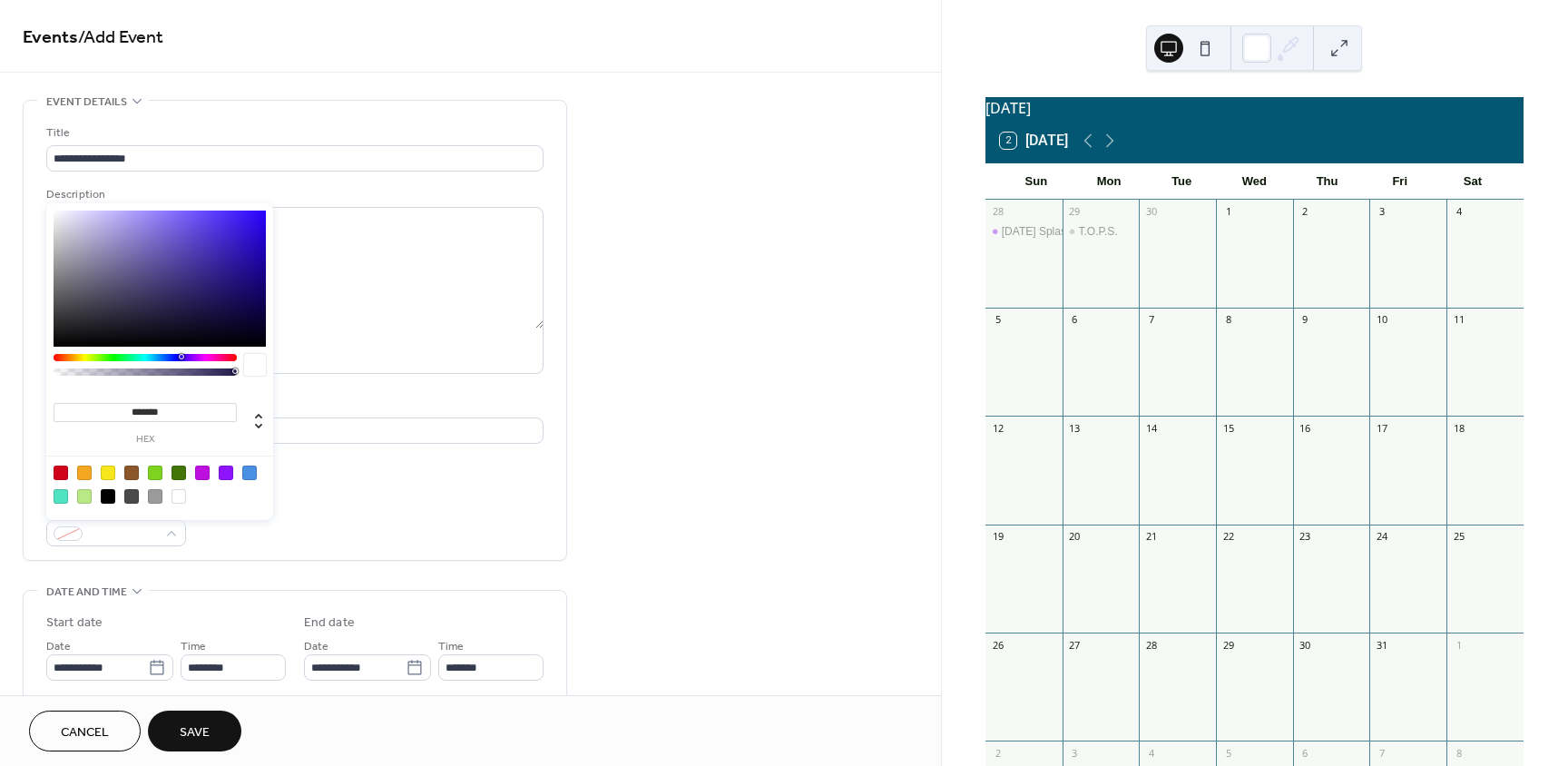 click at bounding box center [250, 473] 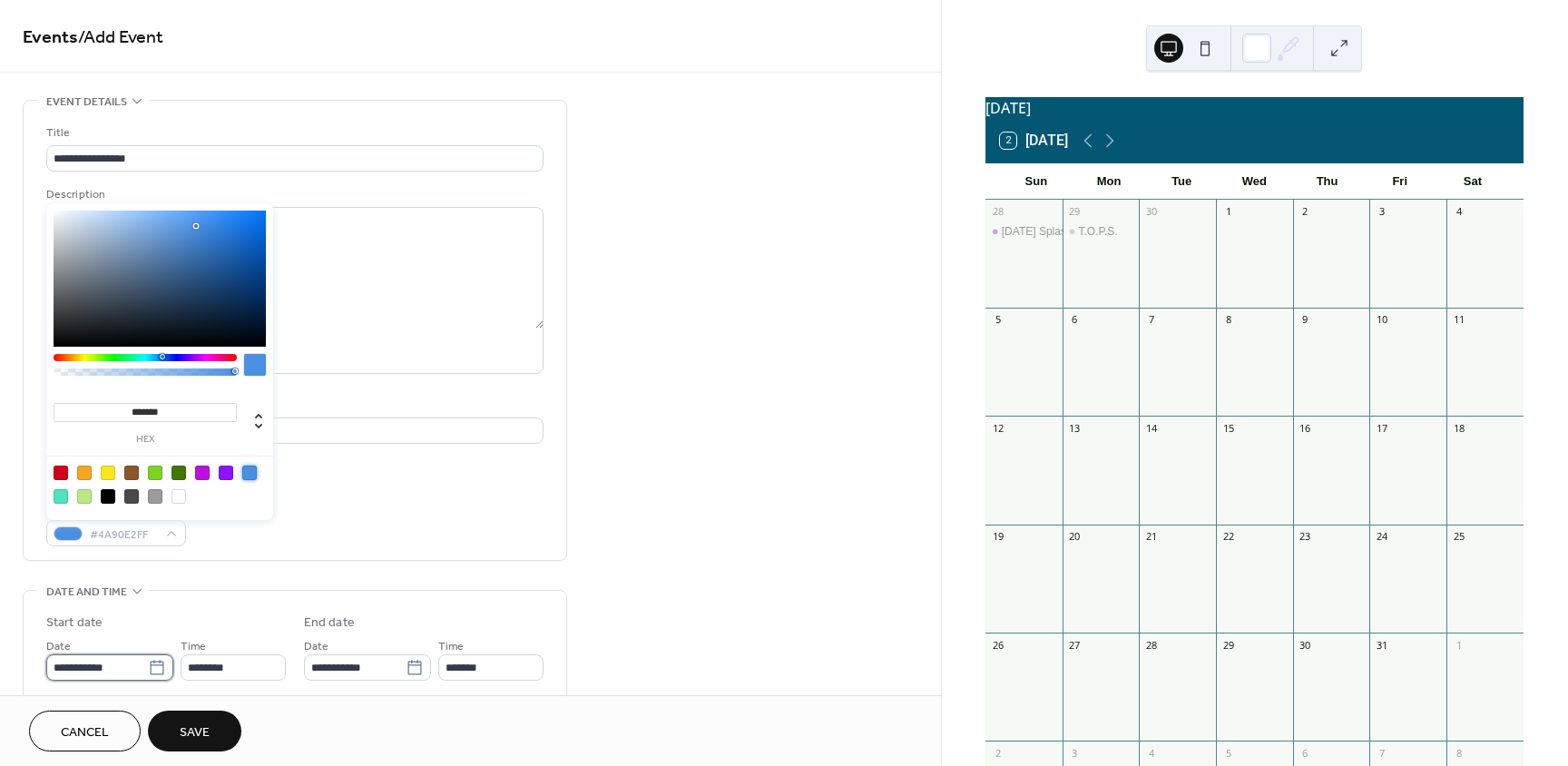 click on "**********" at bounding box center (97, 667) 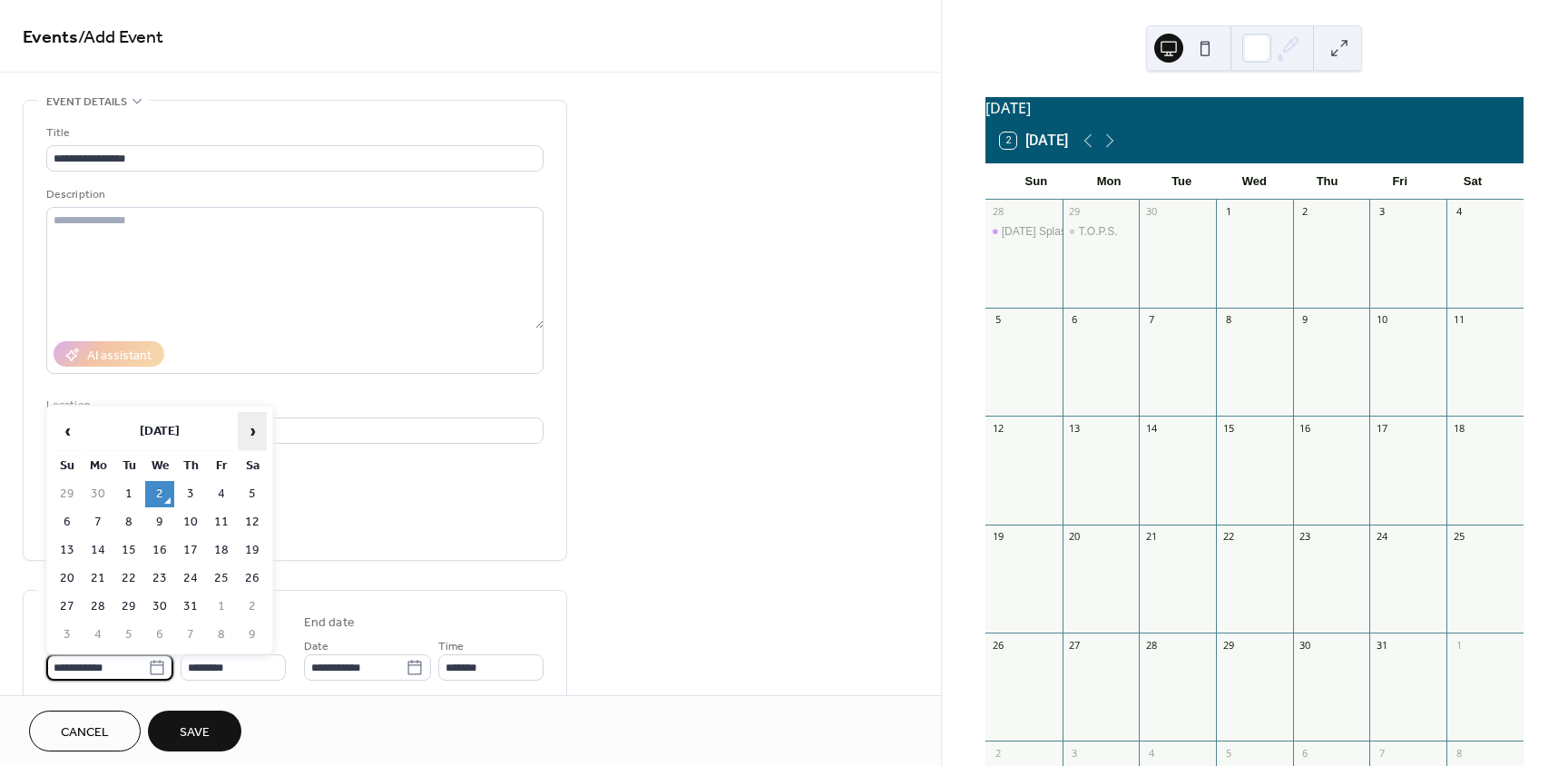 click on "›" at bounding box center (252, 431) 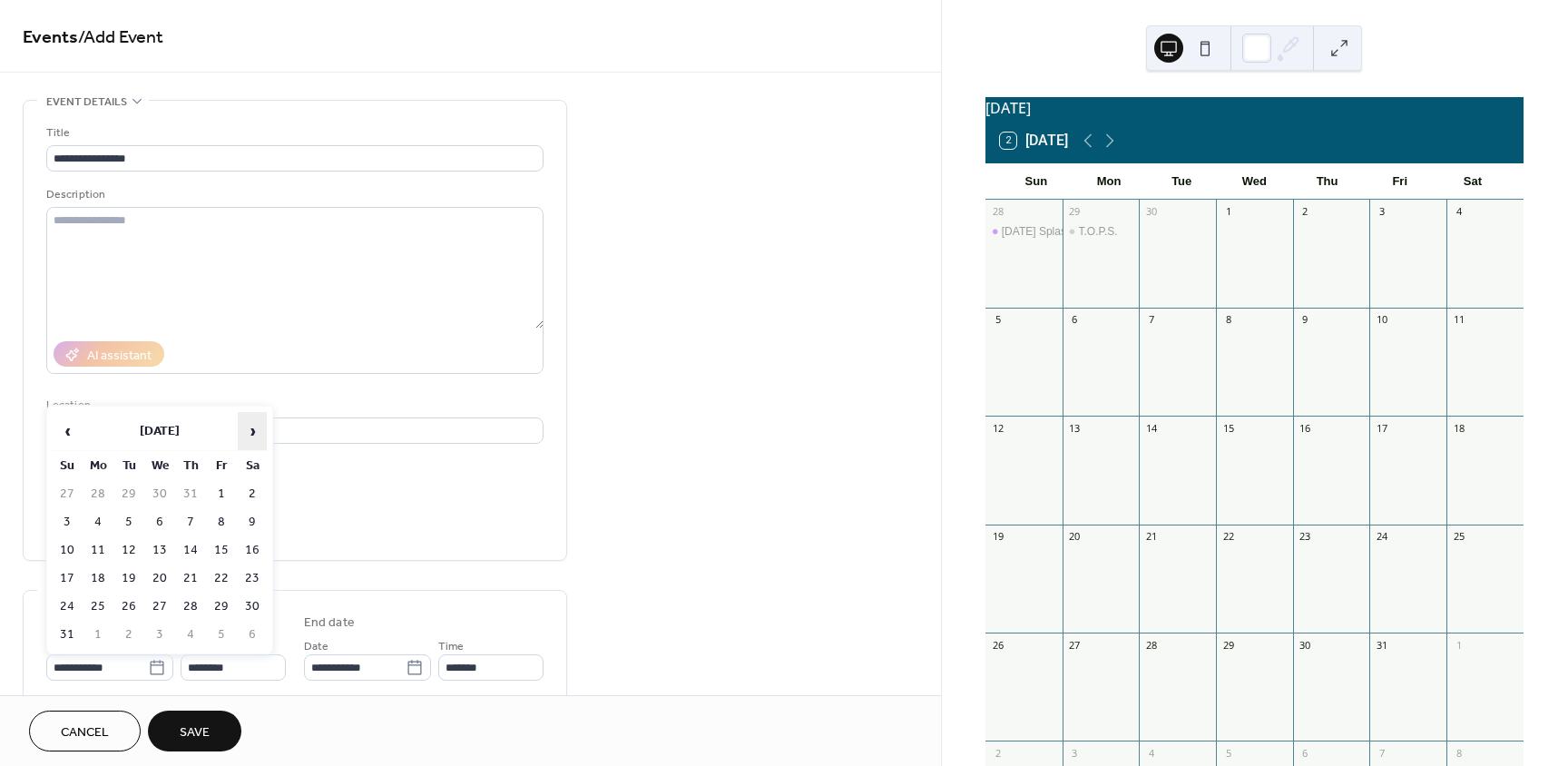 click on "›" at bounding box center (252, 431) 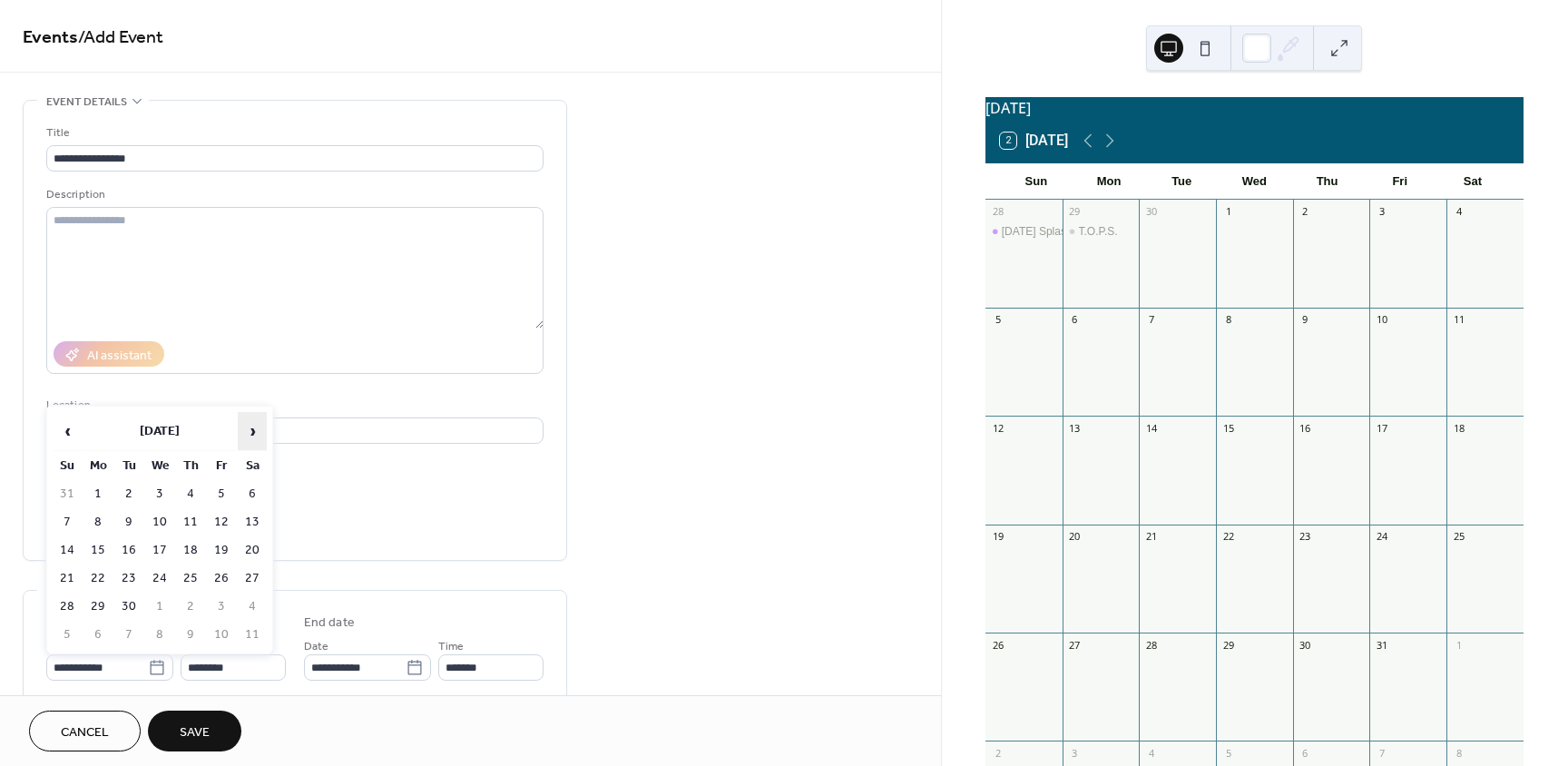 click on "›" at bounding box center [252, 431] 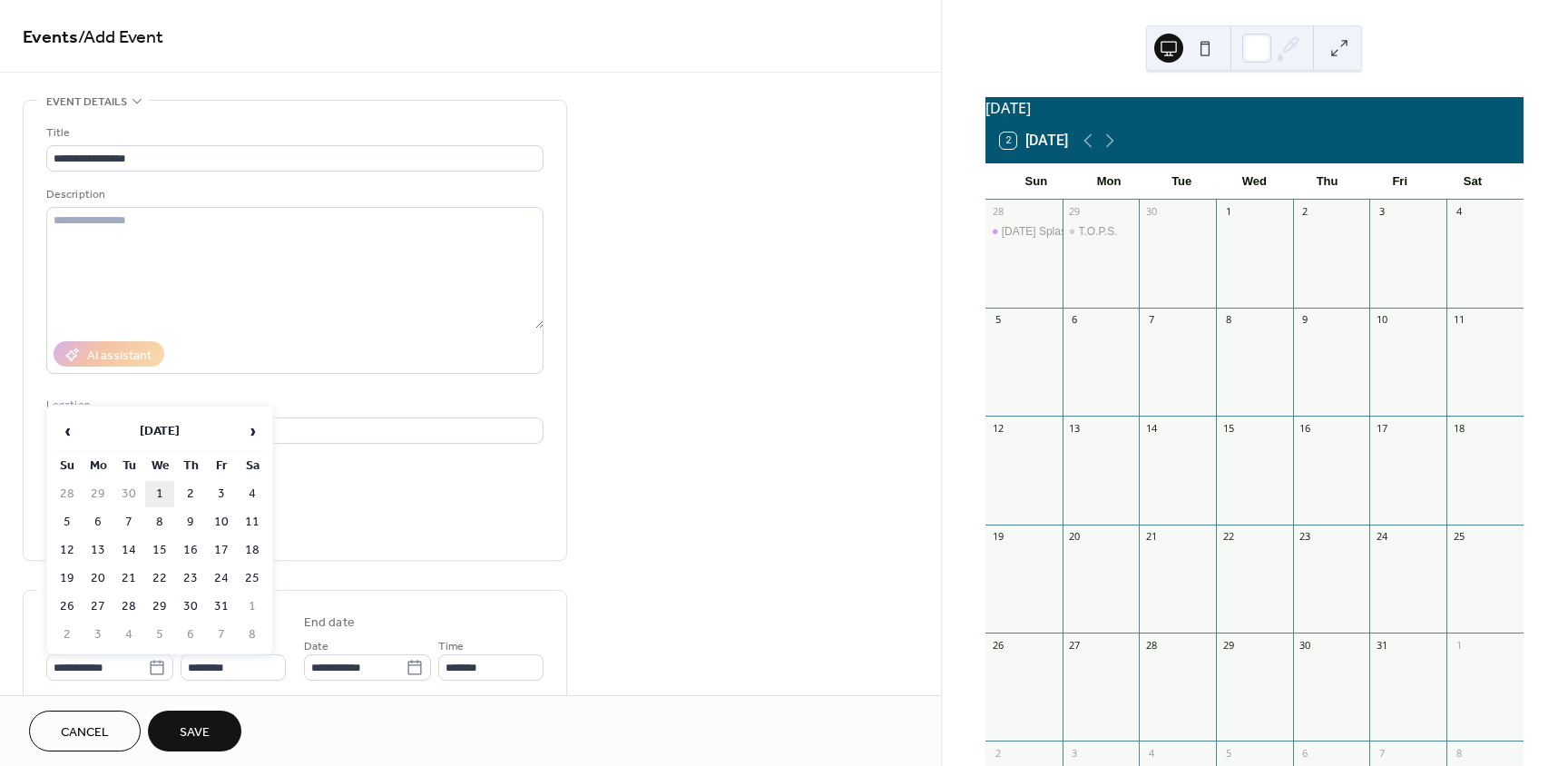click on "1" at bounding box center (160, 494) 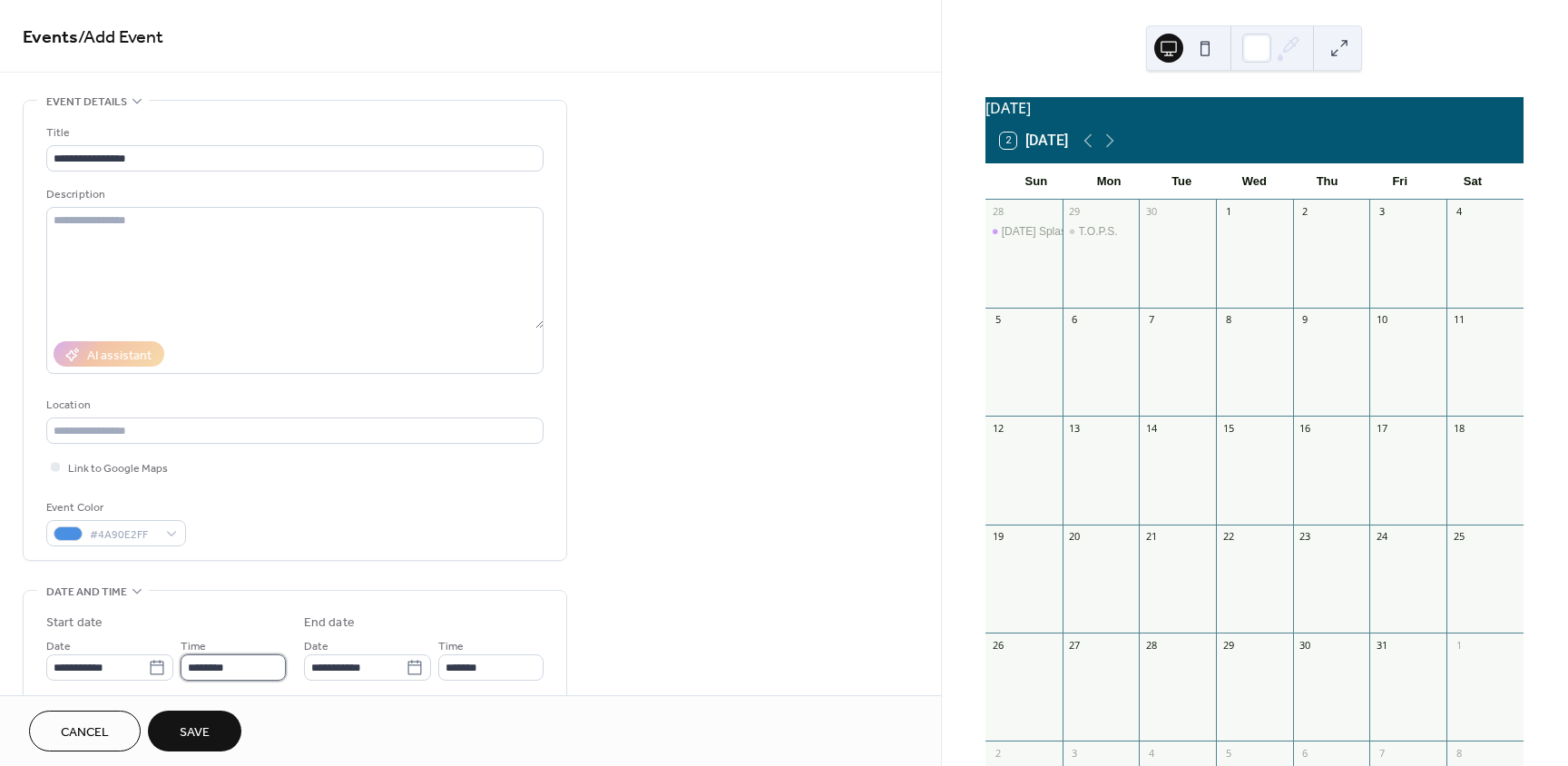 click on "********" at bounding box center [233, 667] 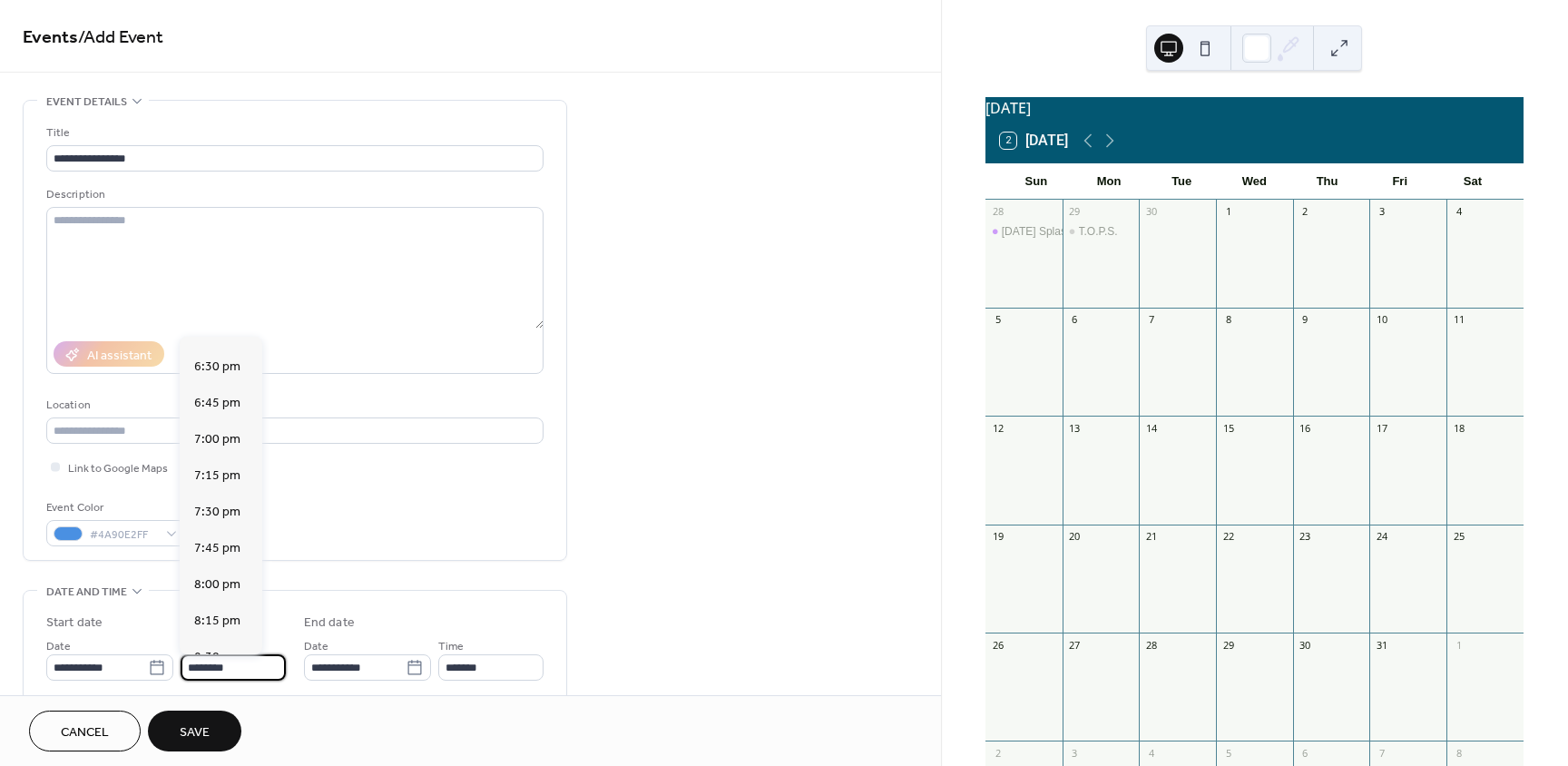 scroll, scrollTop: 2784, scrollLeft: 0, axis: vertical 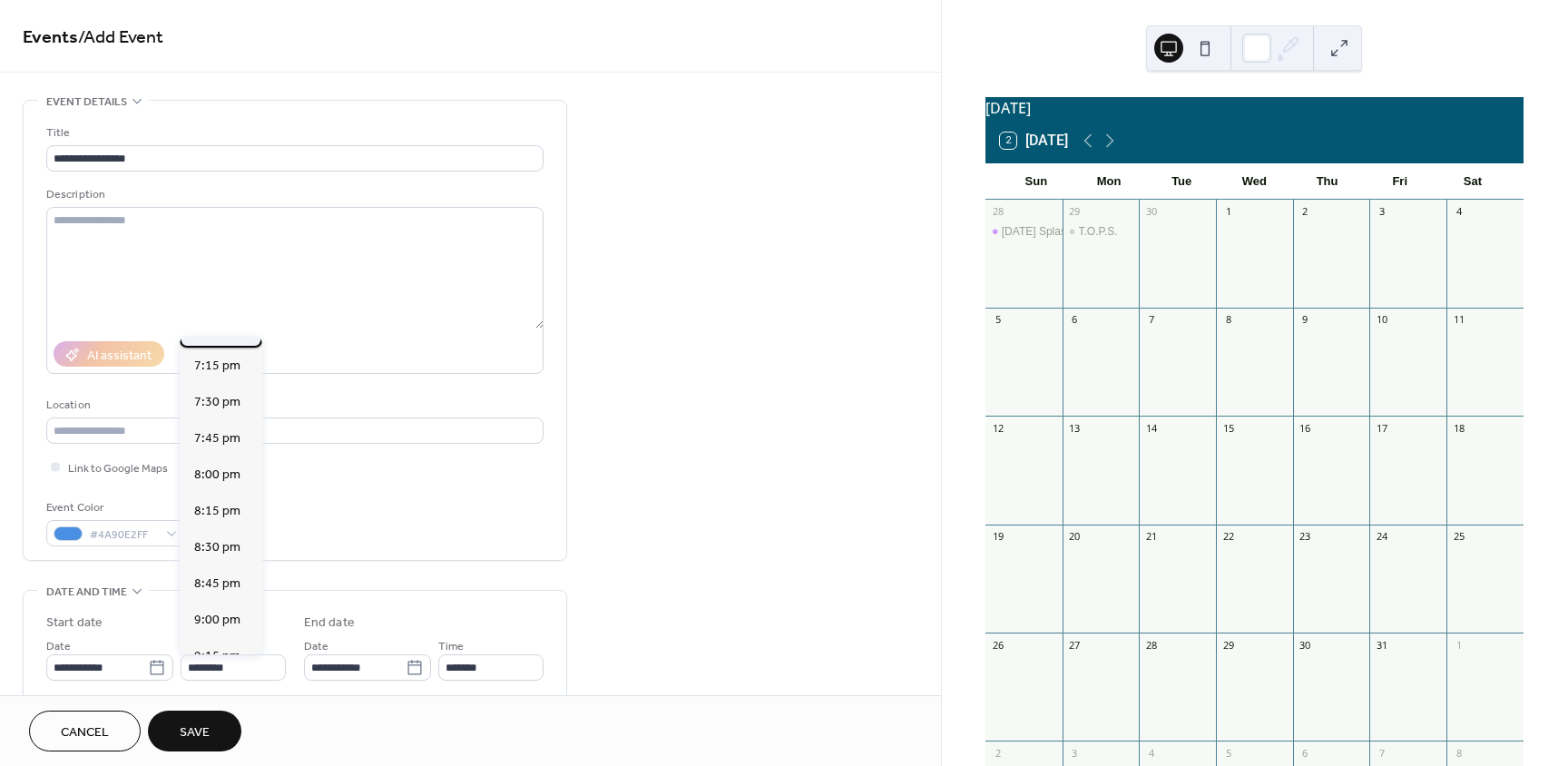 click on "7:00 pm" at bounding box center [217, 329] 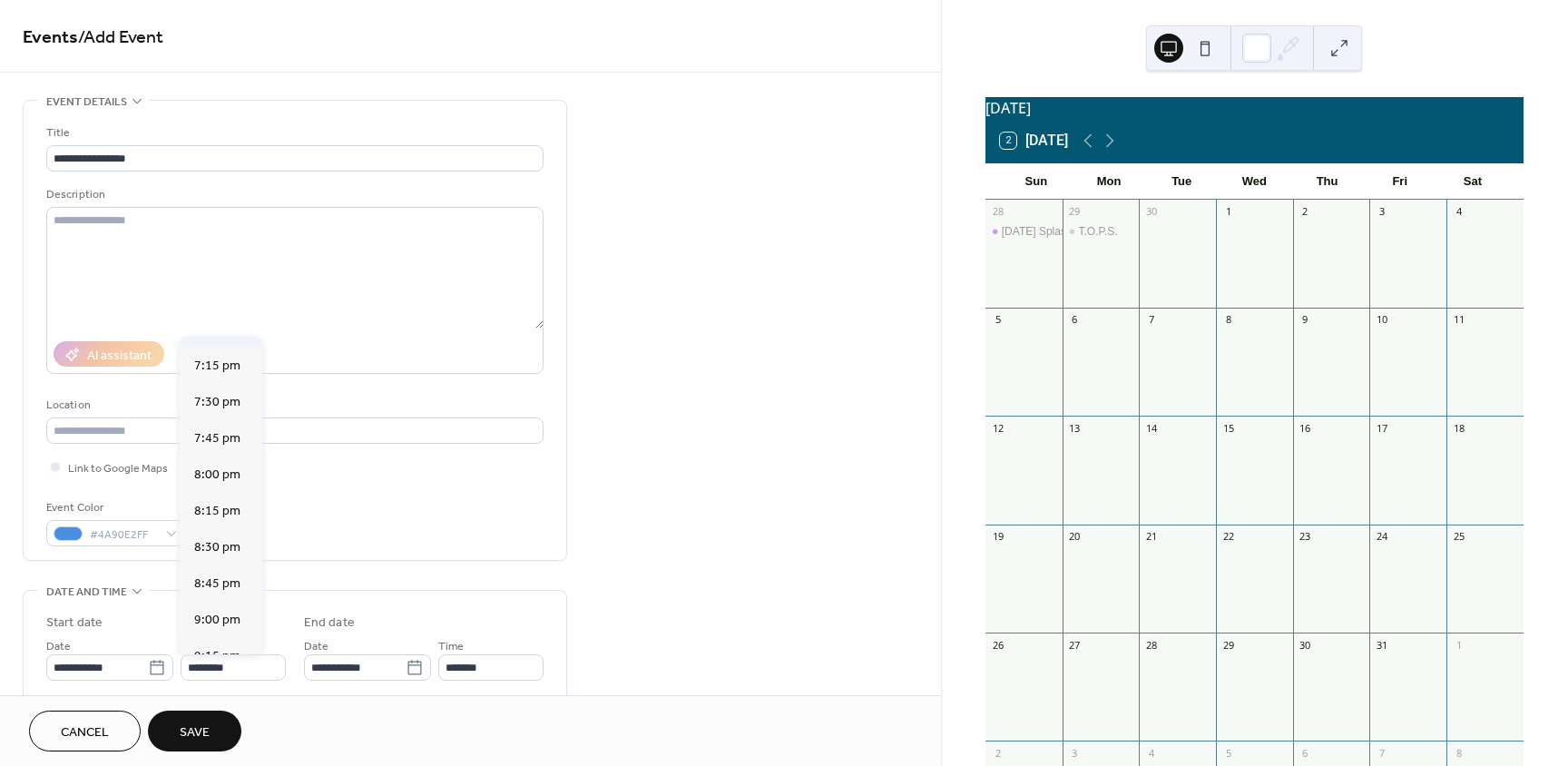 type on "*******" 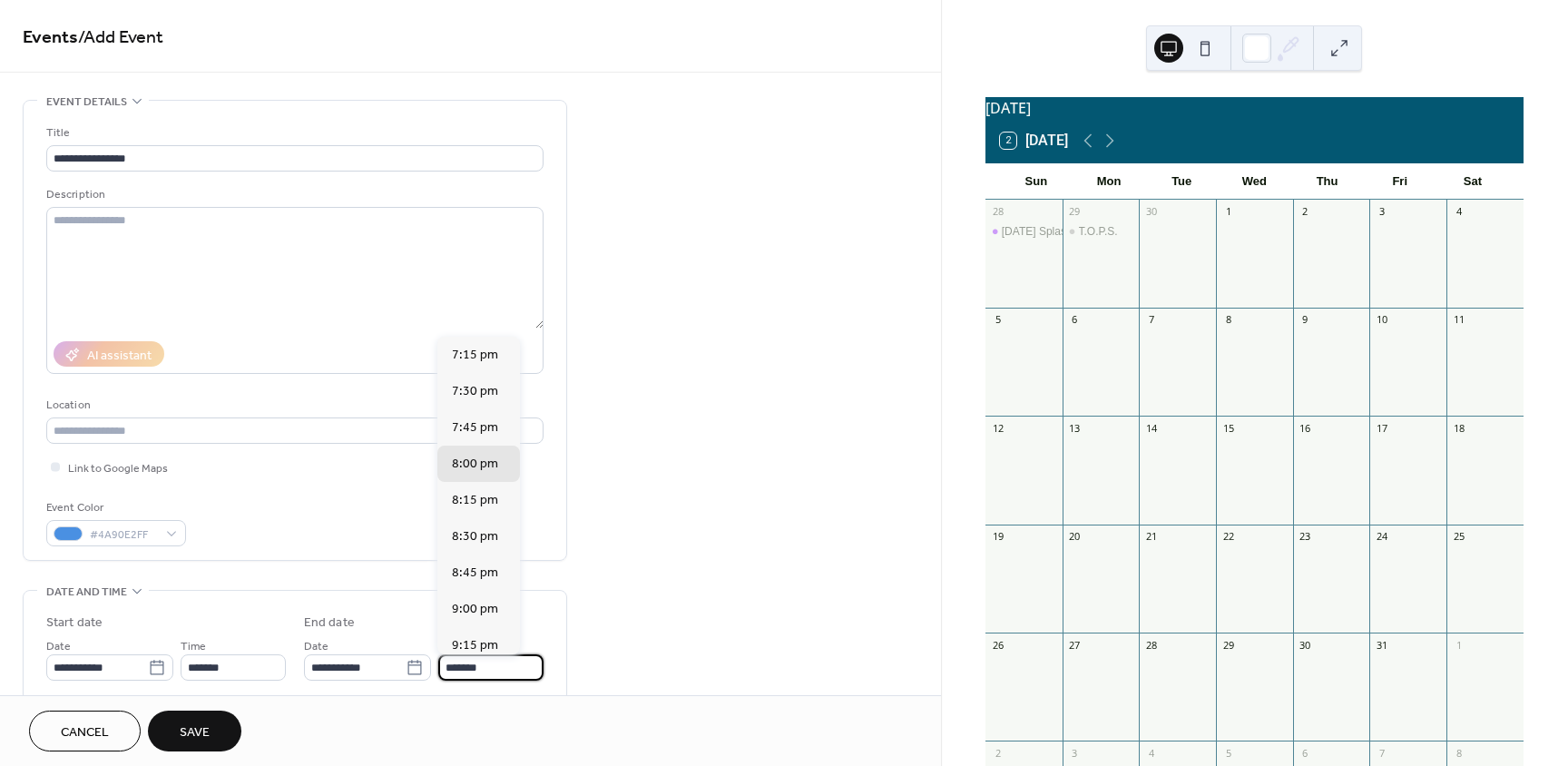 click on "*******" at bounding box center (491, 667) 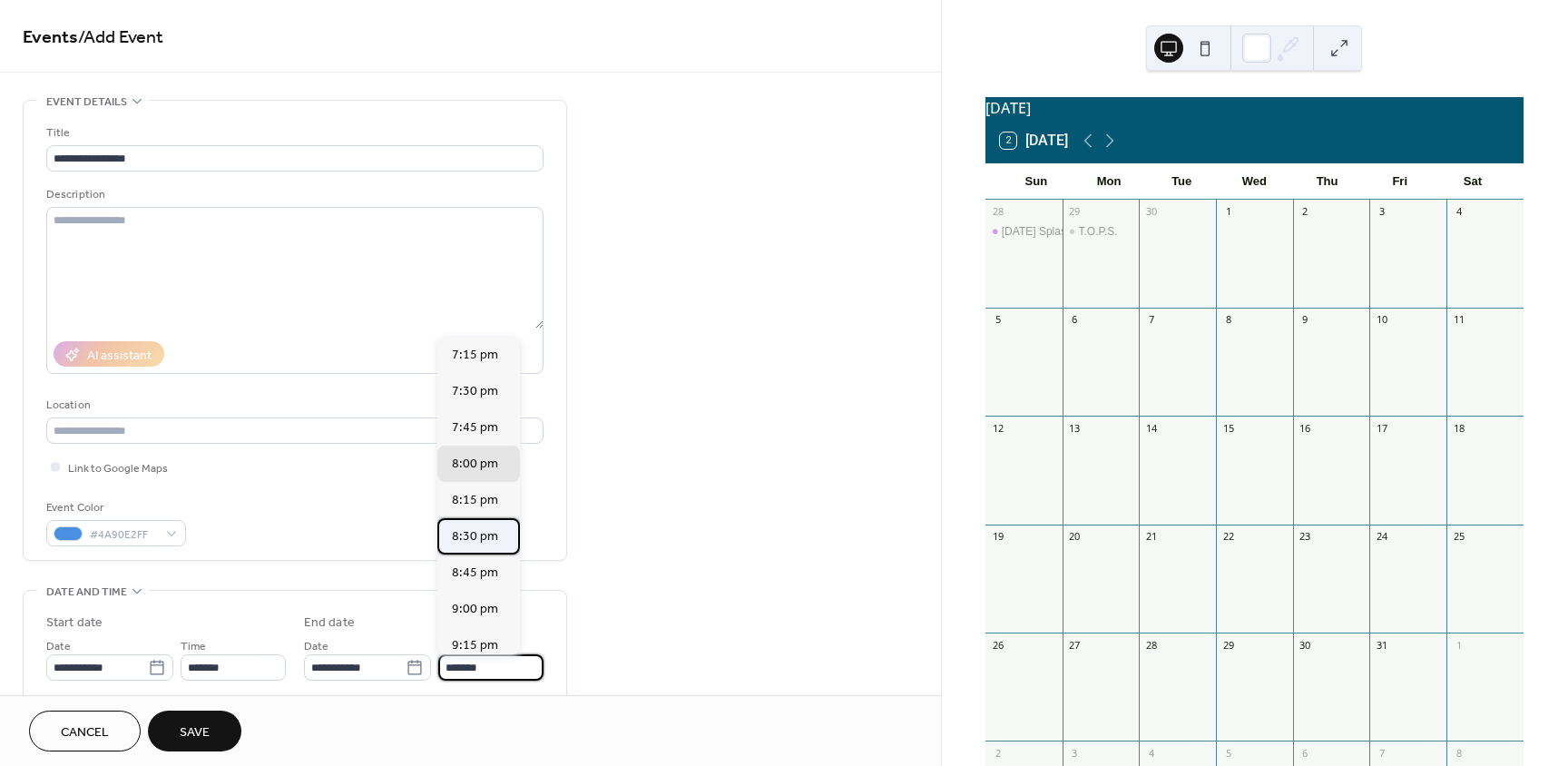 click on "8:30 pm" at bounding box center (475, 536) 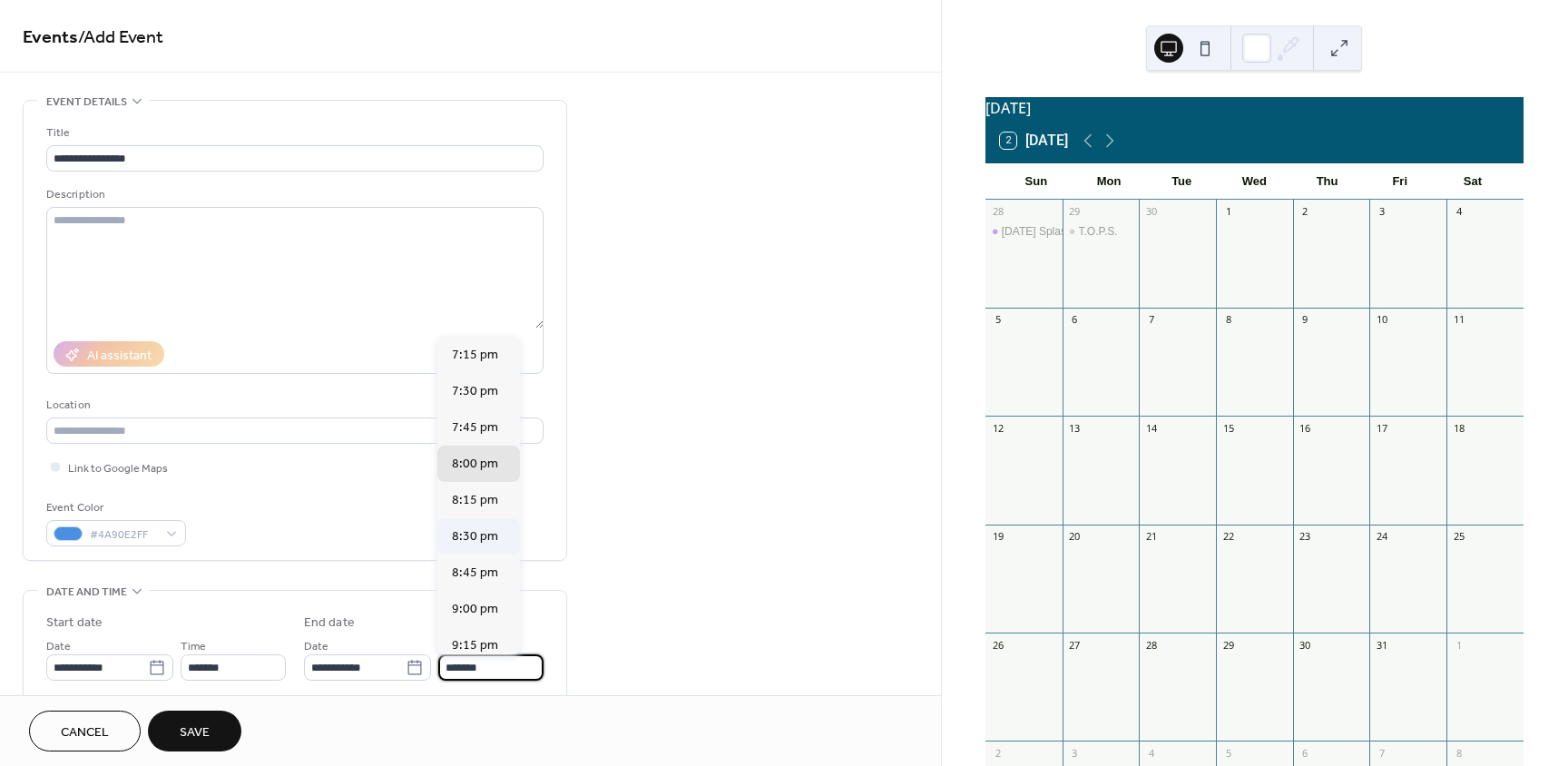 type on "*******" 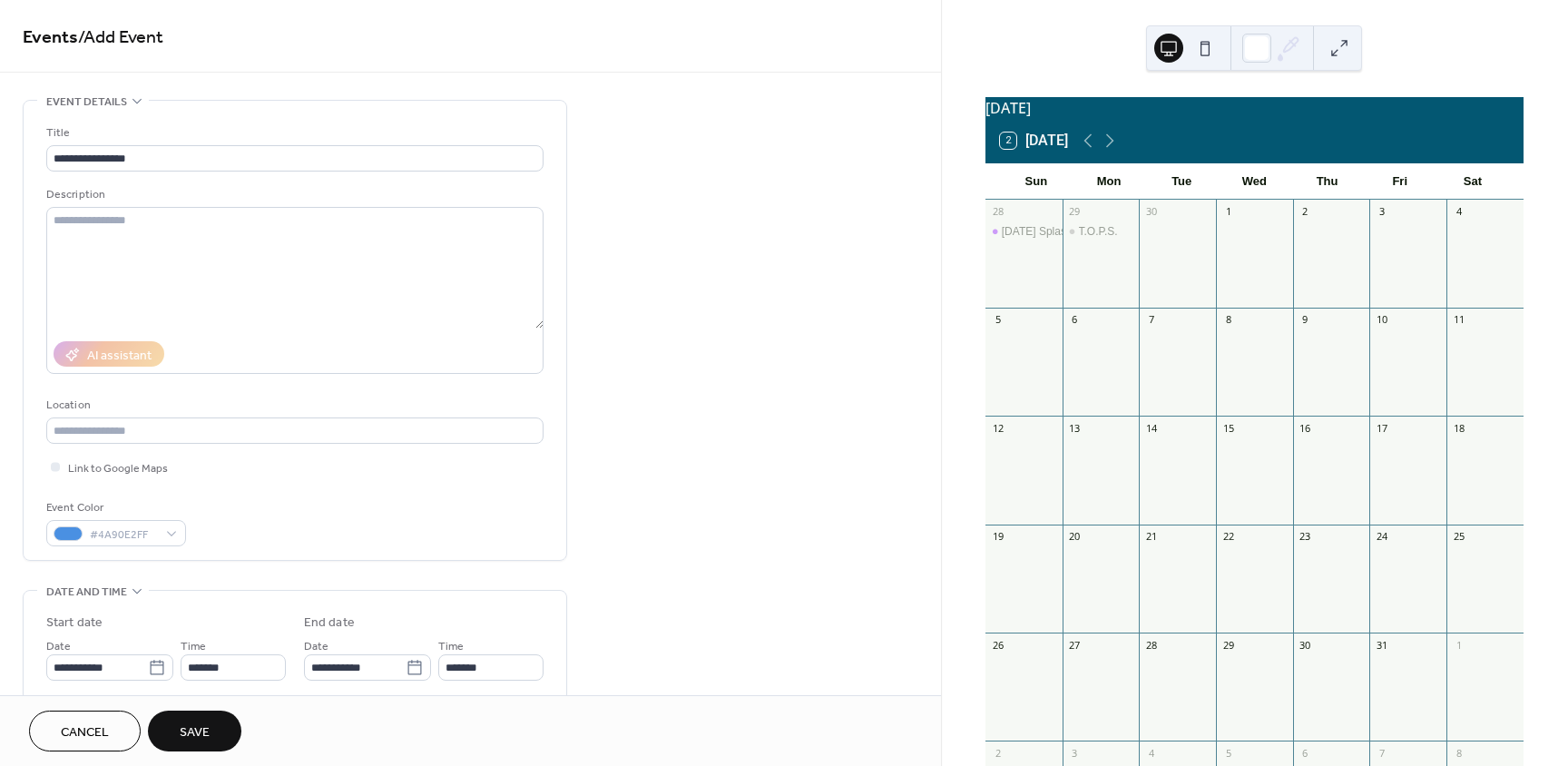 click on "Save" at bounding box center [194, 732] 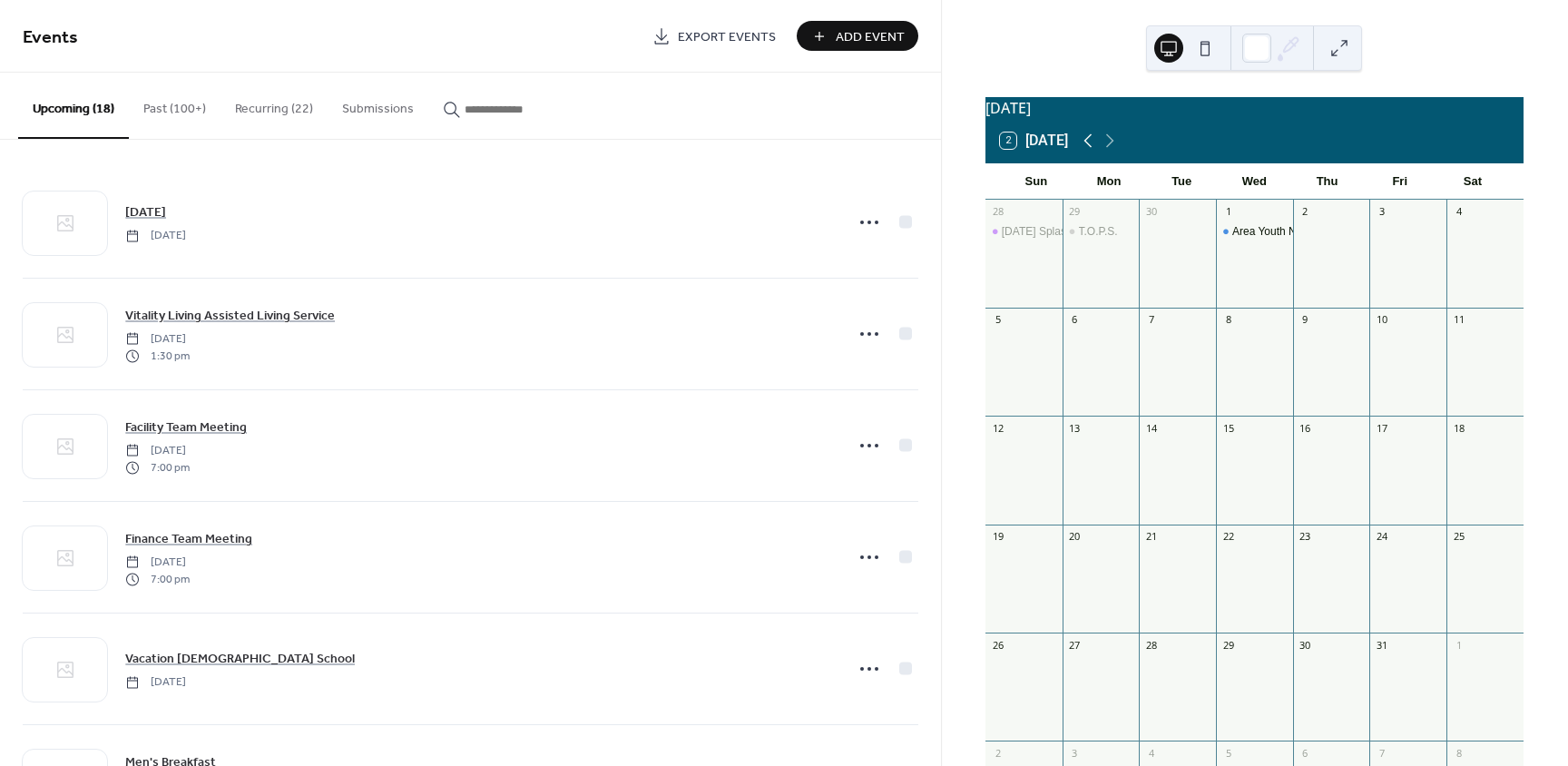 click 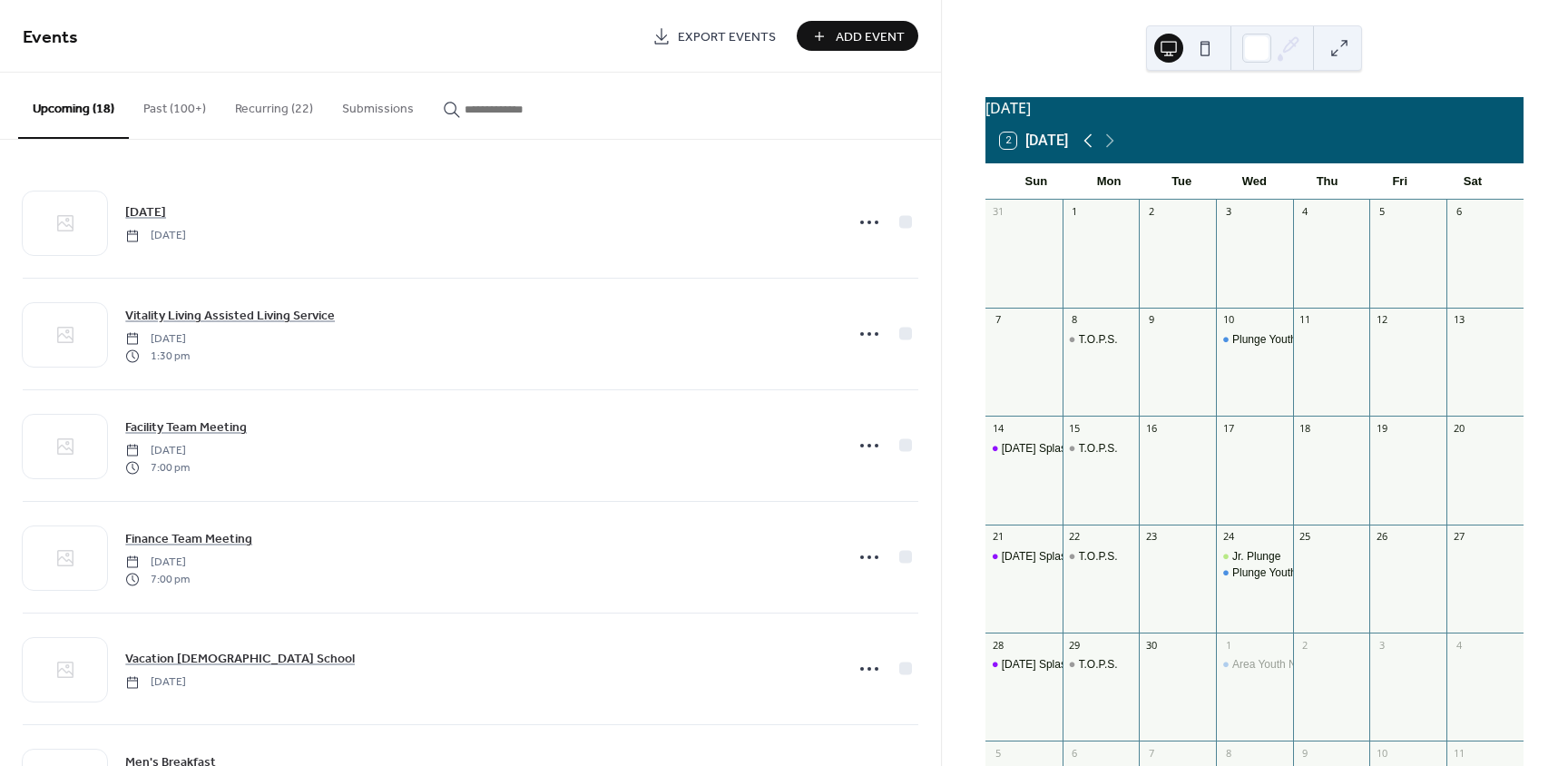 click 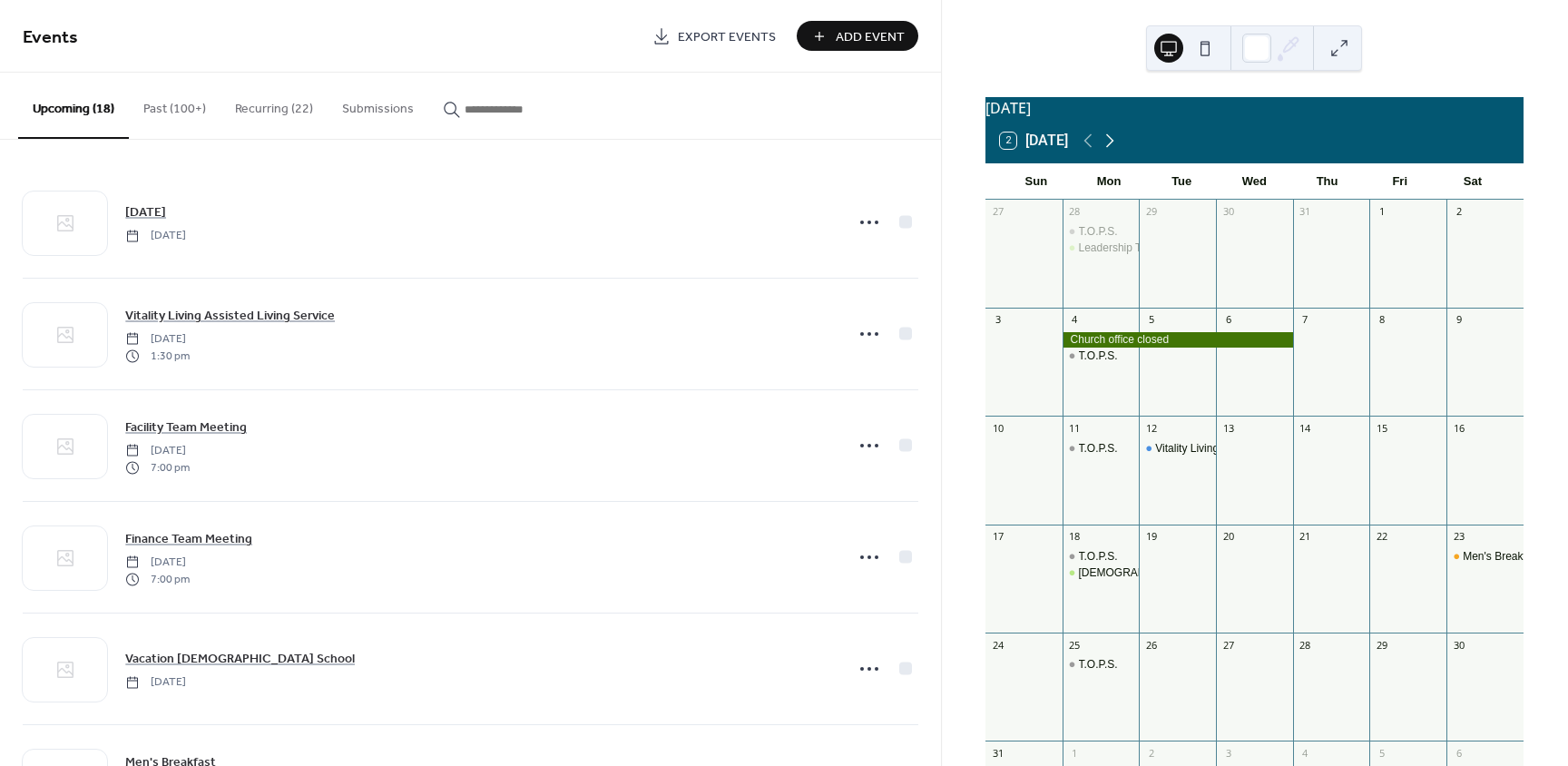 click 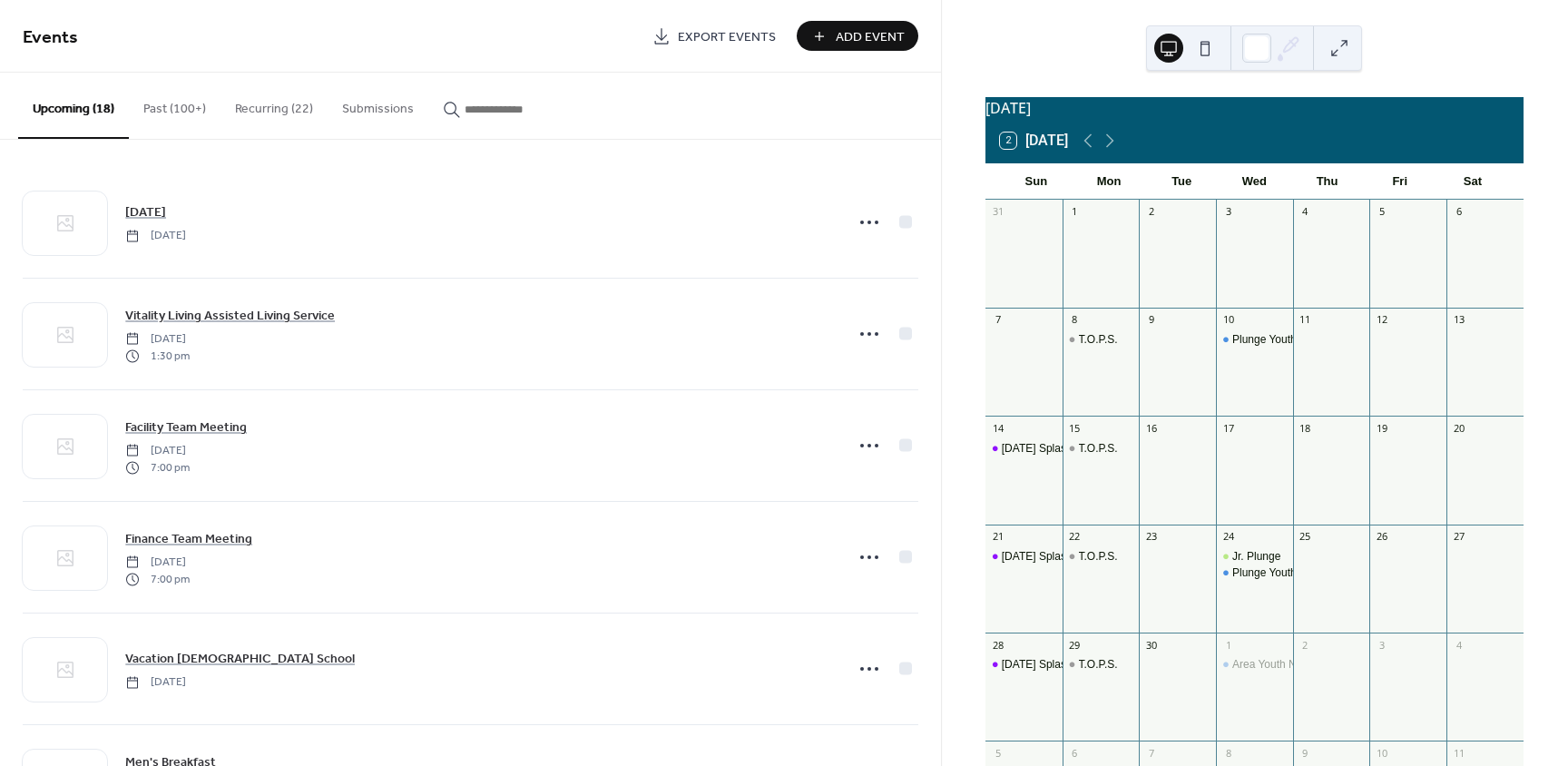 click on "Add Event" at bounding box center [858, 35] 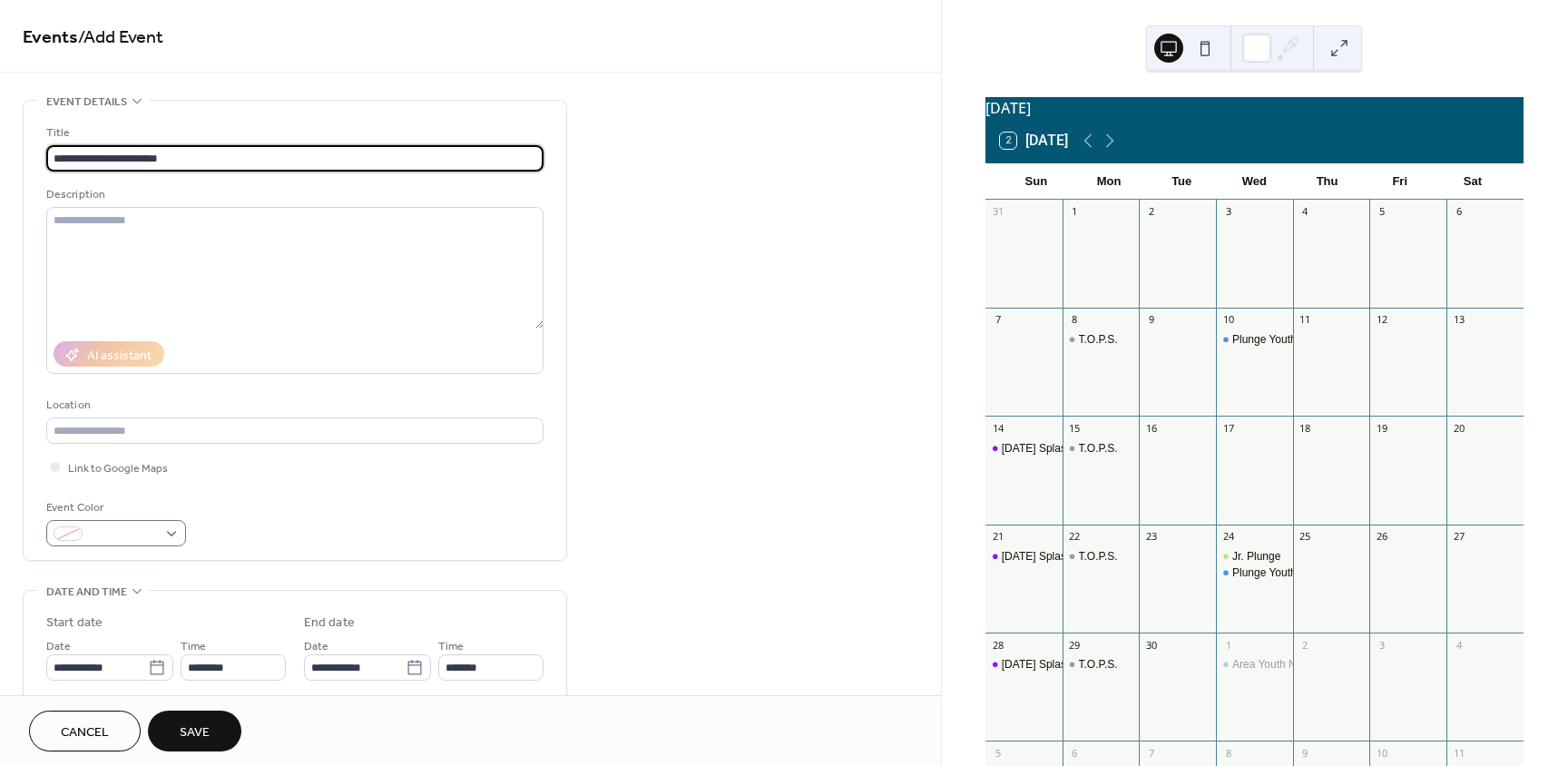 type on "**********" 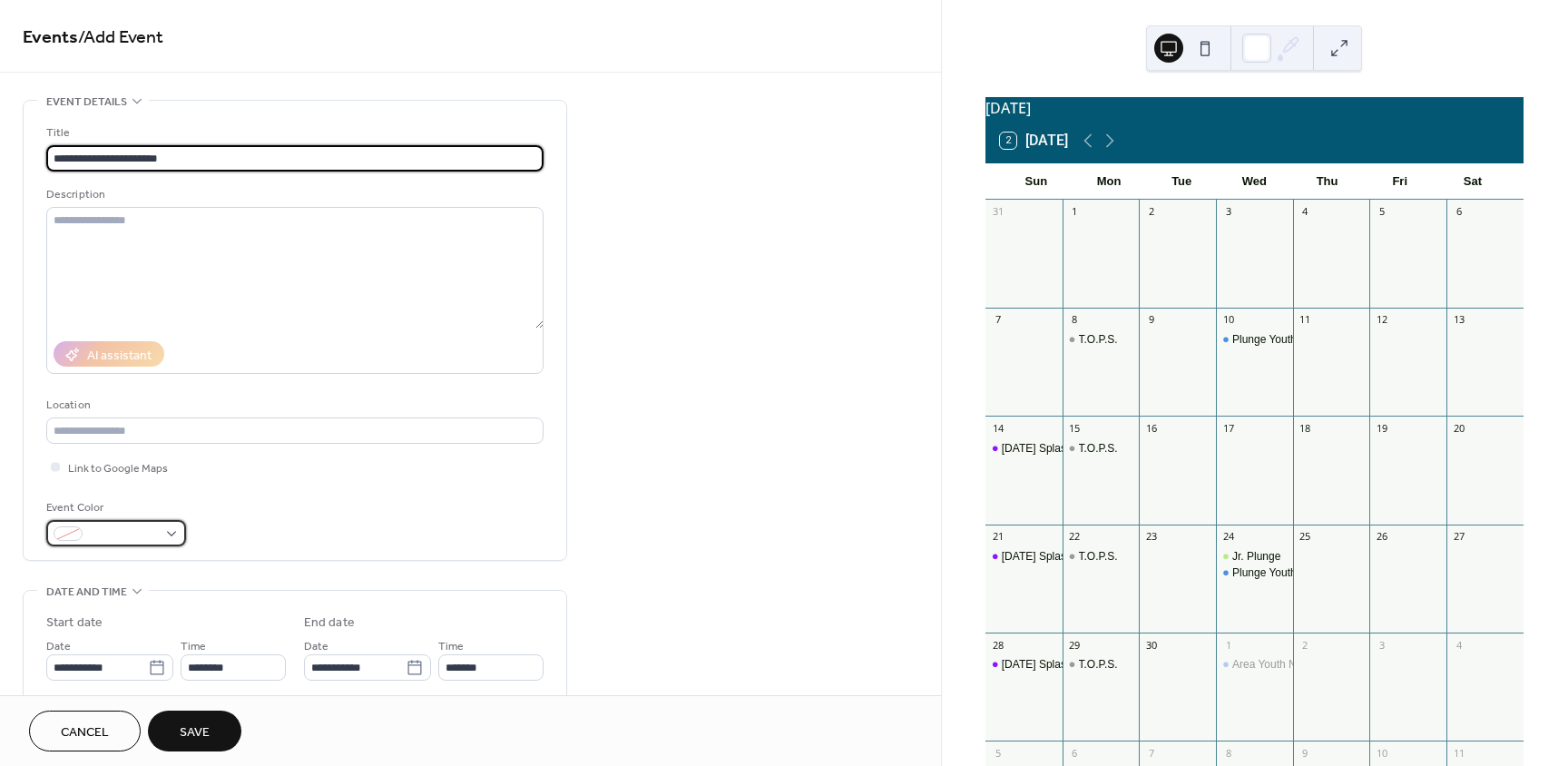 click at bounding box center (116, 533) 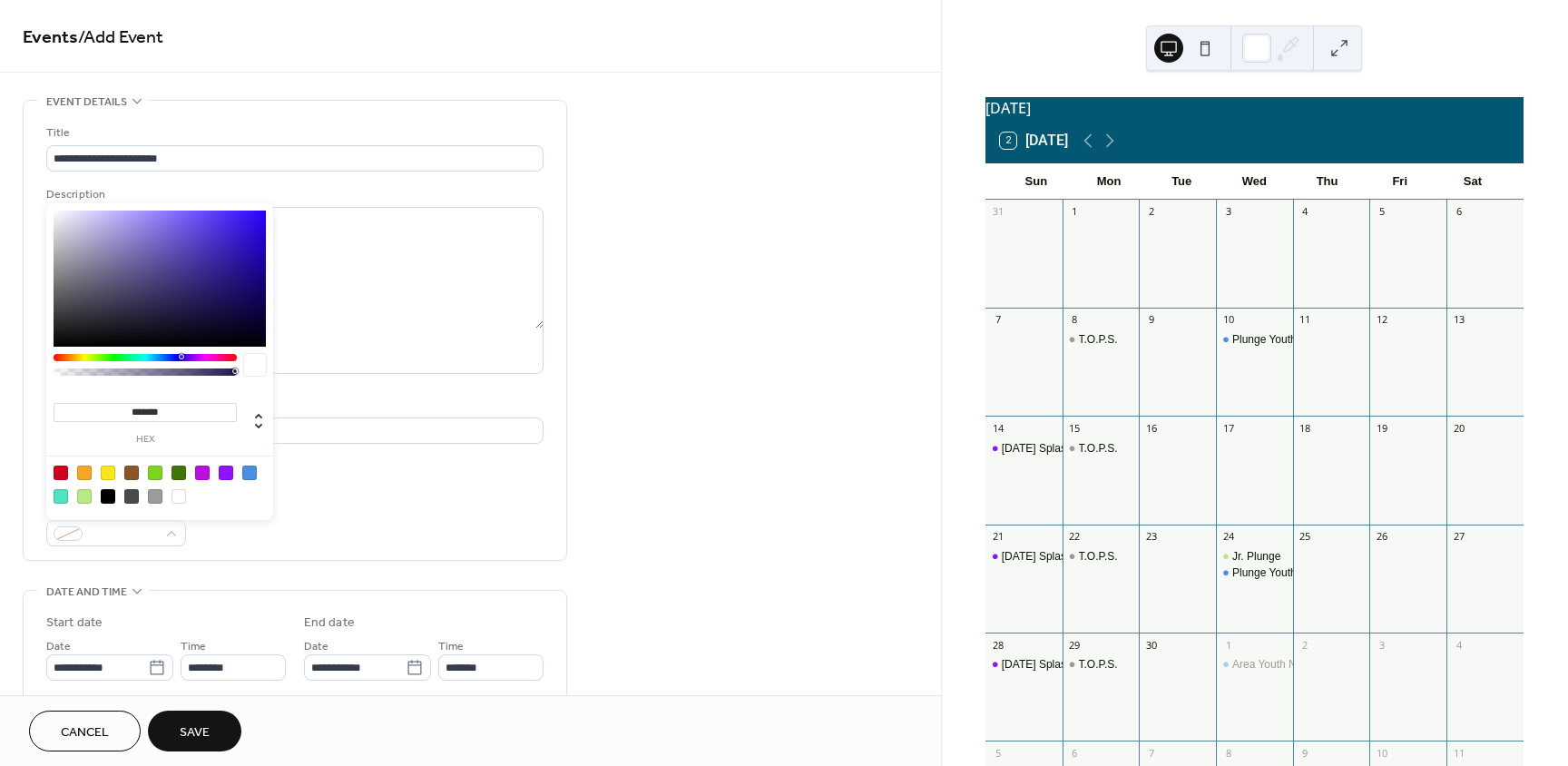 click at bounding box center [84, 496] 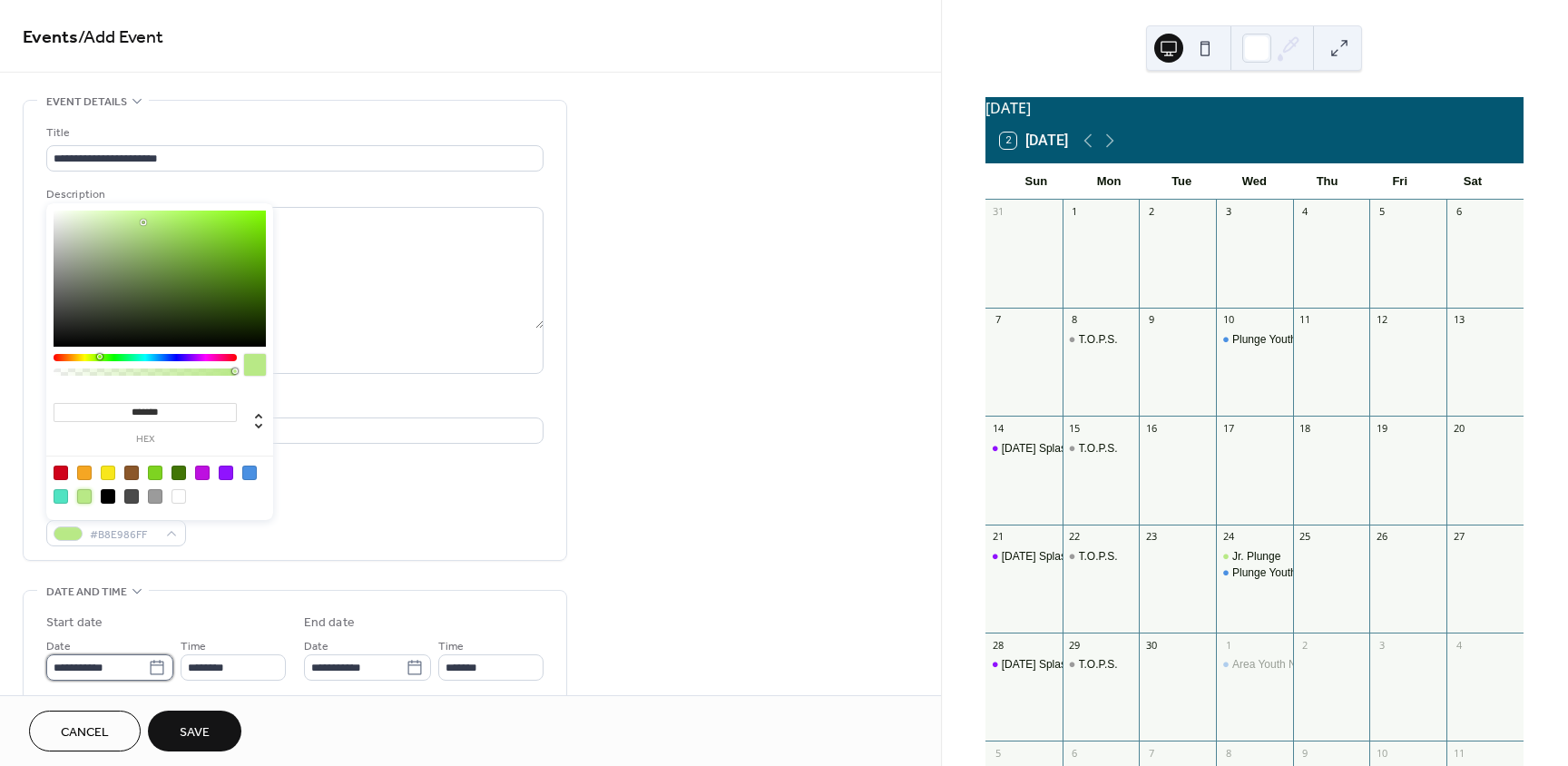 click on "**********" at bounding box center [97, 667] 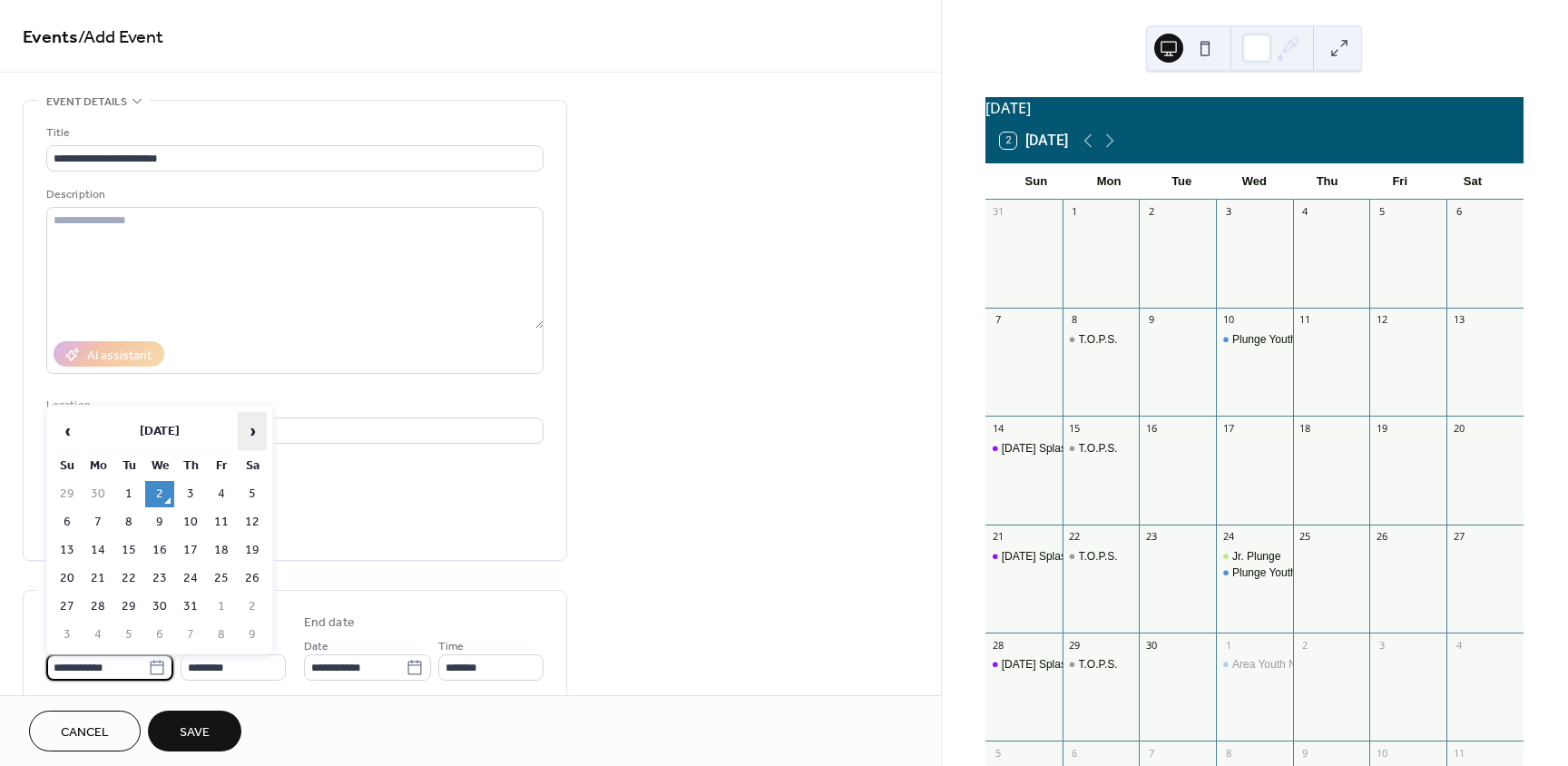 click on "›" at bounding box center [252, 431] 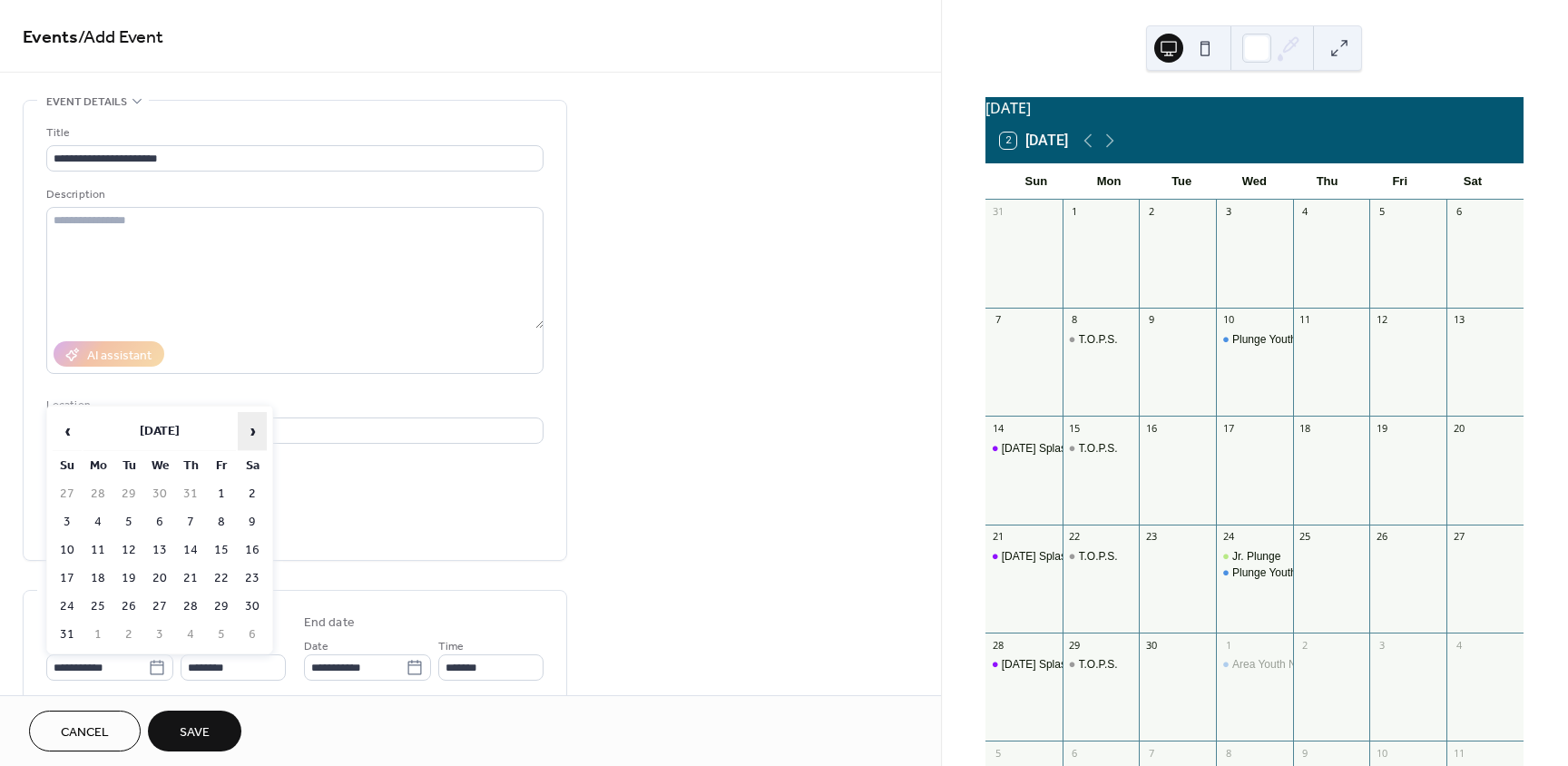 click on "›" at bounding box center (252, 431) 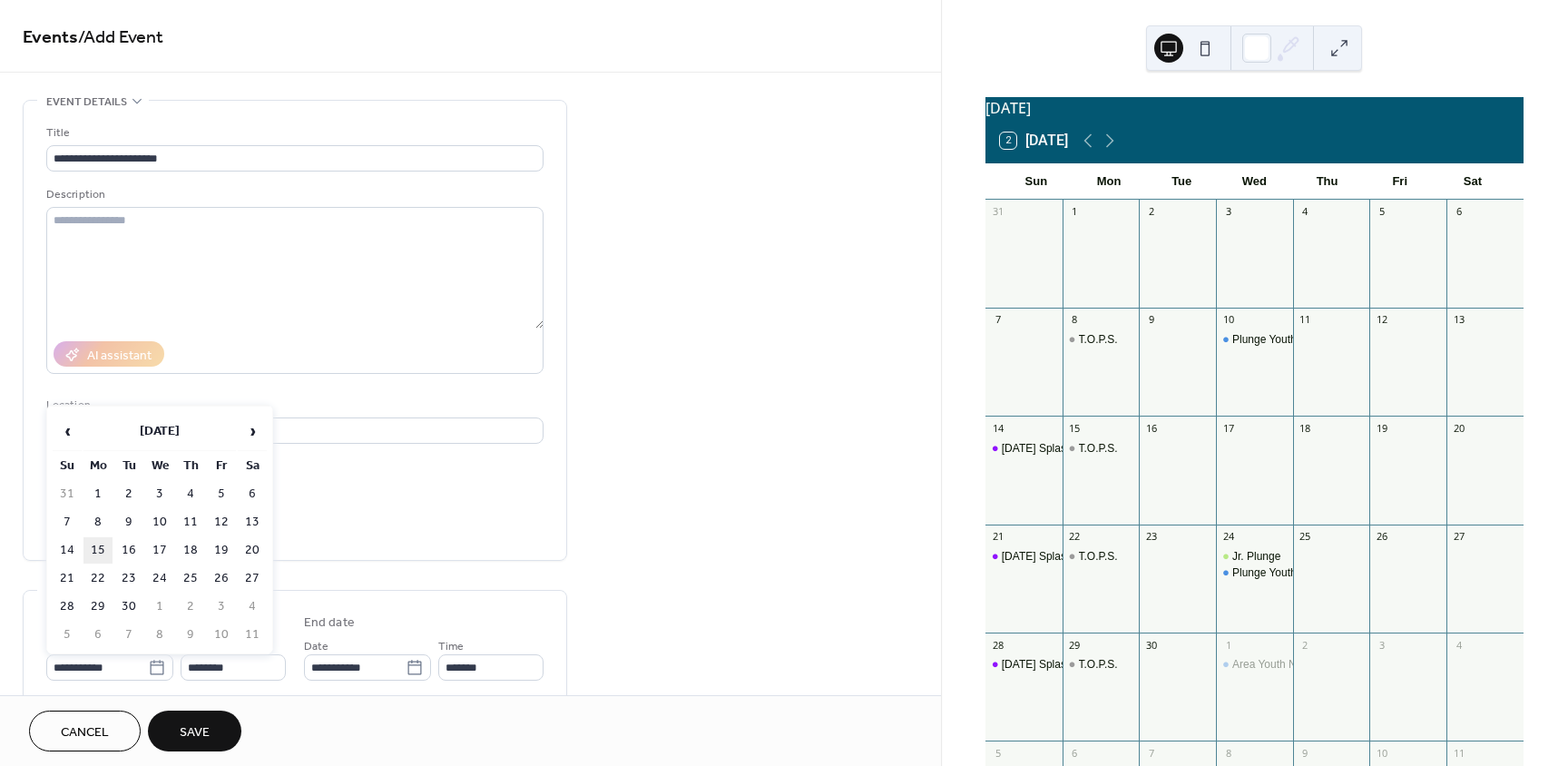 click on "15" at bounding box center (98, 550) 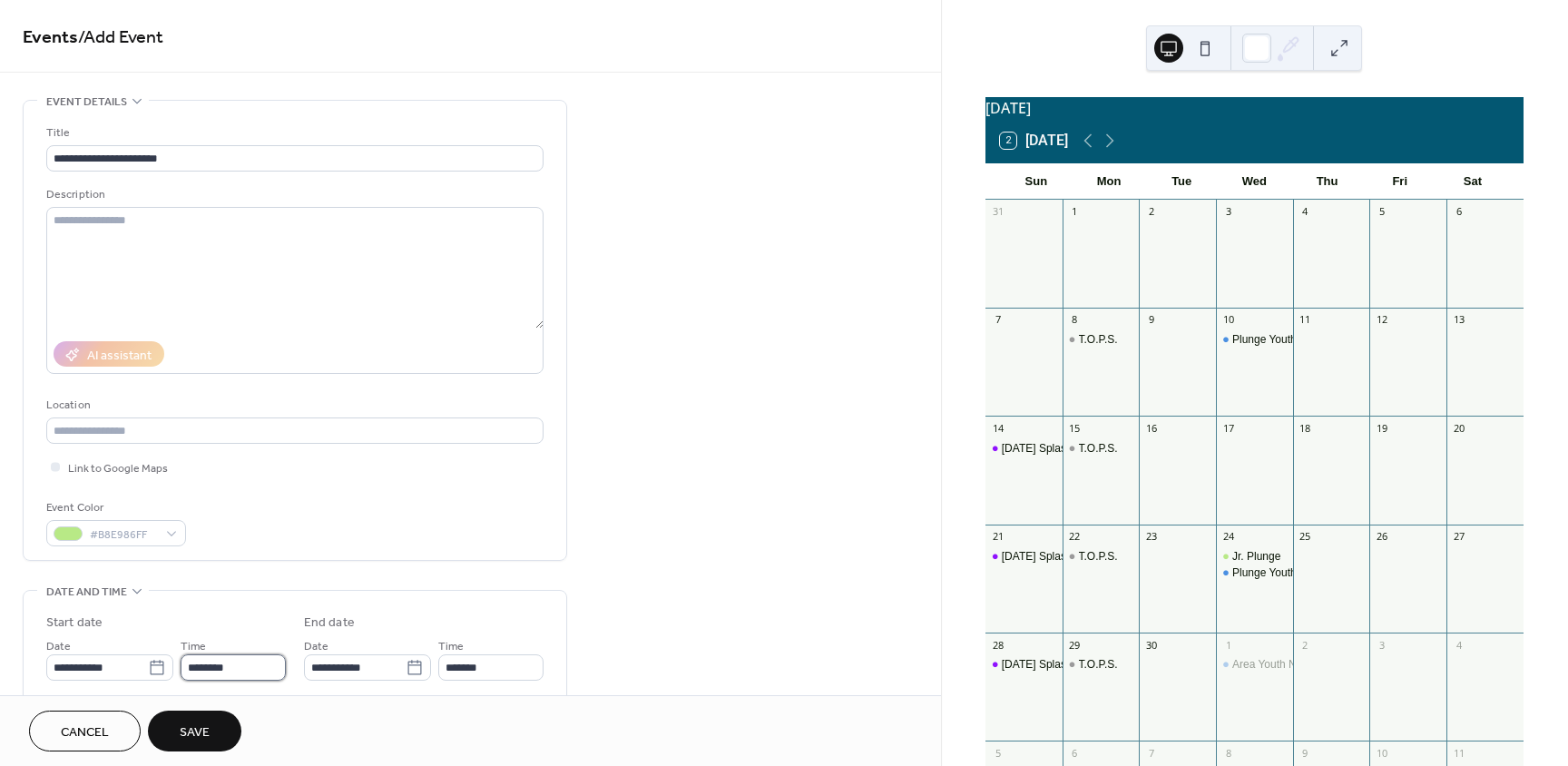 click on "********" at bounding box center (233, 667) 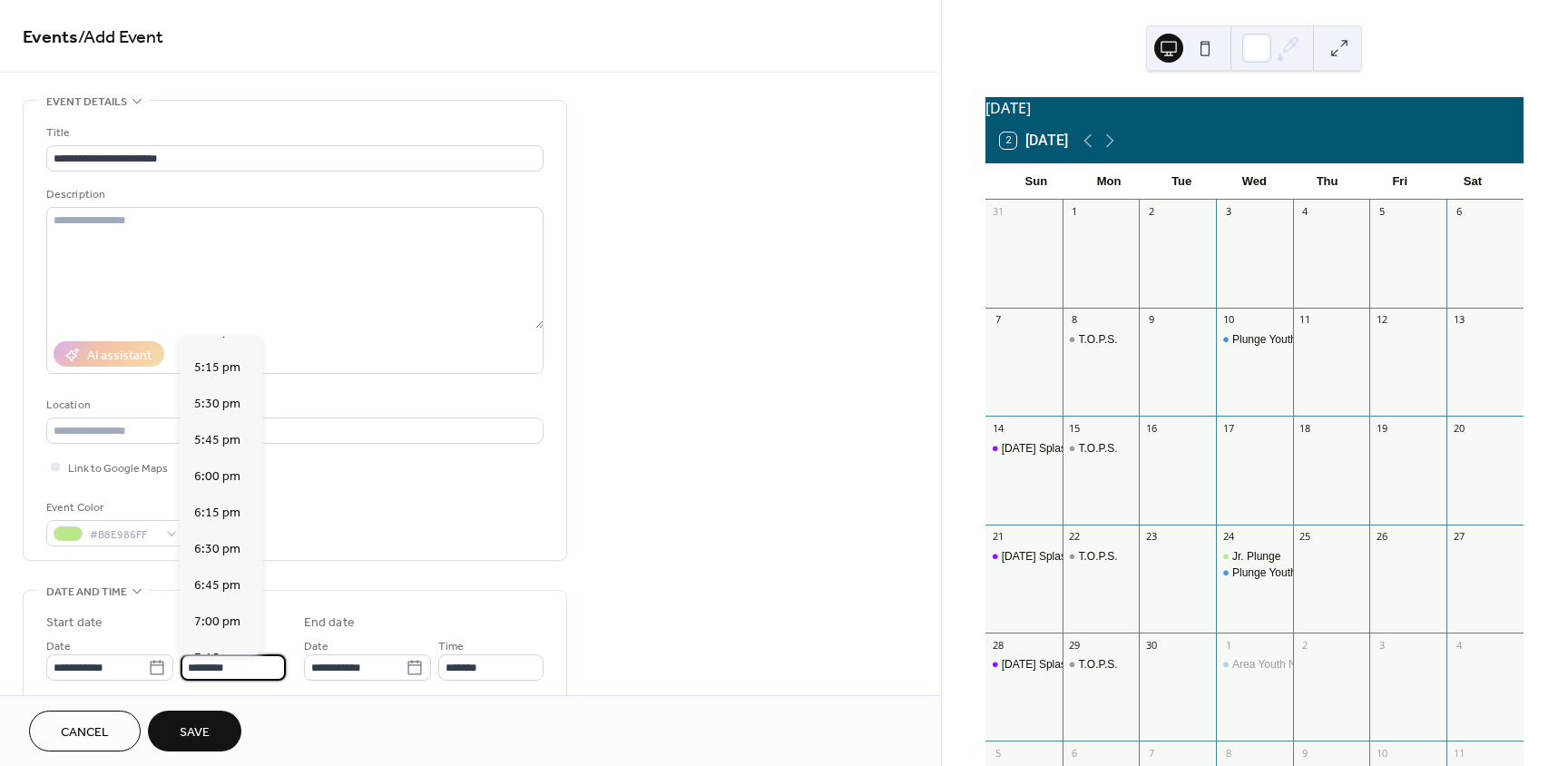 scroll, scrollTop: 2512, scrollLeft: 0, axis: vertical 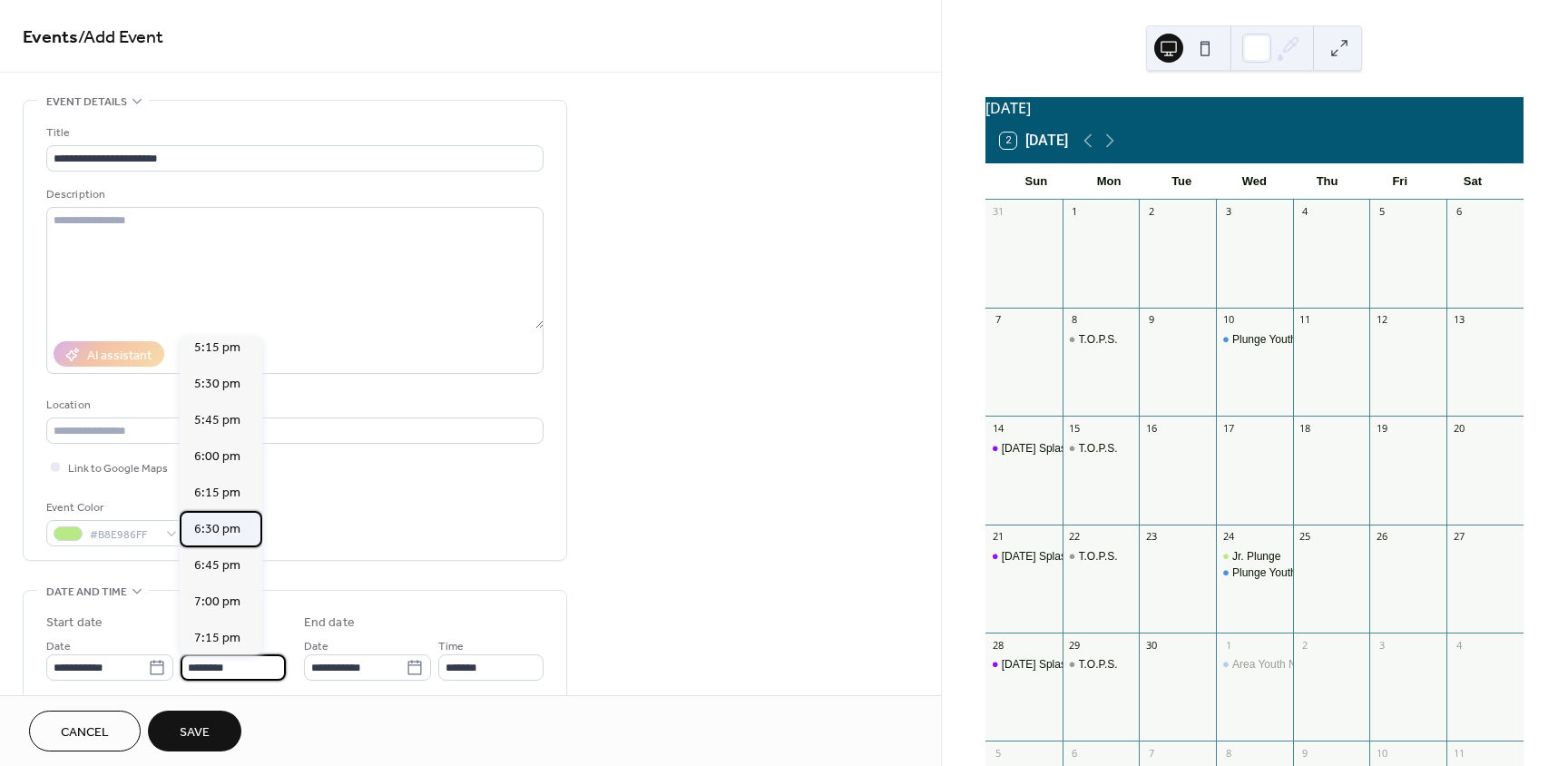 click on "6:30 pm" at bounding box center [217, 529] 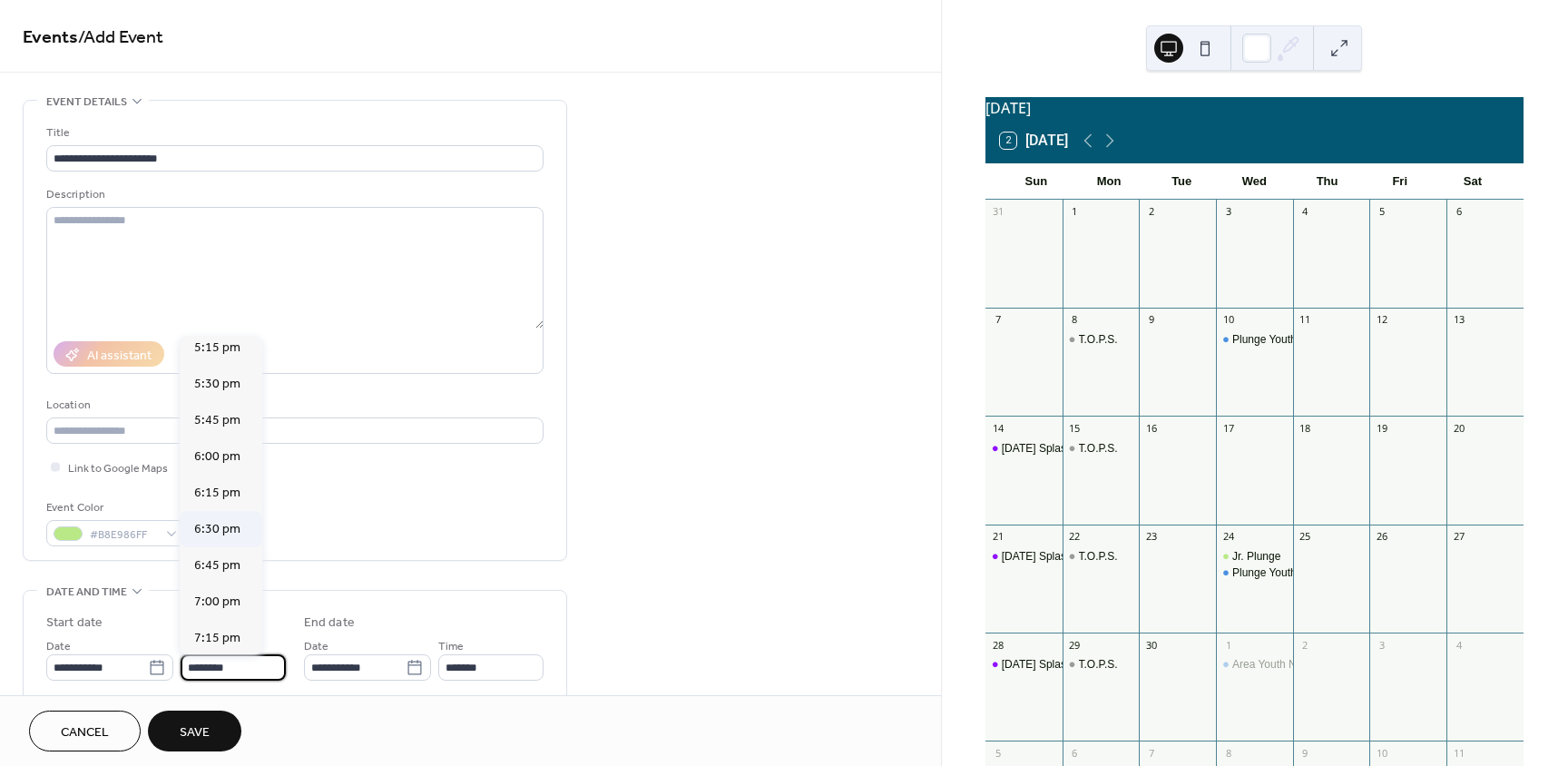 type on "*******" 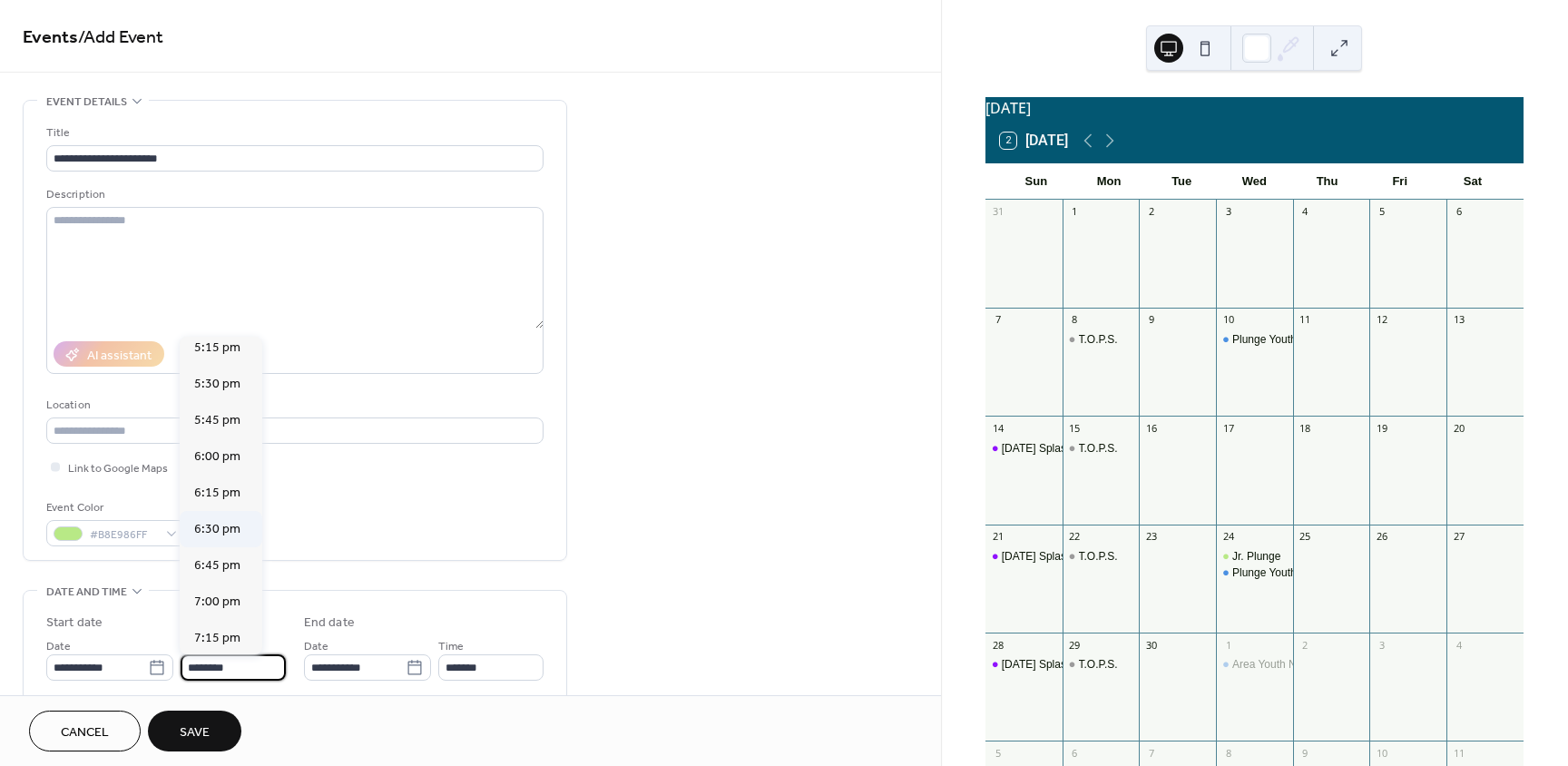 type on "*******" 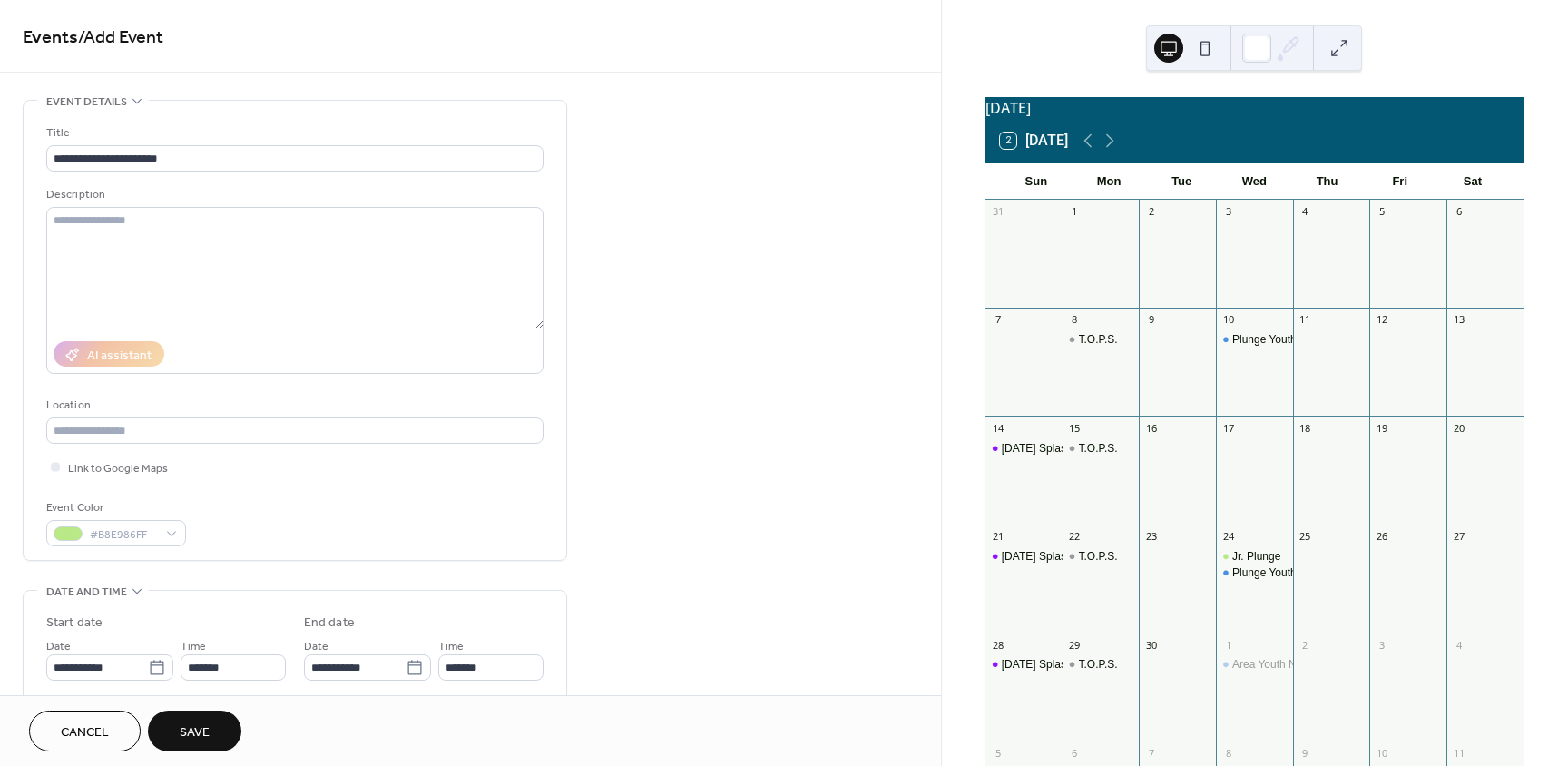 click on "Save" at bounding box center [194, 731] 